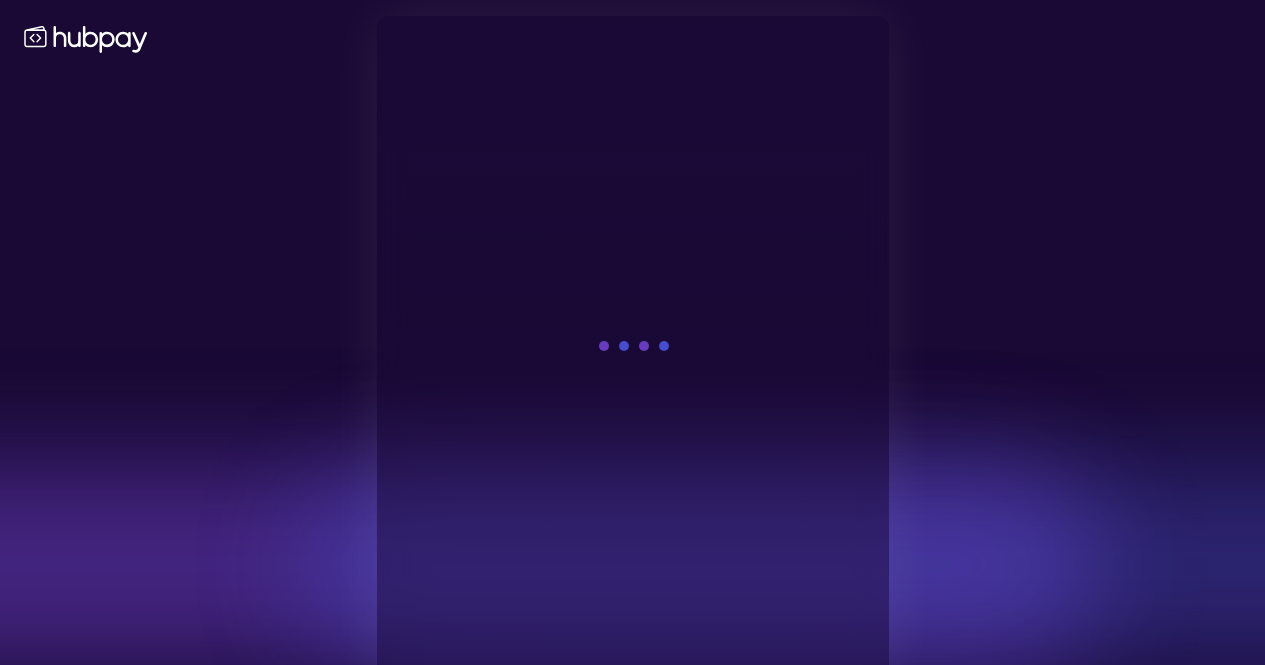 scroll, scrollTop: 0, scrollLeft: 0, axis: both 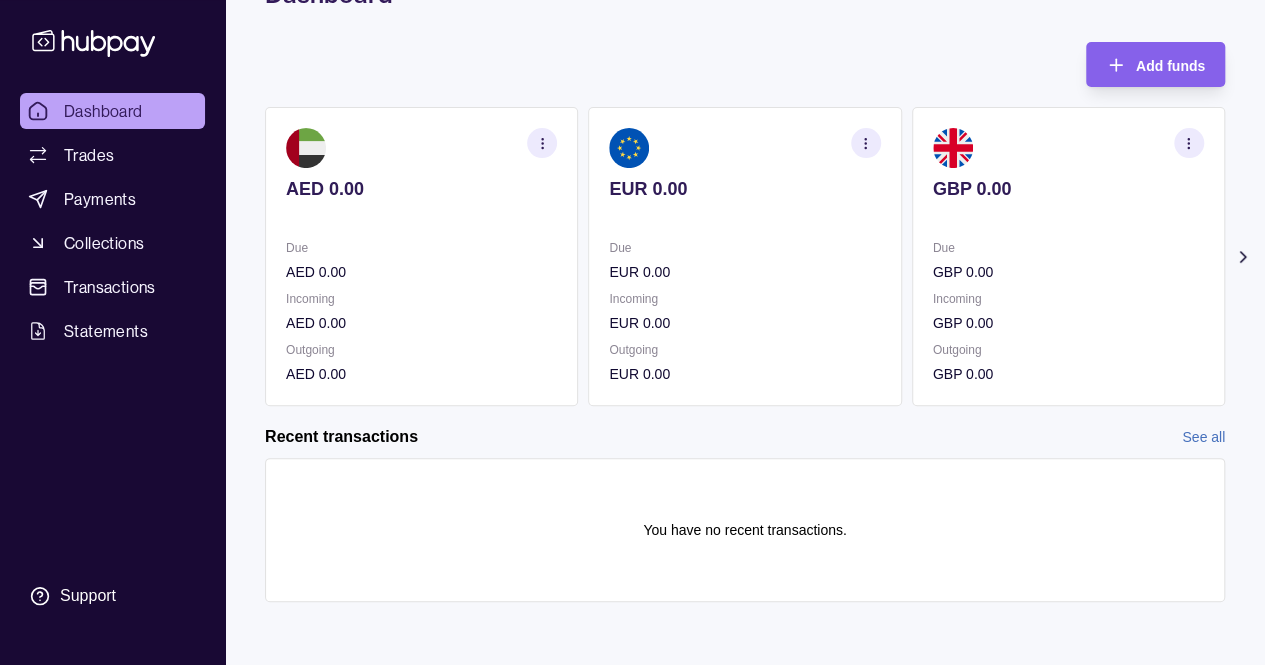 click 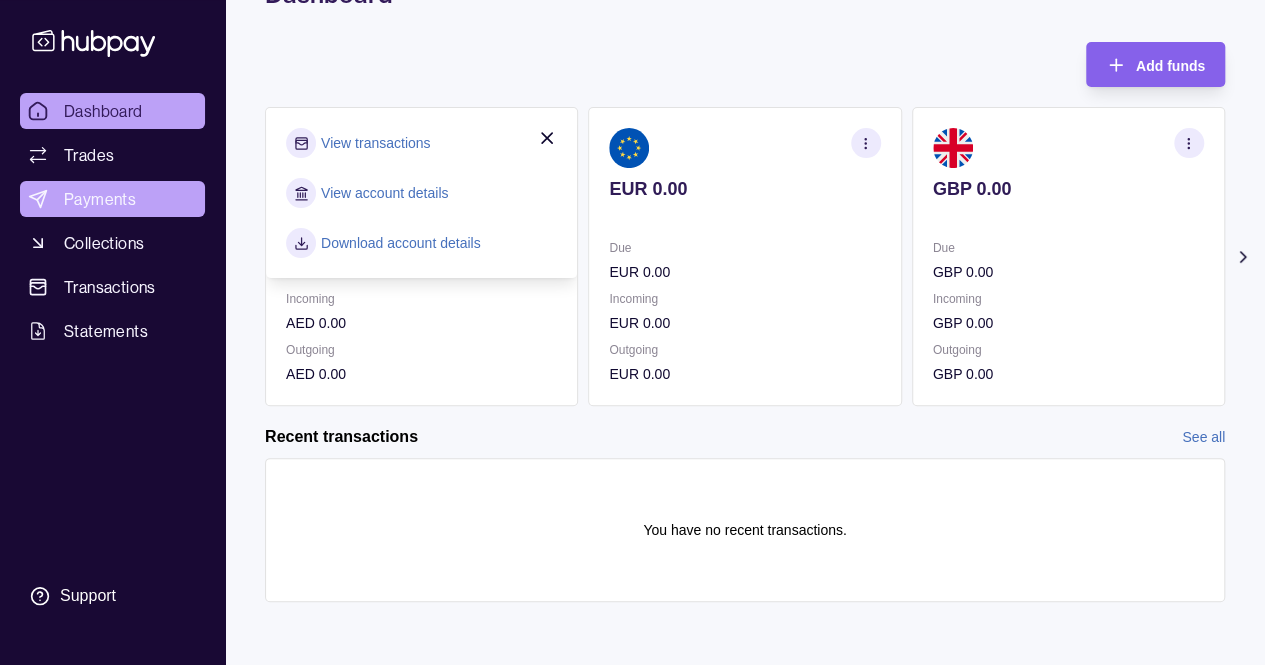 click on "Payments" at bounding box center [100, 199] 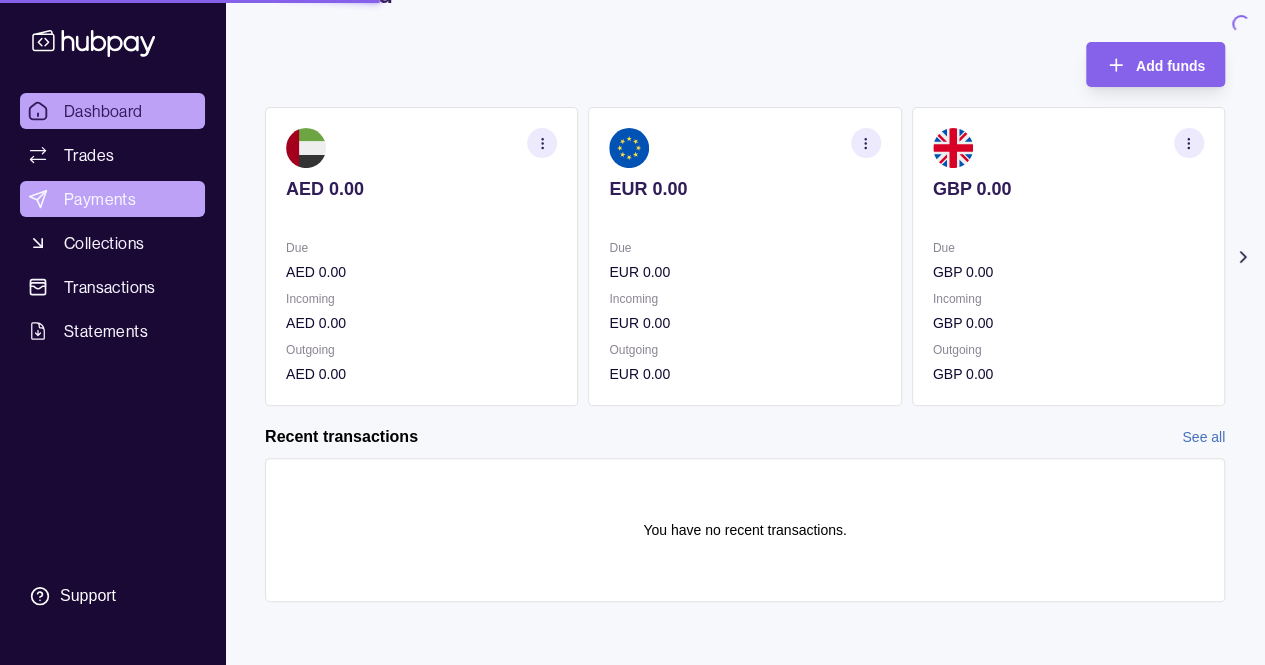 scroll, scrollTop: 0, scrollLeft: 0, axis: both 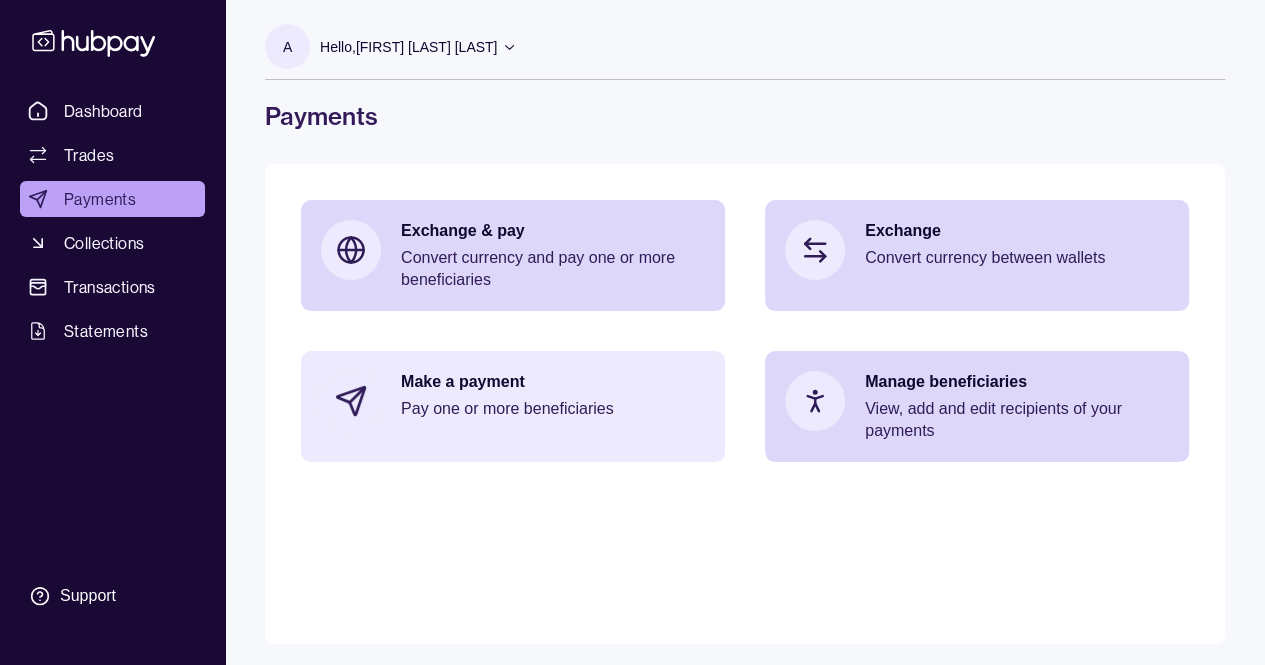 click on "Make a payment" at bounding box center [553, 382] 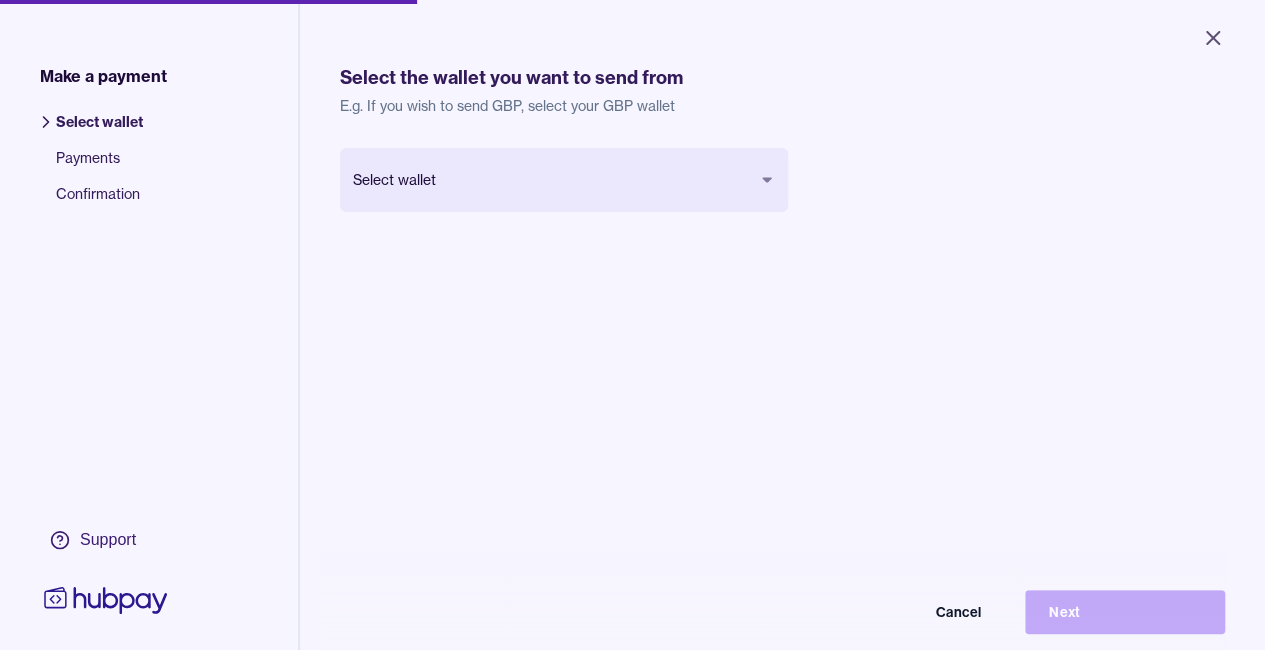 click on "Close Make a payment Select wallet Payments Confirmation Support Select the wallet you want to send from E.g. If you wish to send GBP, select your GBP wallet Select wallet Cancel Next Make a payment | Hubpay" at bounding box center (632, 325) 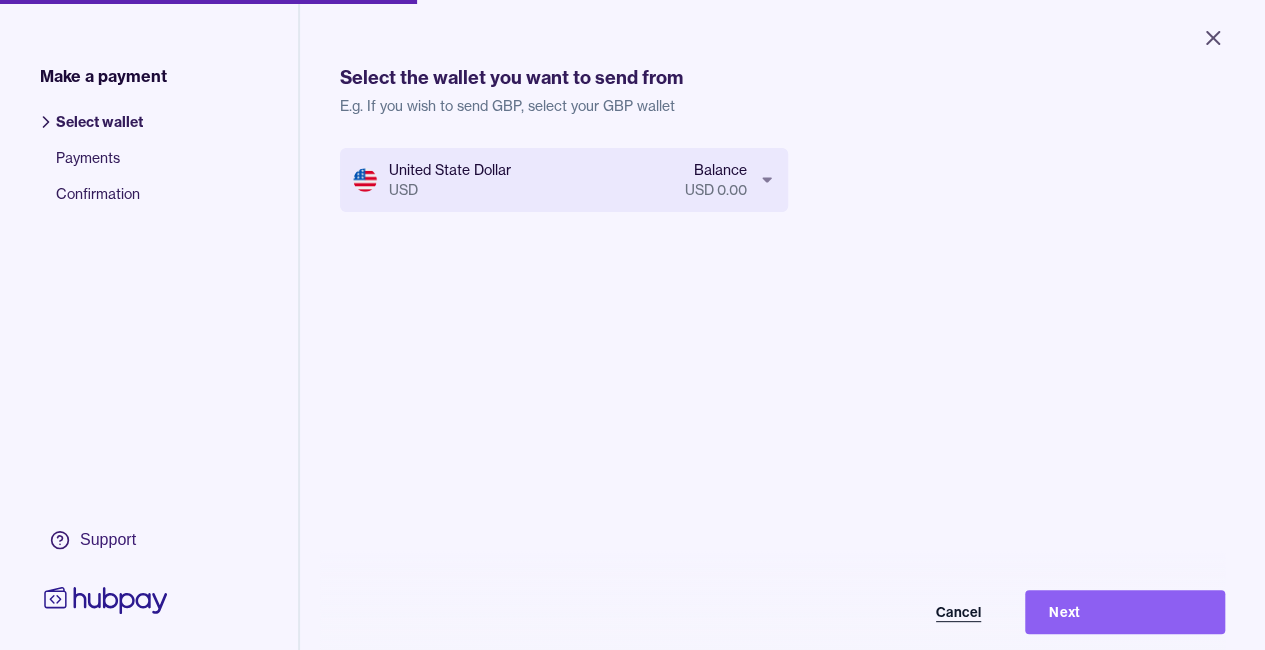 click on "Cancel" at bounding box center (905, 612) 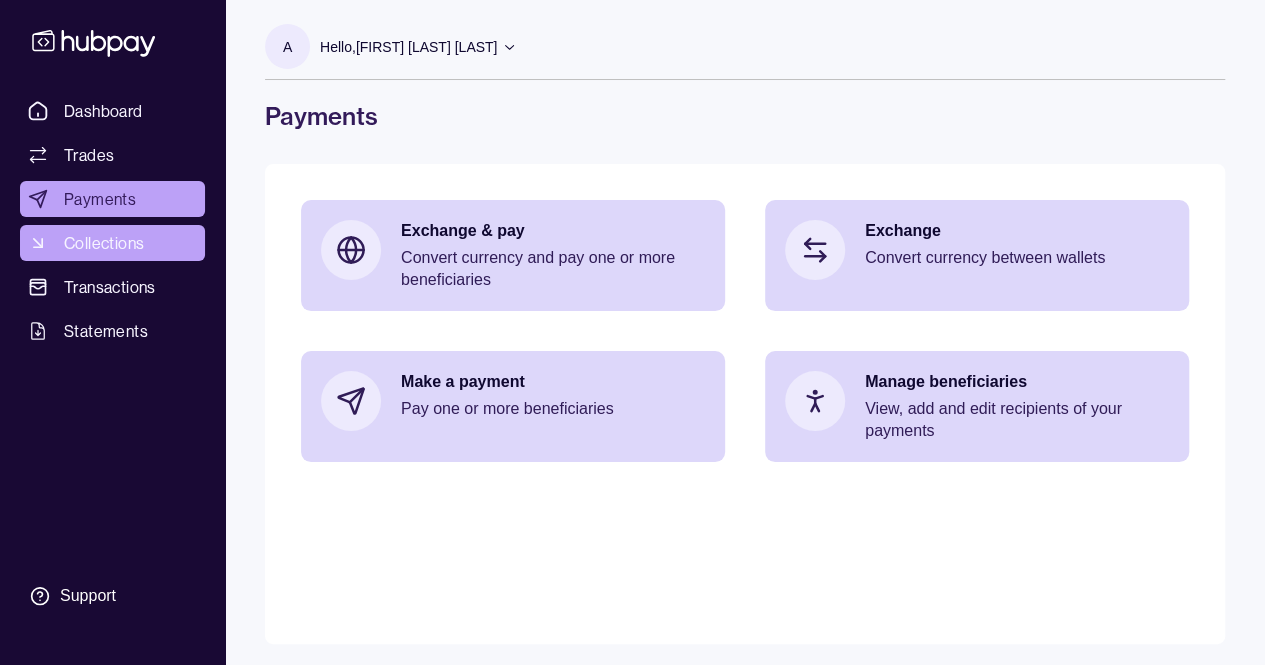 click on "Collections" at bounding box center (104, 243) 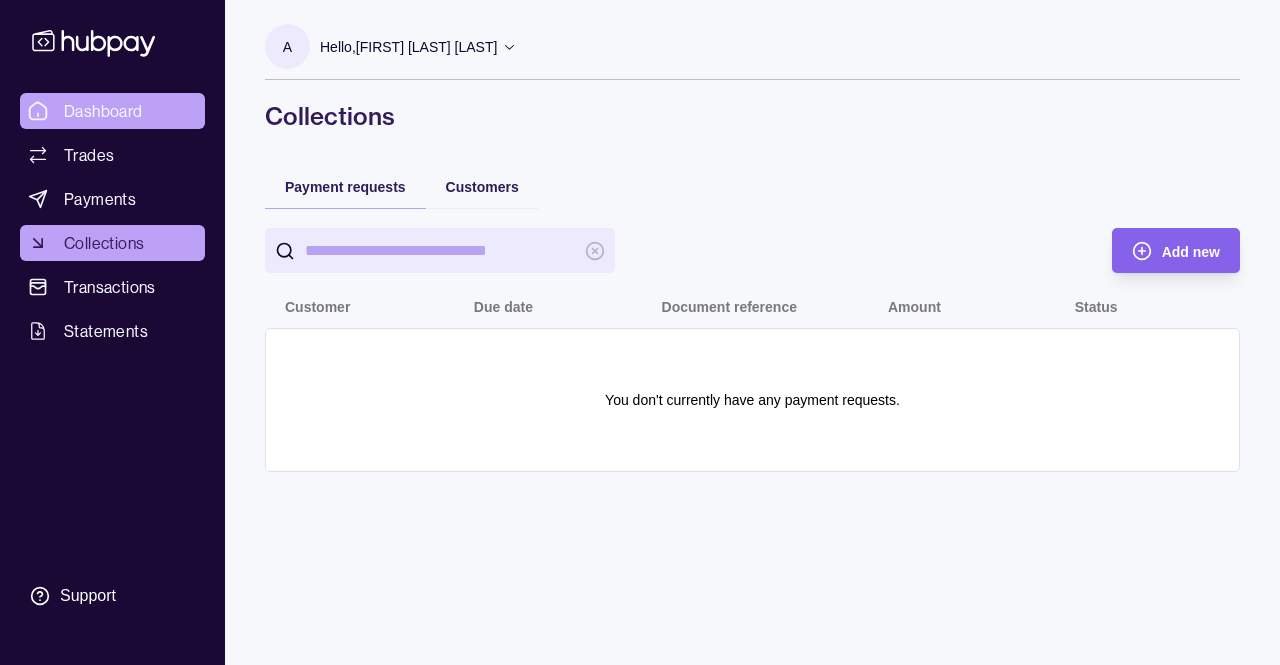 click on "Dashboard" at bounding box center (103, 111) 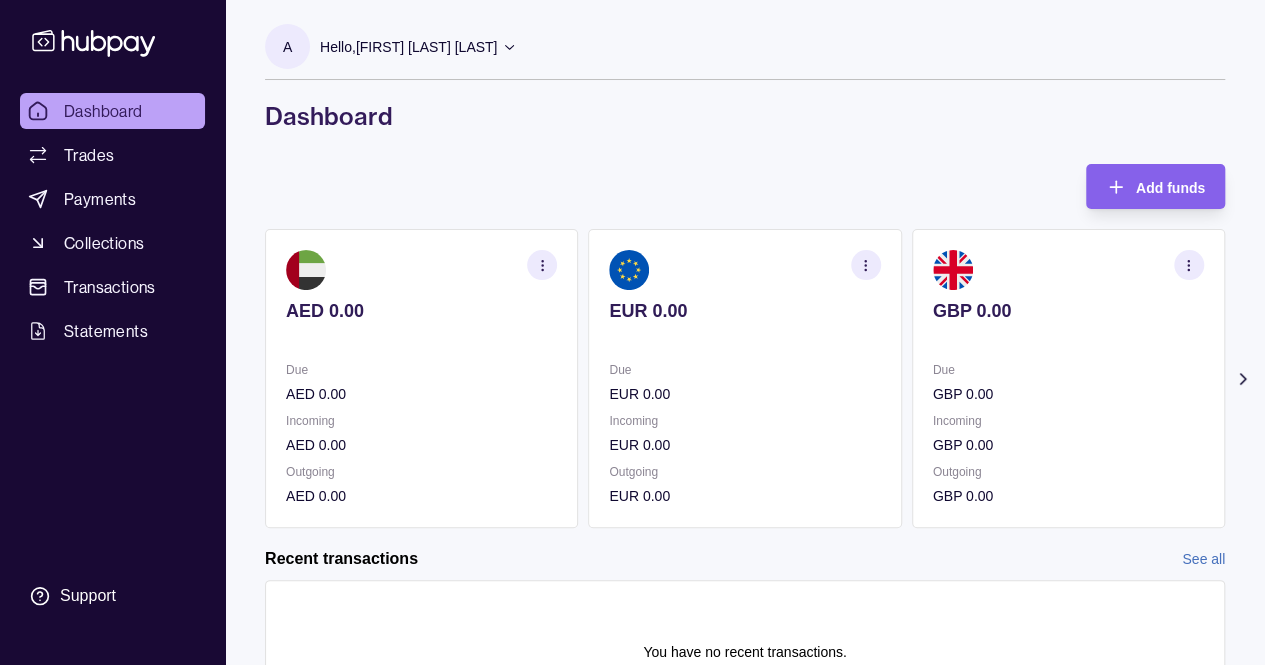 click on "Hello, [FIRST] [LAST] [LAST]" at bounding box center [408, 47] 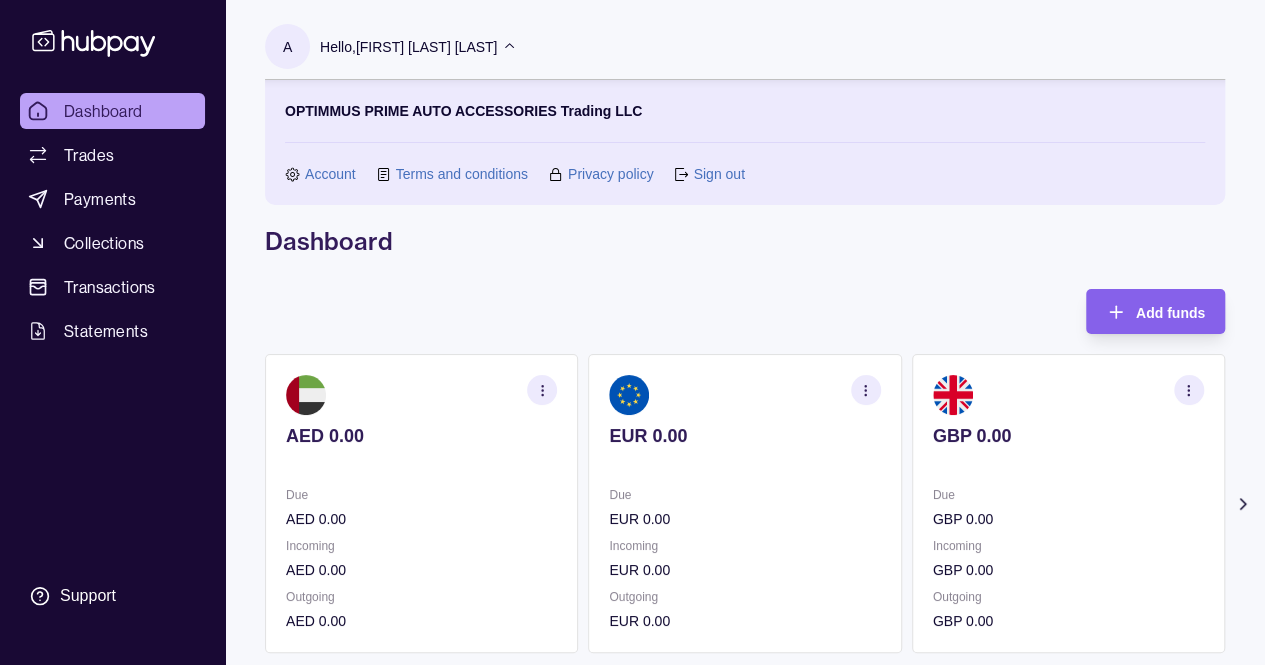scroll, scrollTop: 130, scrollLeft: 0, axis: vertical 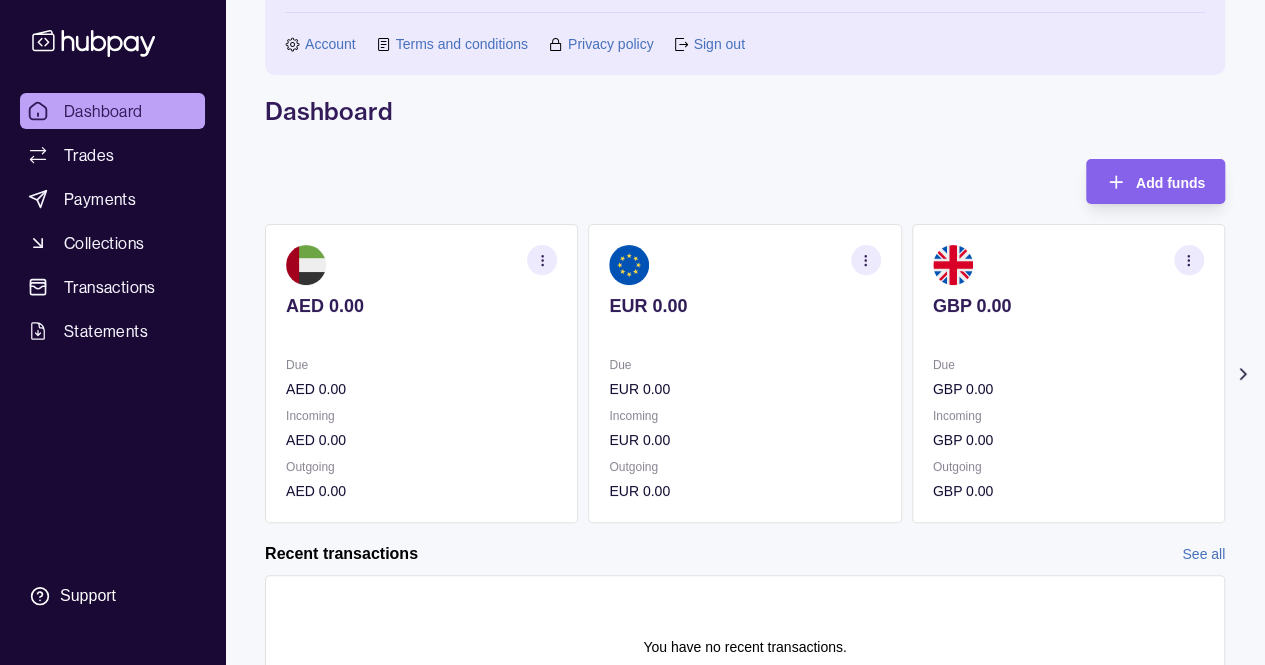 click 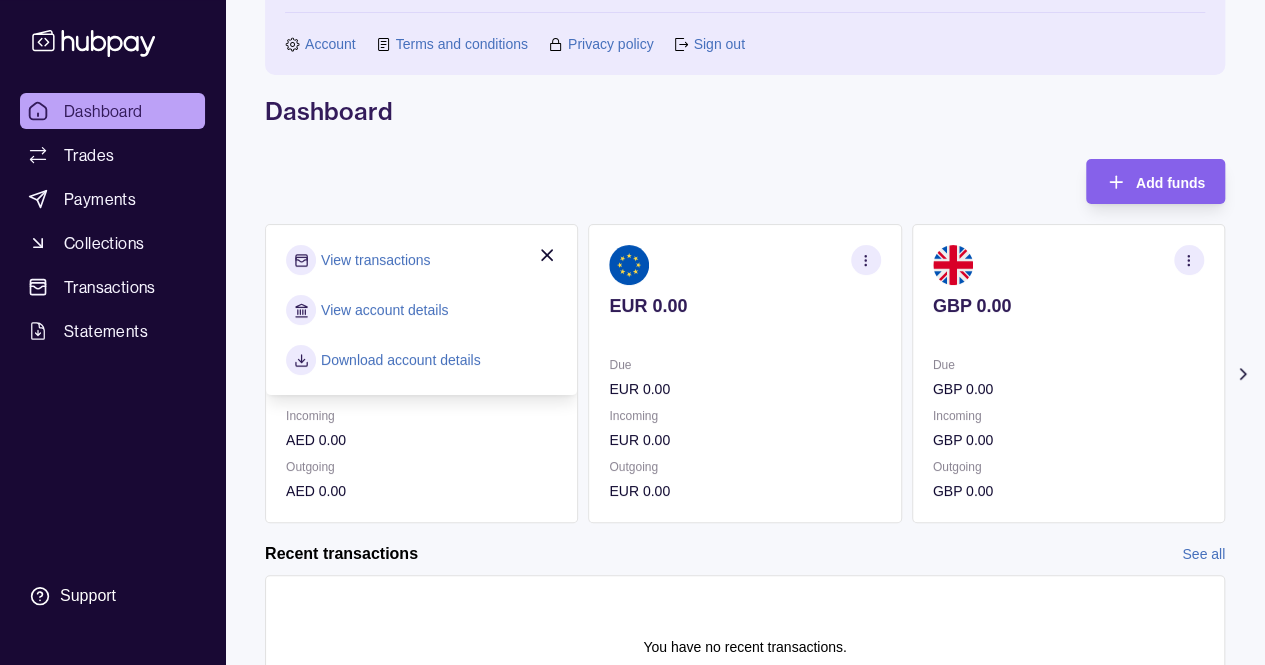 click on "View transactions" at bounding box center (375, 260) 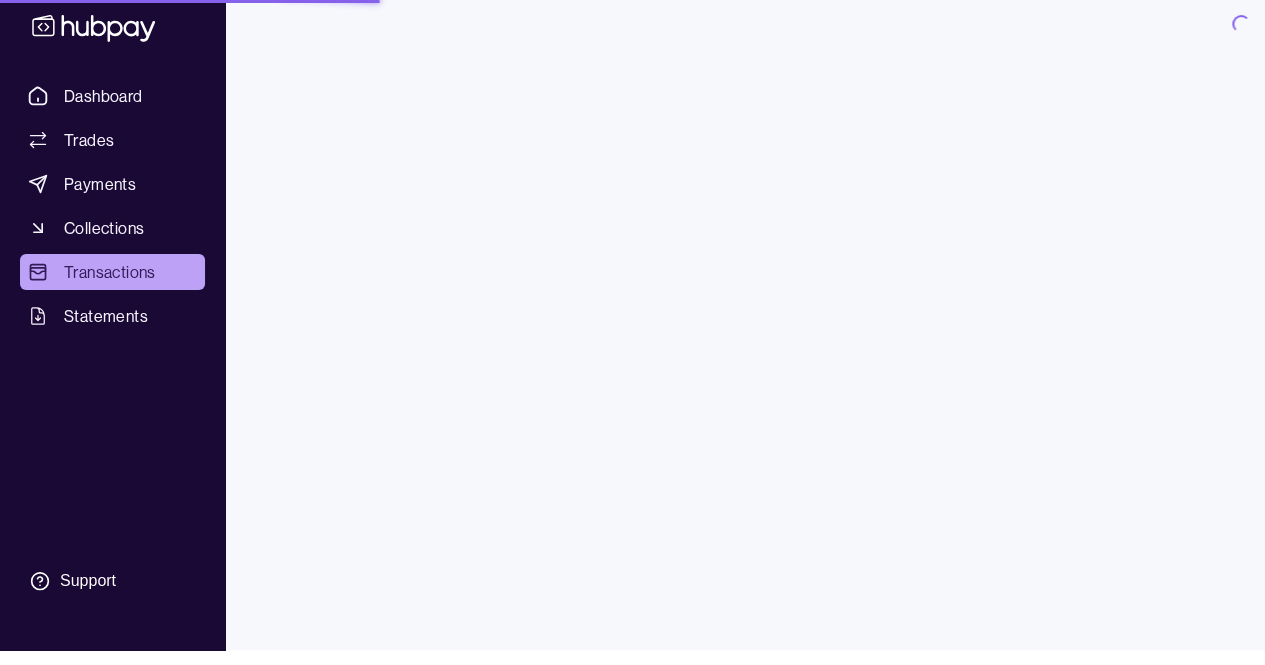 scroll, scrollTop: 0, scrollLeft: 0, axis: both 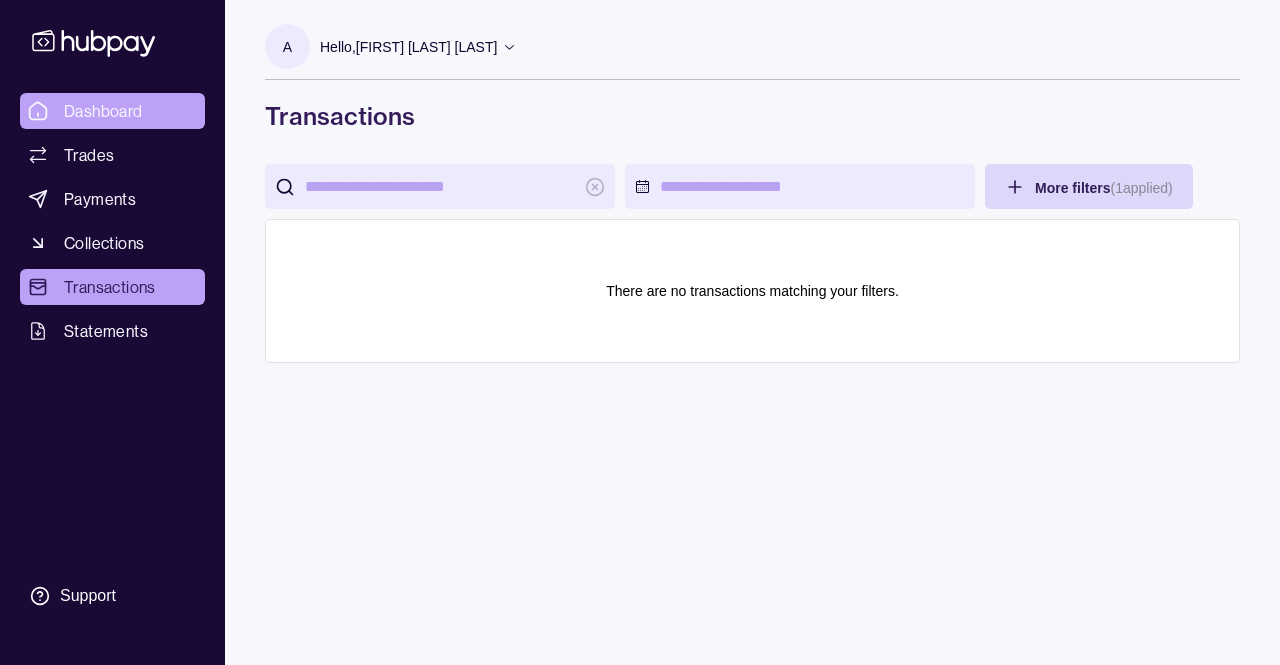 click on "Dashboard" at bounding box center (103, 111) 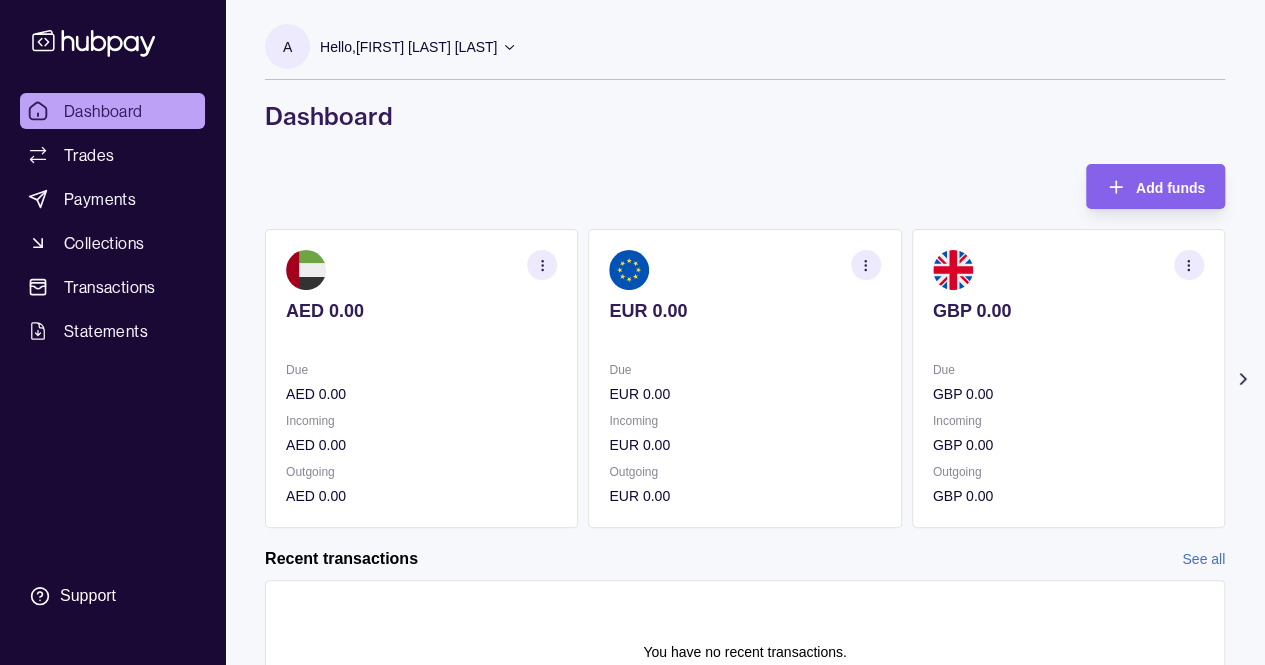 click 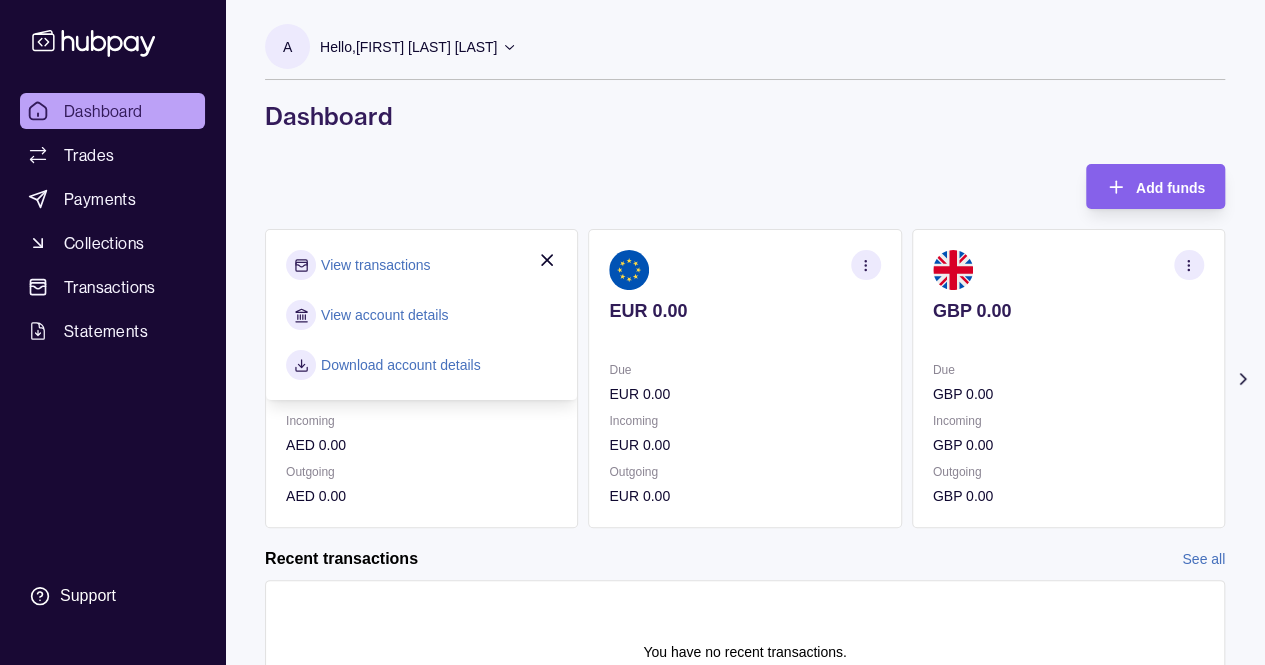 click on "Download account details" at bounding box center [401, 365] 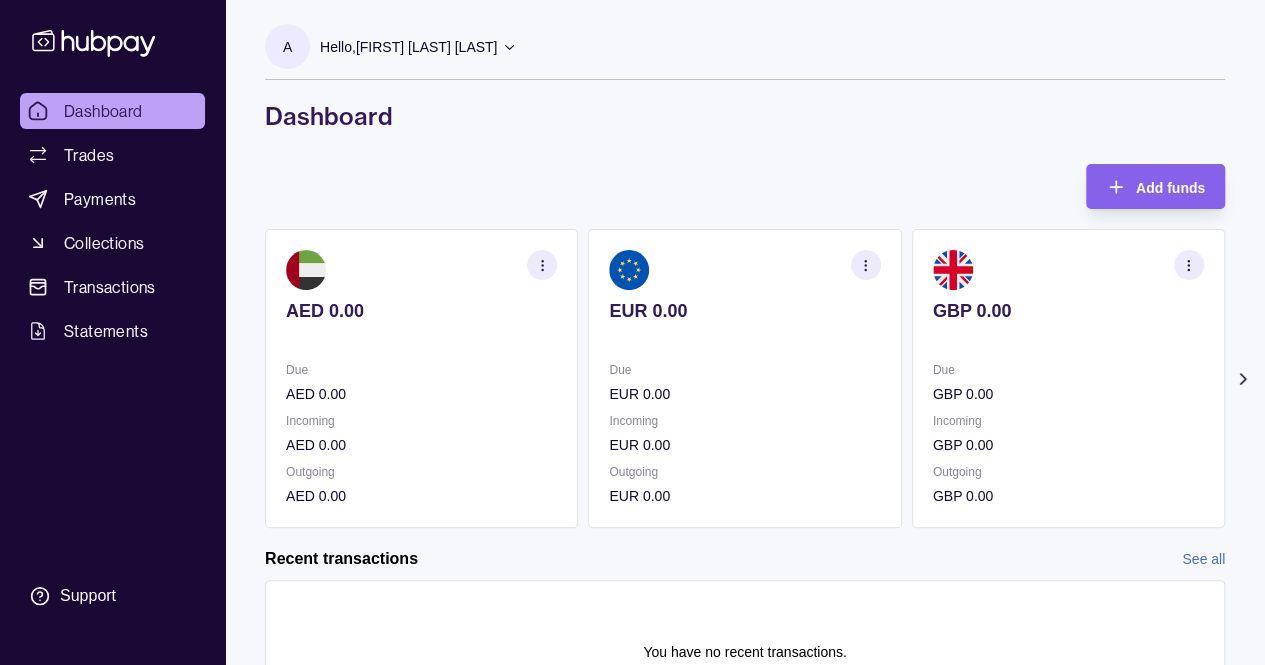 scroll, scrollTop: 122, scrollLeft: 0, axis: vertical 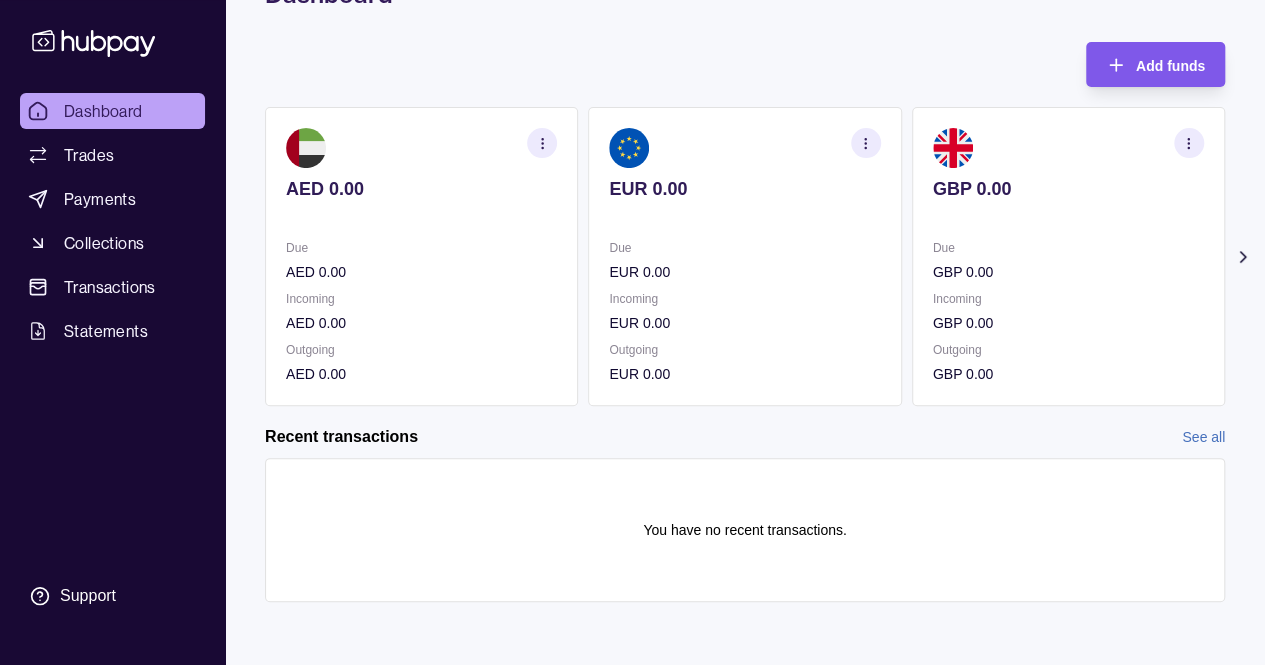 click 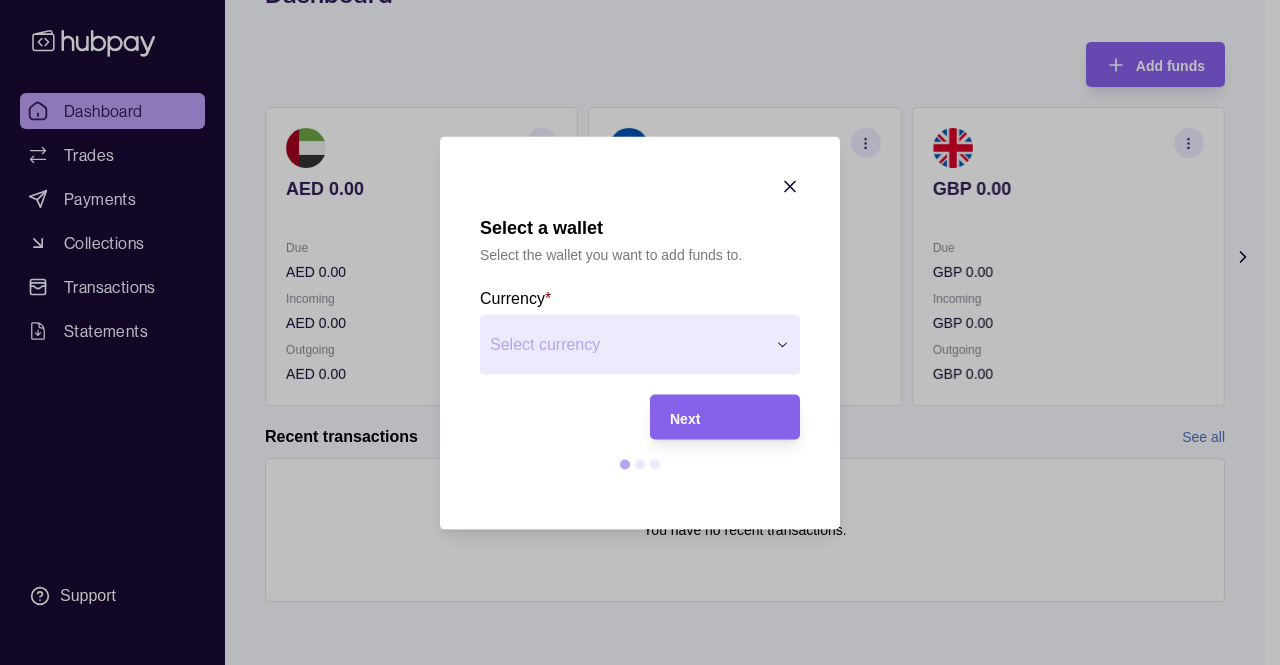 click on "Select a wallet Select the wallet you want to add funds to. Currency  * Select currency *** *** *** *** Next" at bounding box center (632, 666) 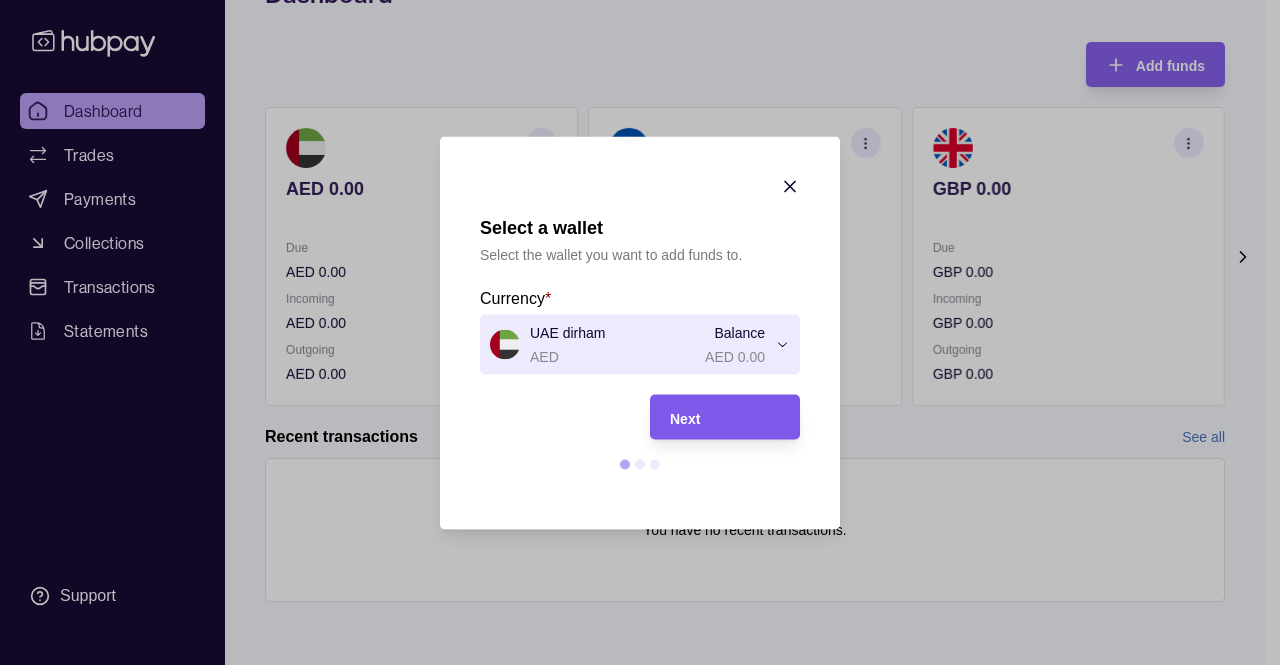 click on "Next" at bounding box center [685, 418] 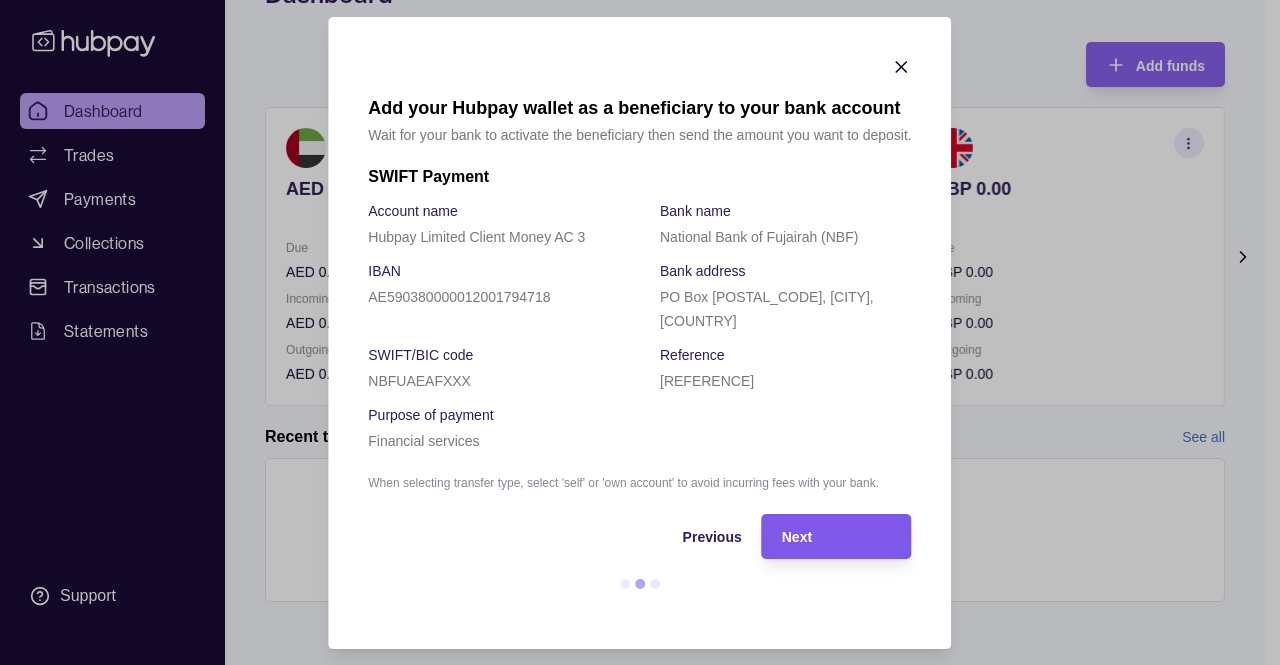 click on "Next" at bounding box center (837, 536) 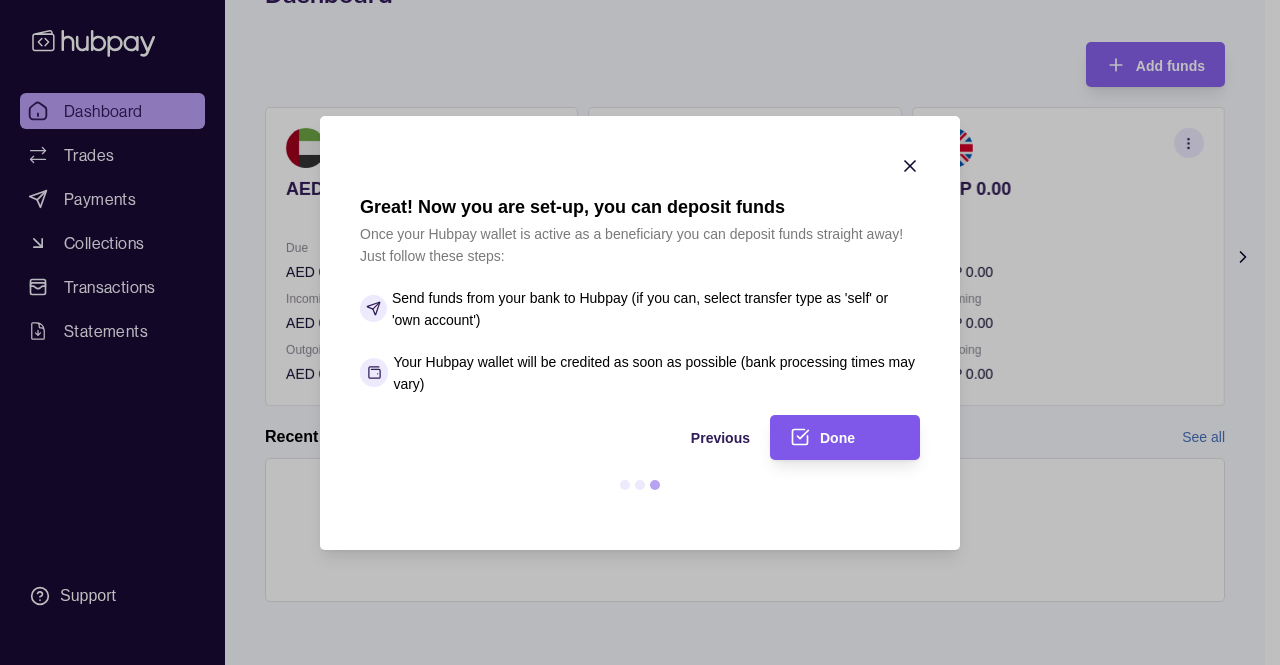 click on "Done" at bounding box center [830, 437] 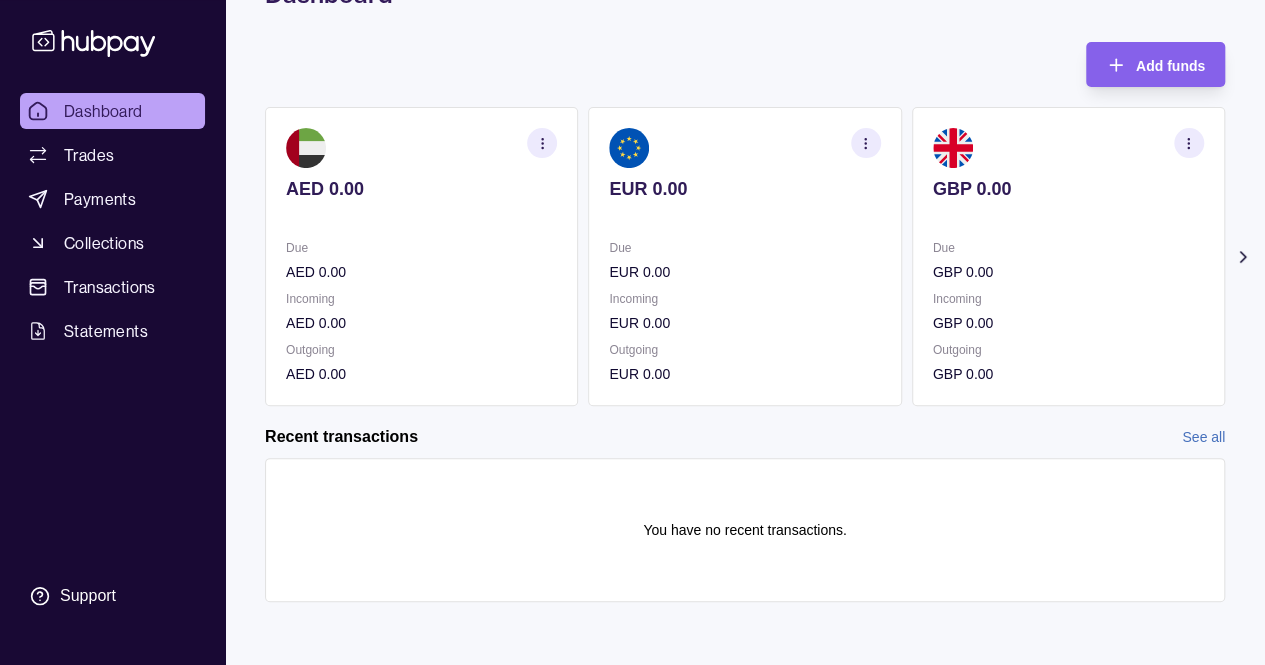 click on "GBP 0.00                                                                                                               Due GBP 0.00 Incoming GBP 0.00 Outgoing GBP 0.00" at bounding box center (1068, 256) 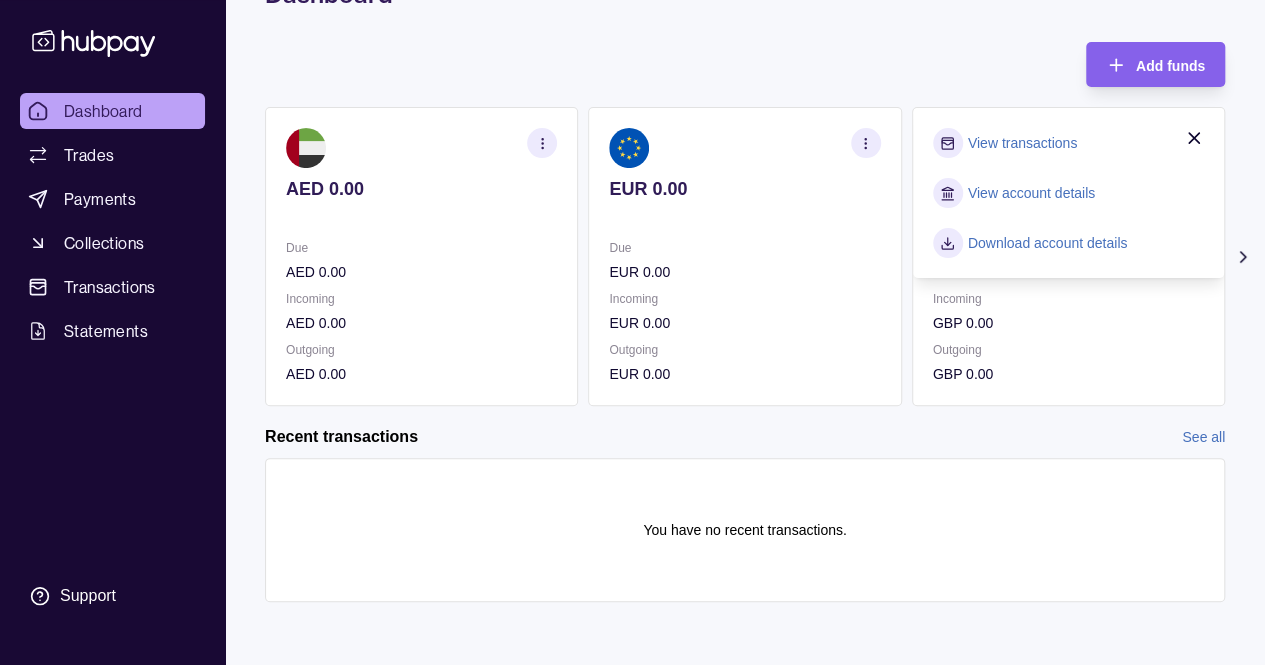 click on "AED 0.00                                                                                                               Due AED 0.00 Incoming AED 0.00 Outgoing AED 0.00" at bounding box center [421, 256] 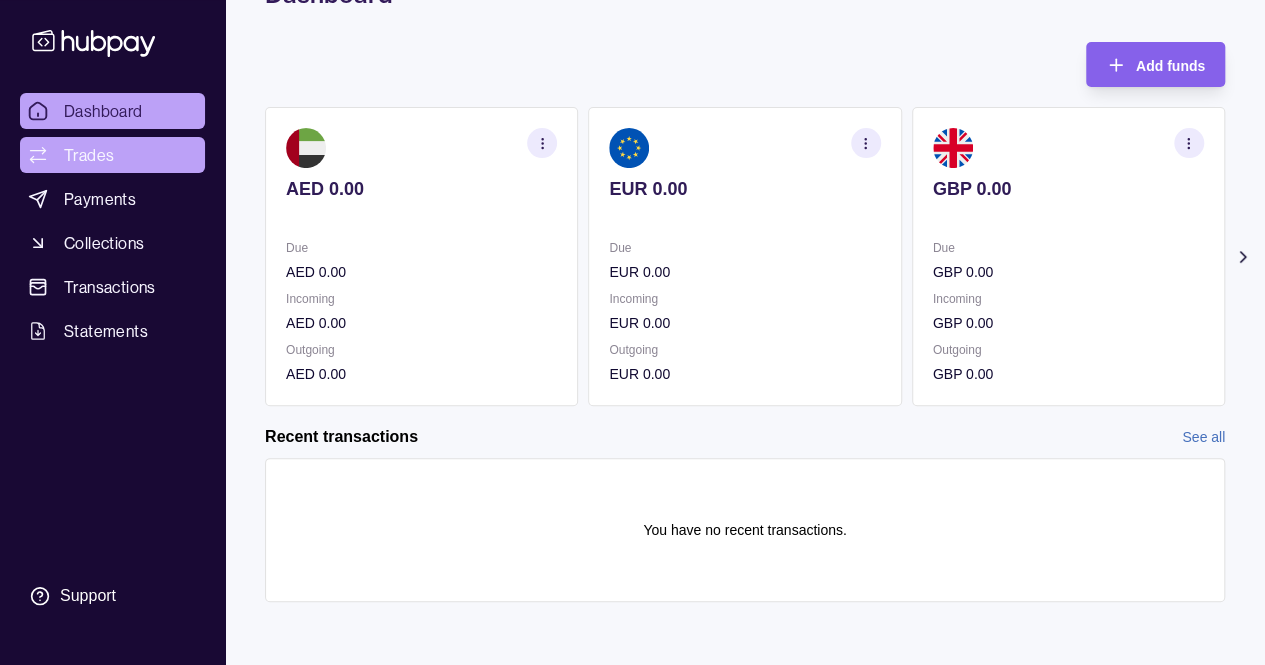 click on "Trades" at bounding box center [89, 155] 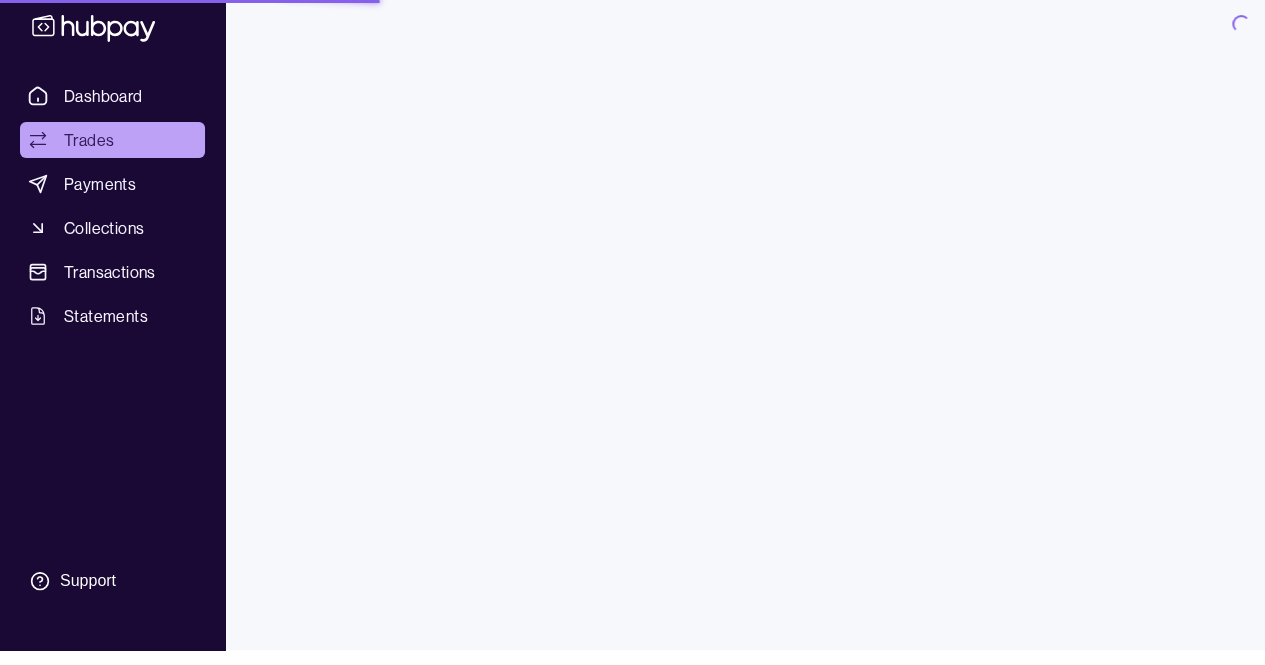 scroll, scrollTop: 0, scrollLeft: 0, axis: both 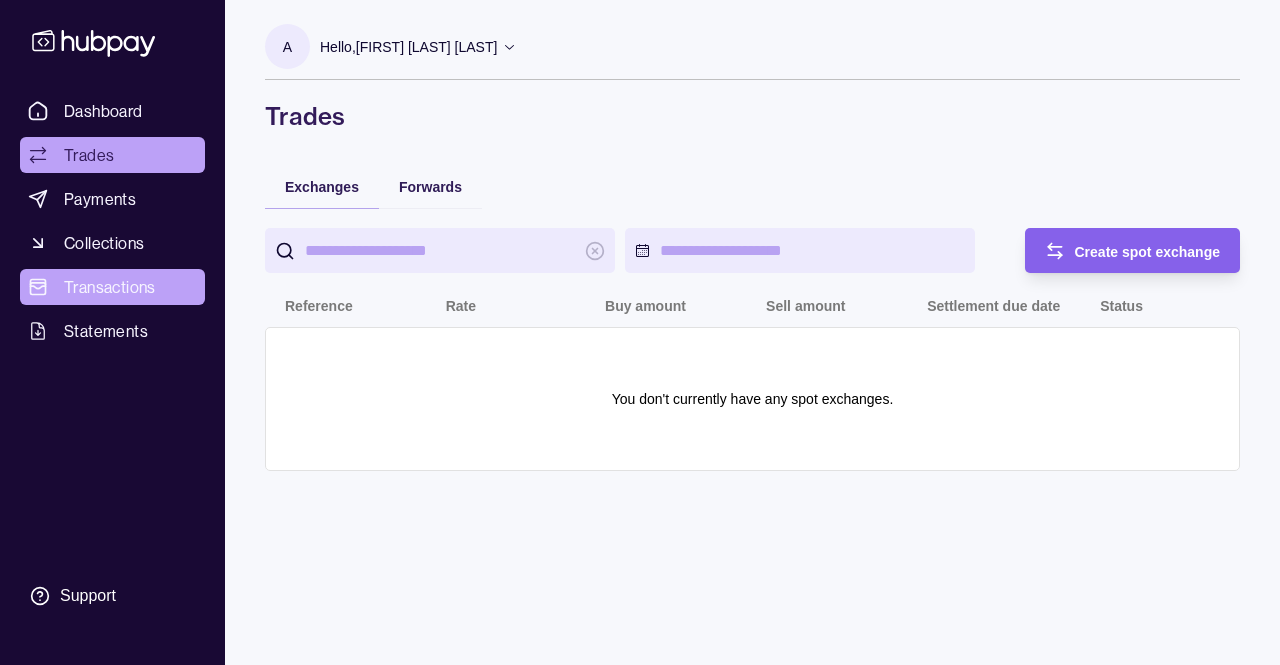 click on "Transactions" at bounding box center [110, 287] 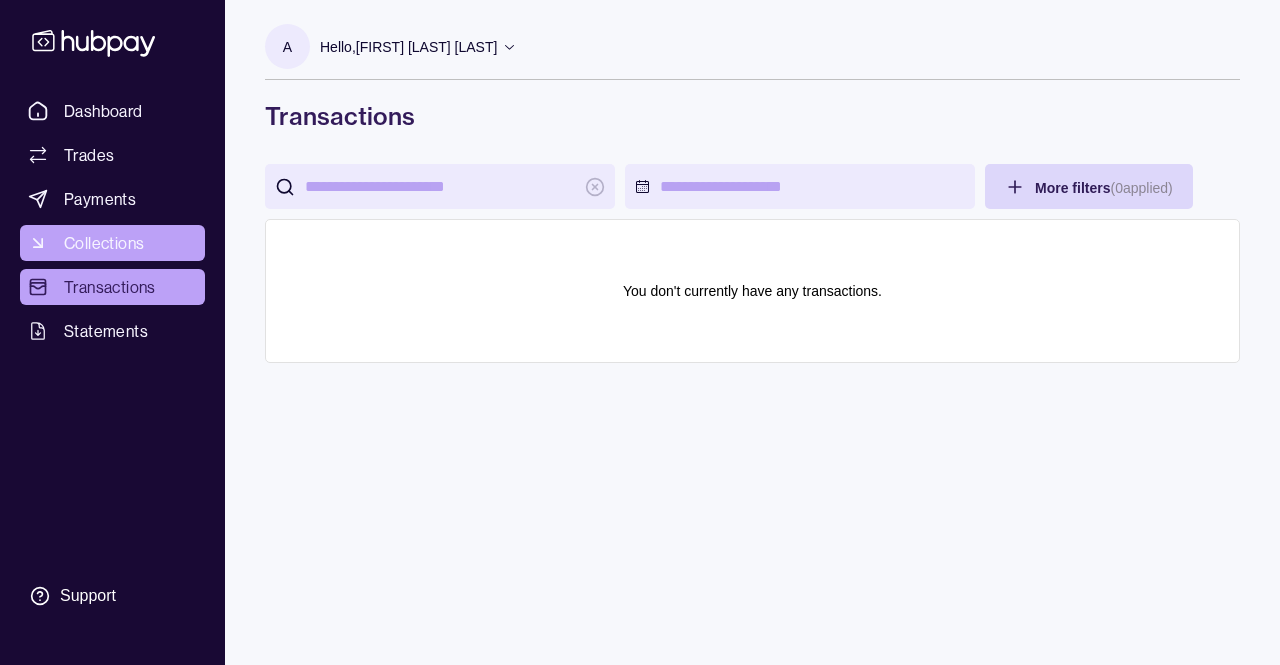 click on "Collections" at bounding box center [104, 243] 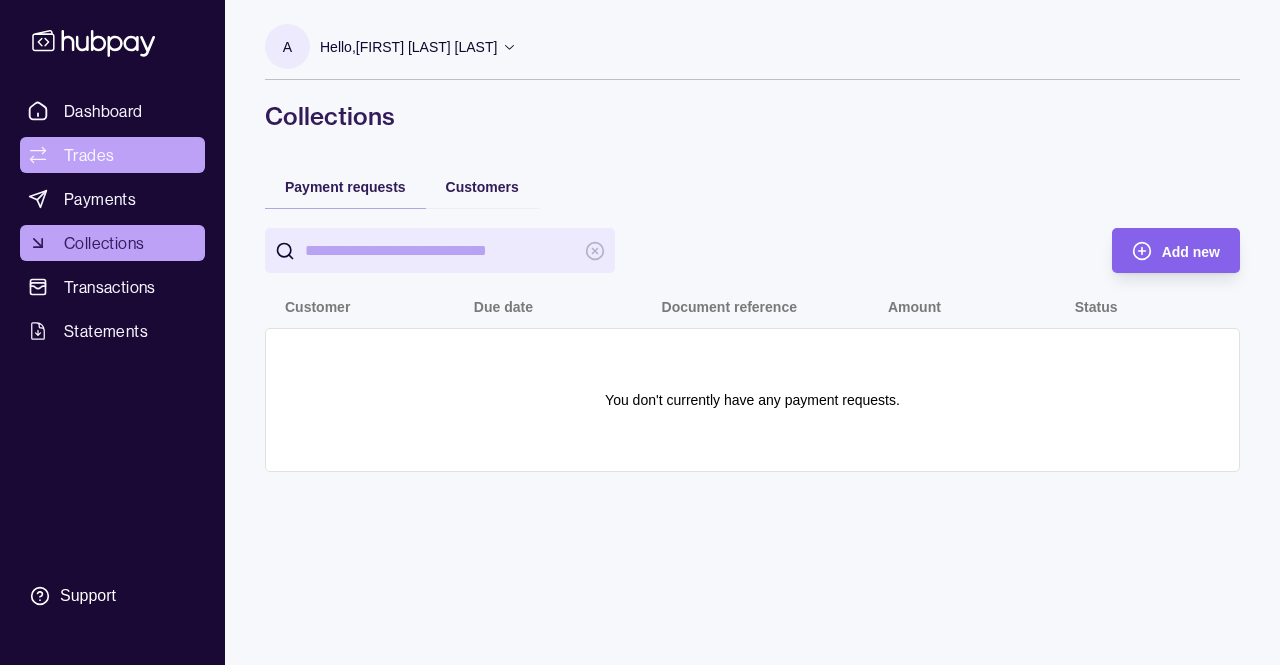 click on "Trades" at bounding box center (112, 155) 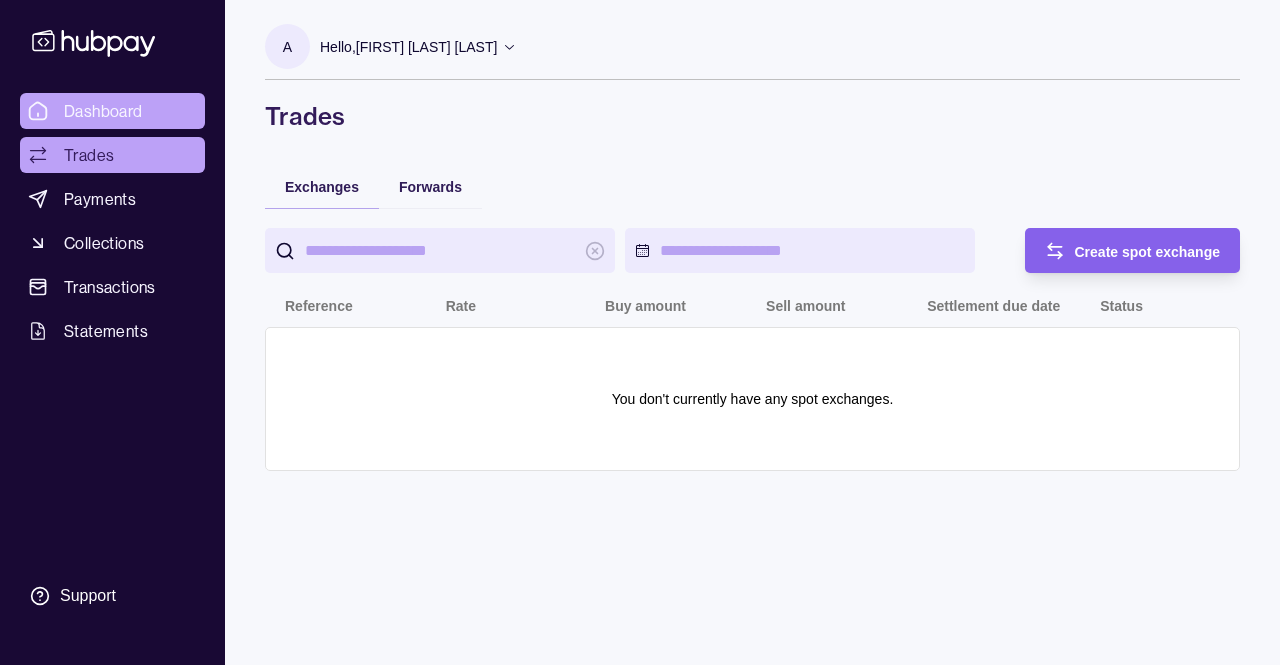 click on "Dashboard" at bounding box center (112, 111) 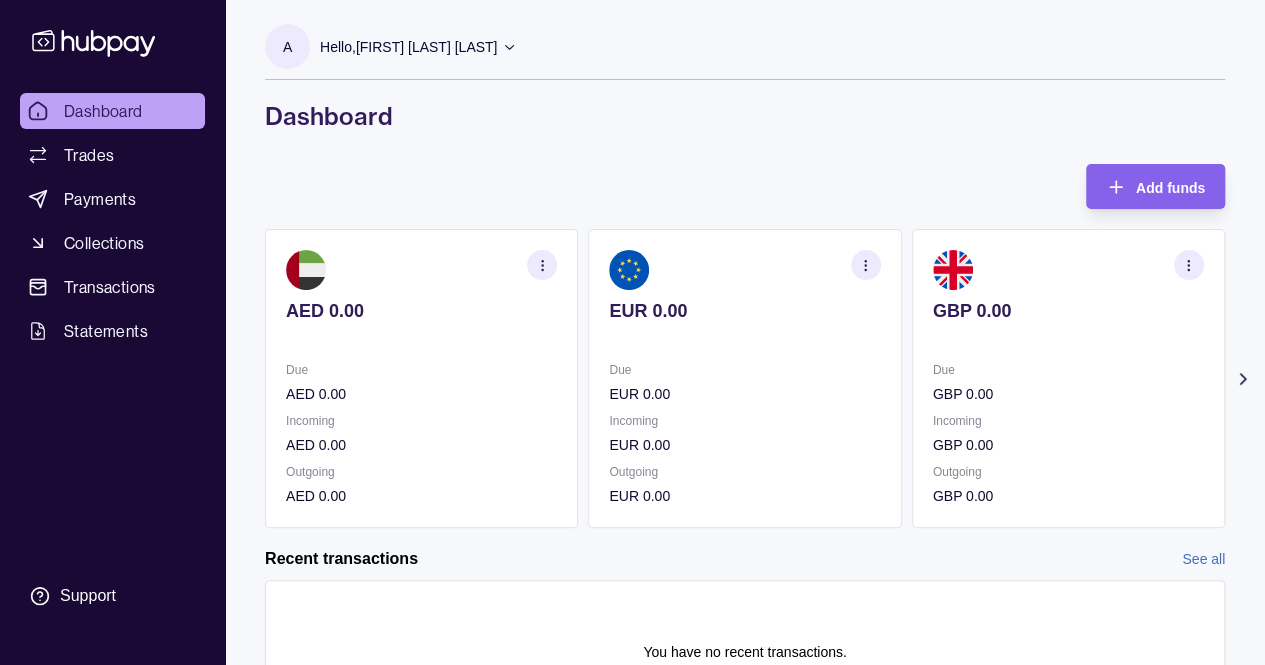 click on "Hello,  AKRAM KHAN NAWAB KHAN" at bounding box center (408, 47) 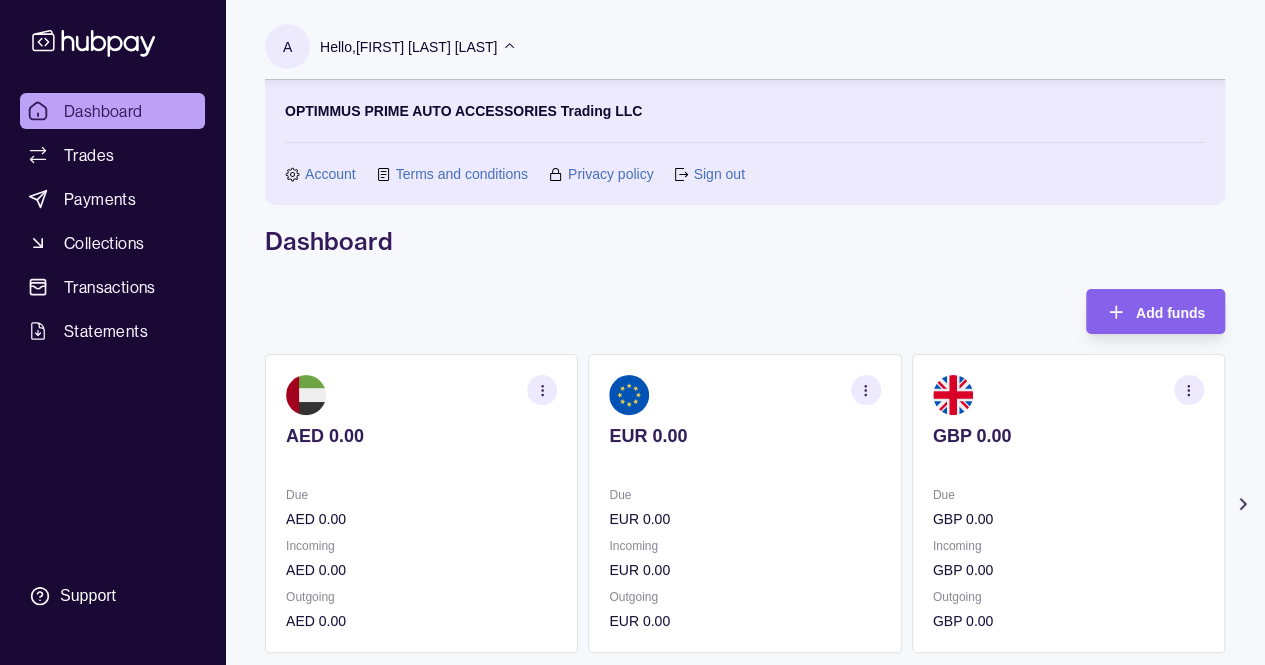 scroll, scrollTop: 247, scrollLeft: 0, axis: vertical 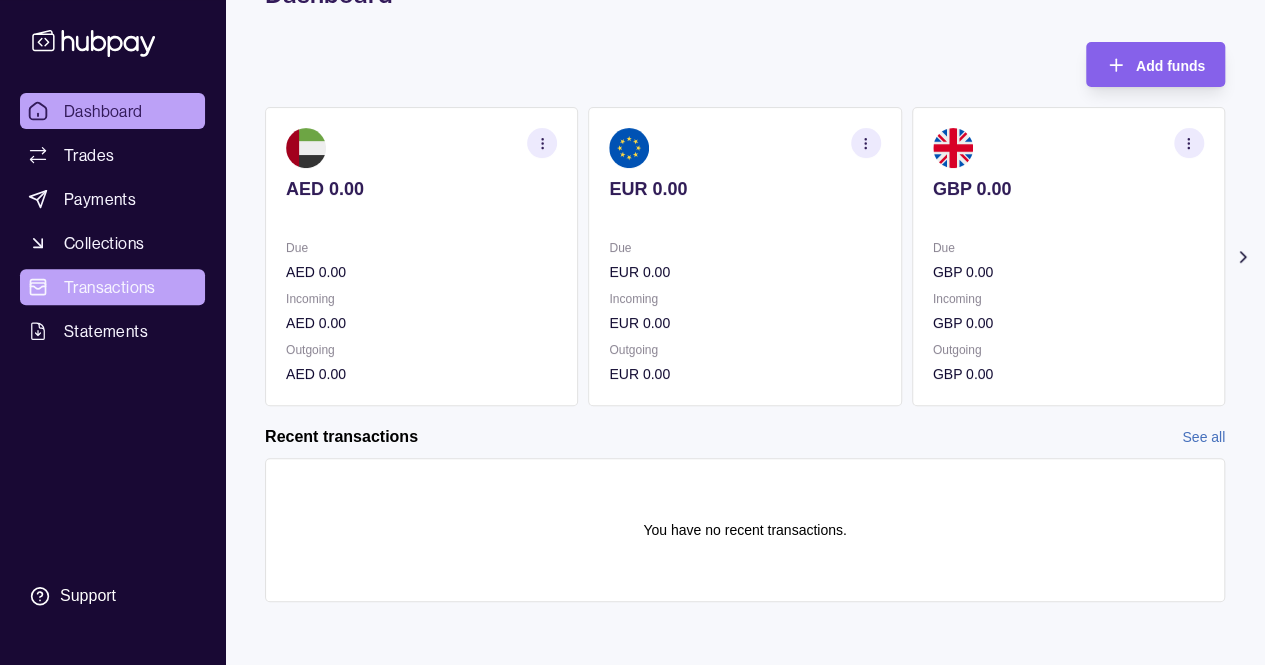 click on "Transactions" at bounding box center (110, 287) 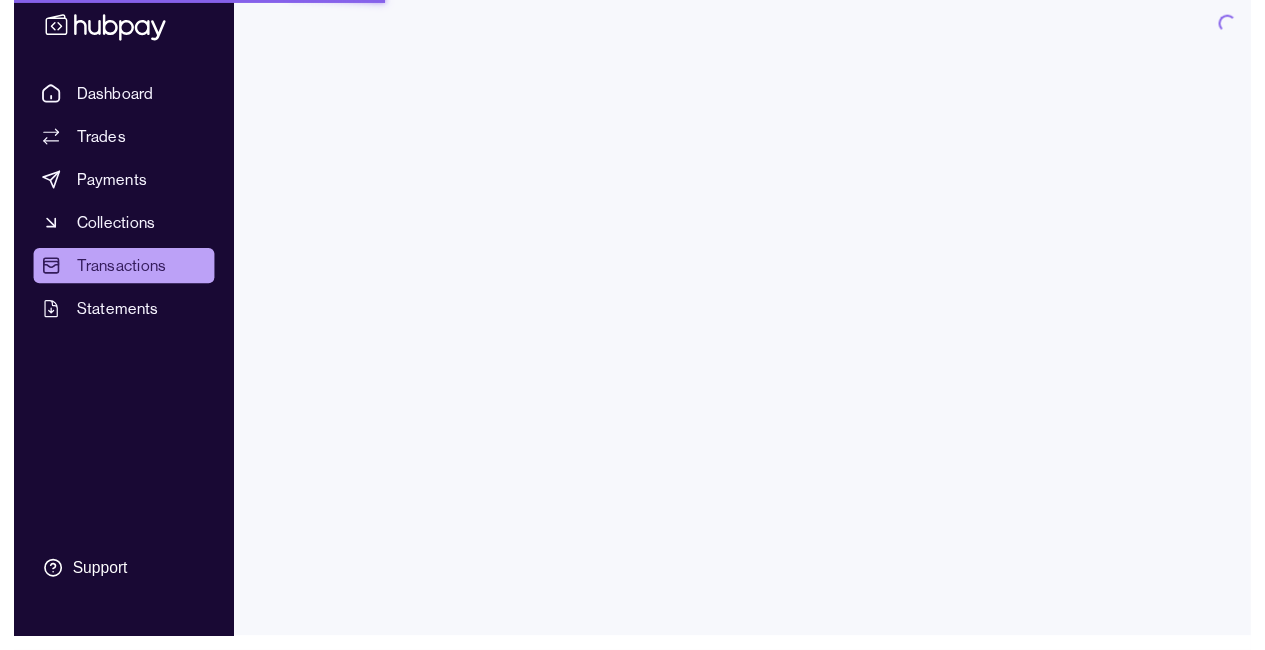 scroll, scrollTop: 0, scrollLeft: 0, axis: both 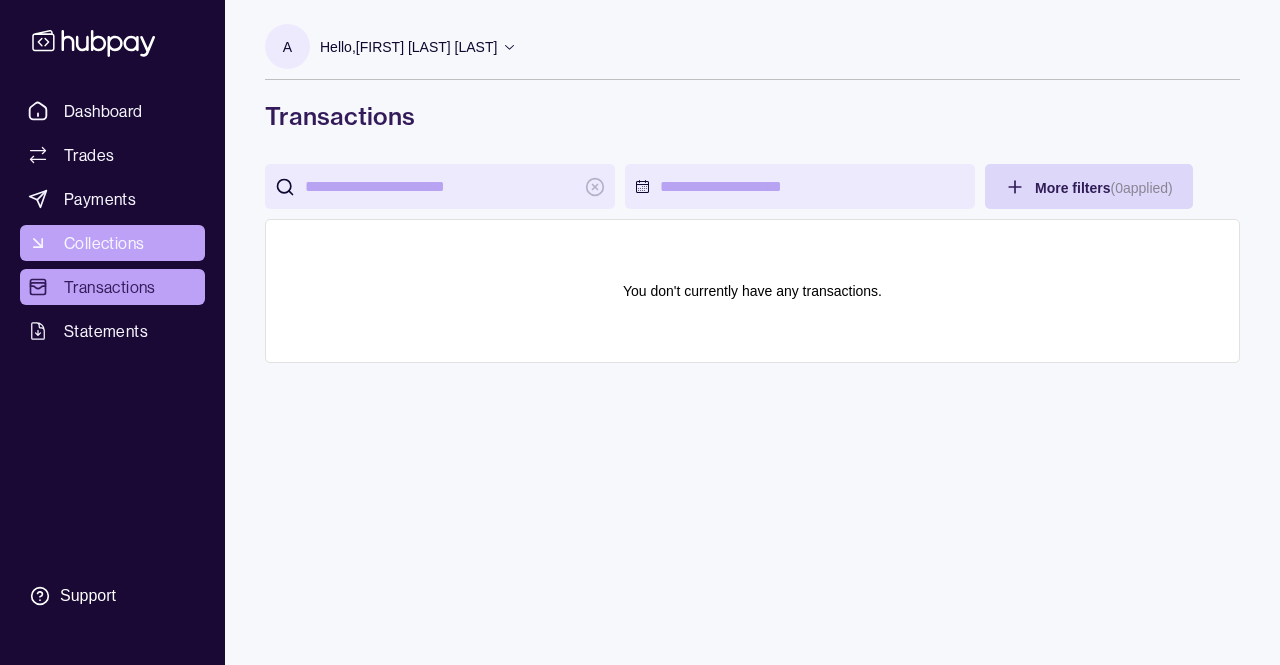 click on "Collections" at bounding box center (112, 243) 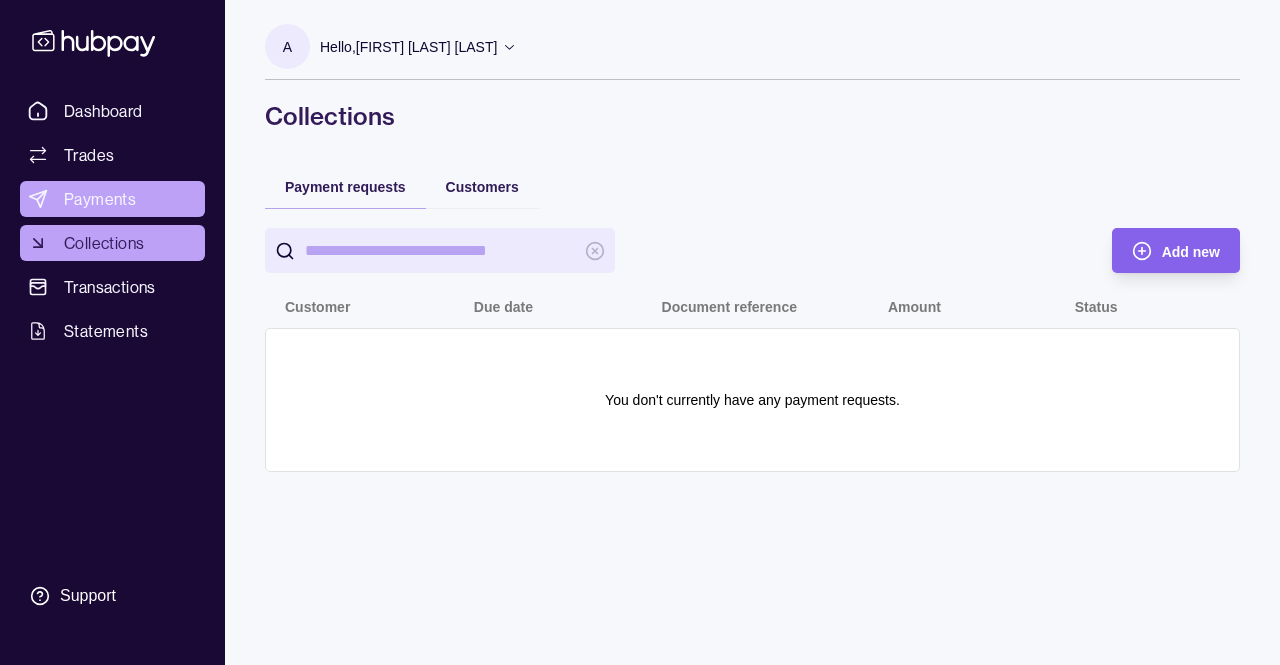 click on "Payments" at bounding box center [112, 199] 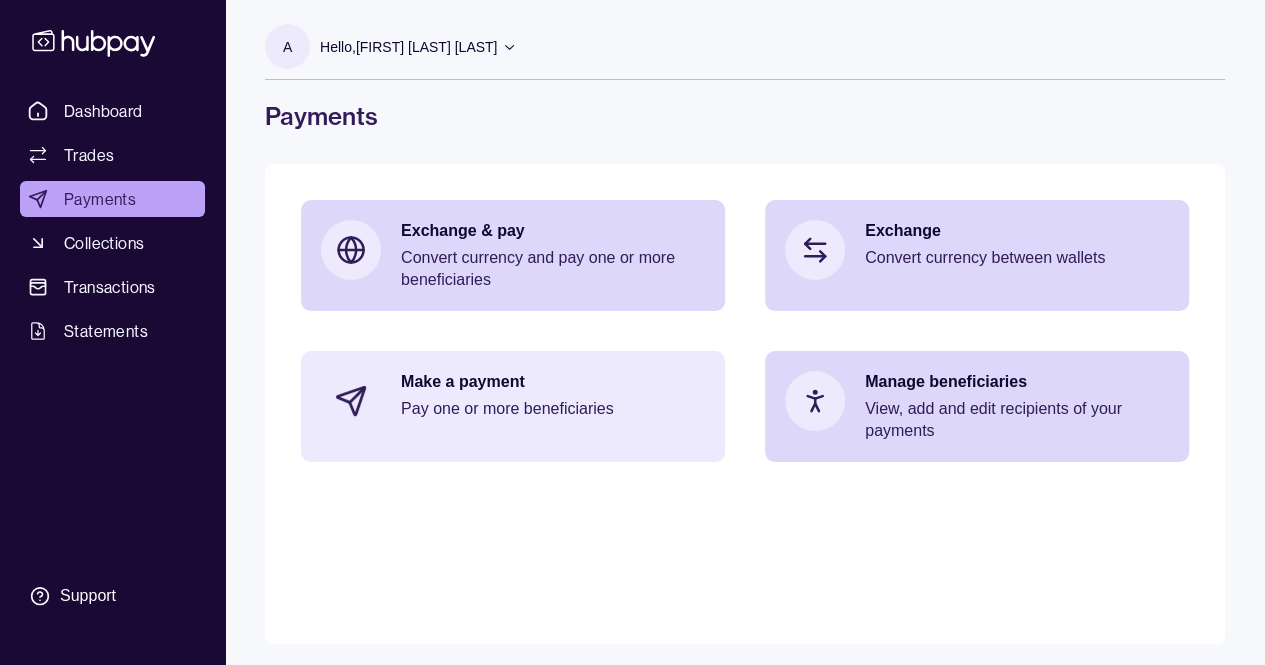 click on "Make a payment" at bounding box center [553, 382] 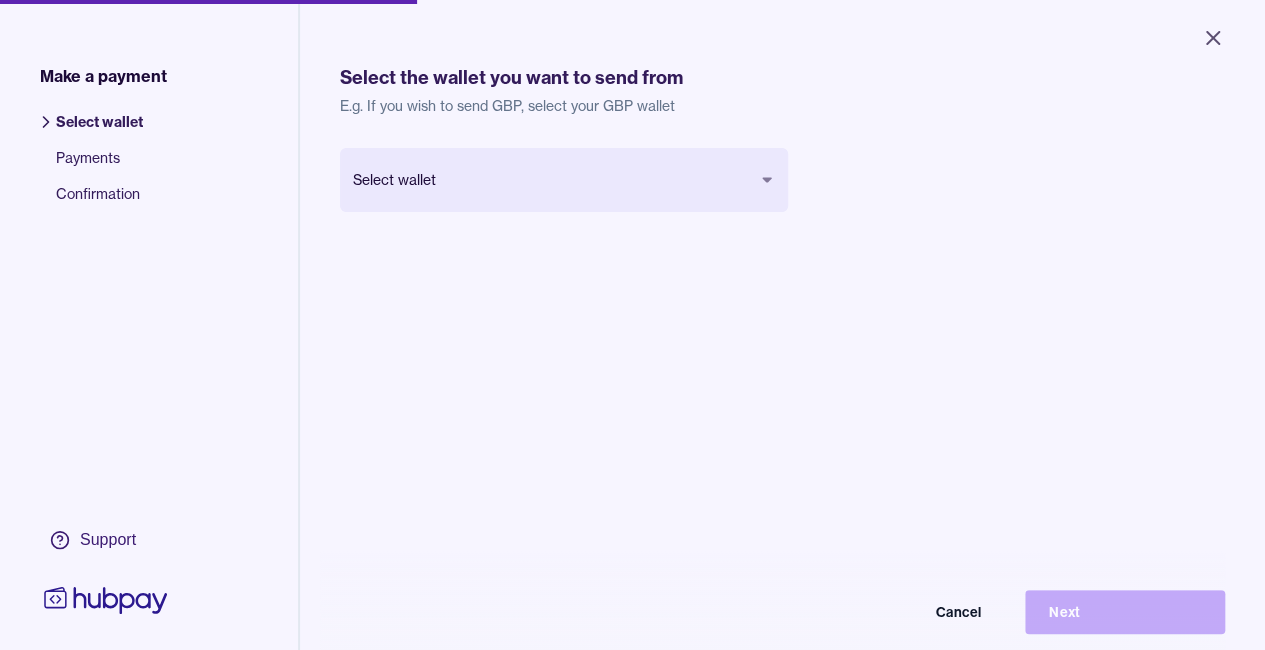 click on "Close Make a payment Select wallet Payments Confirmation Support Select the wallet you want to send from E.g. If you wish to send GBP, select your GBP wallet Select wallet Cancel Next Make a payment | Hubpay" at bounding box center (632, 325) 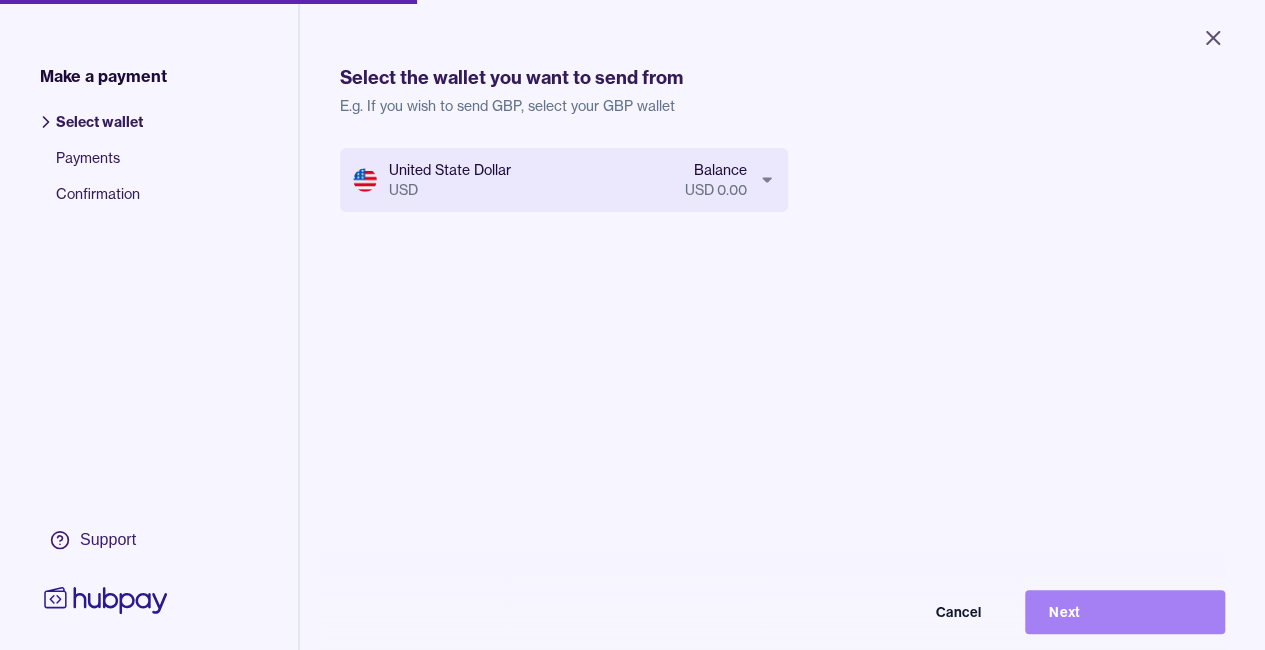 click on "Next" at bounding box center [1125, 612] 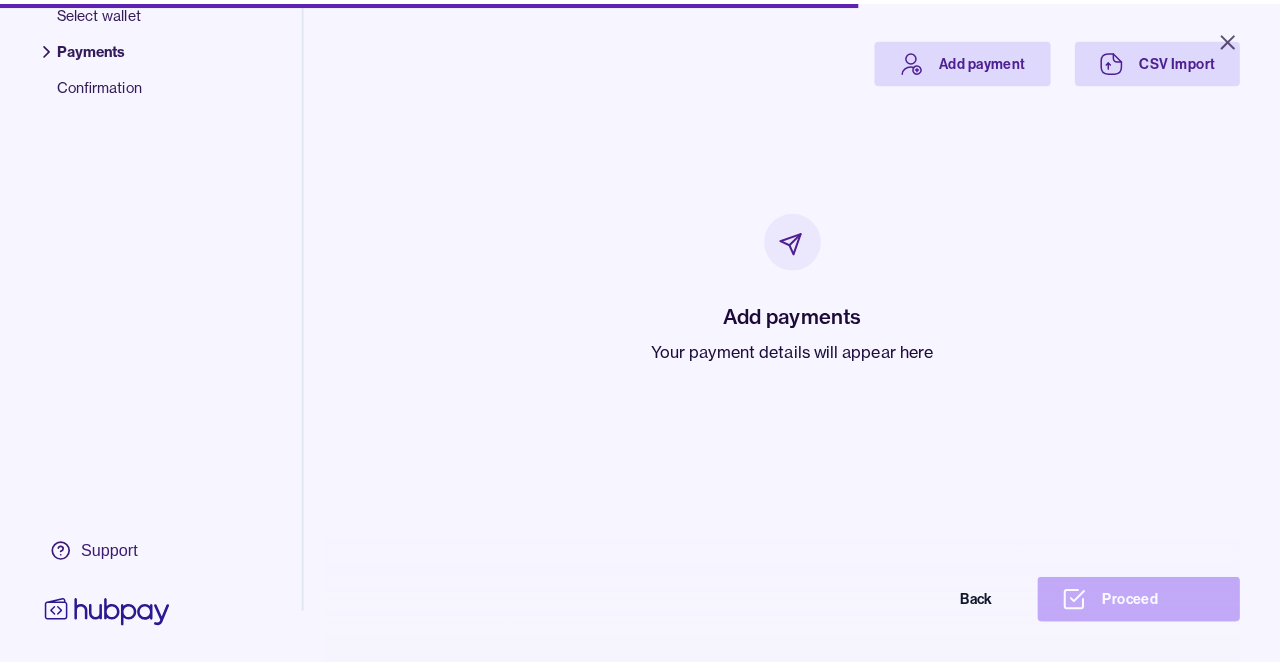 scroll, scrollTop: 115, scrollLeft: 0, axis: vertical 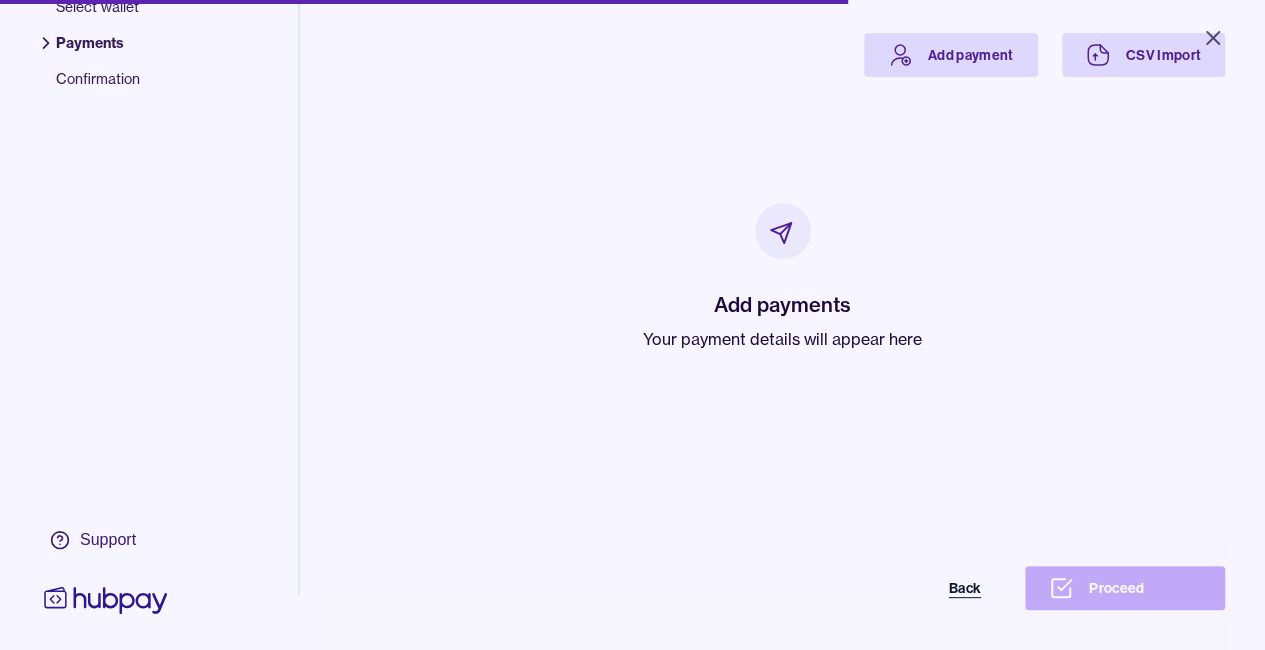click on "Back" at bounding box center (905, 588) 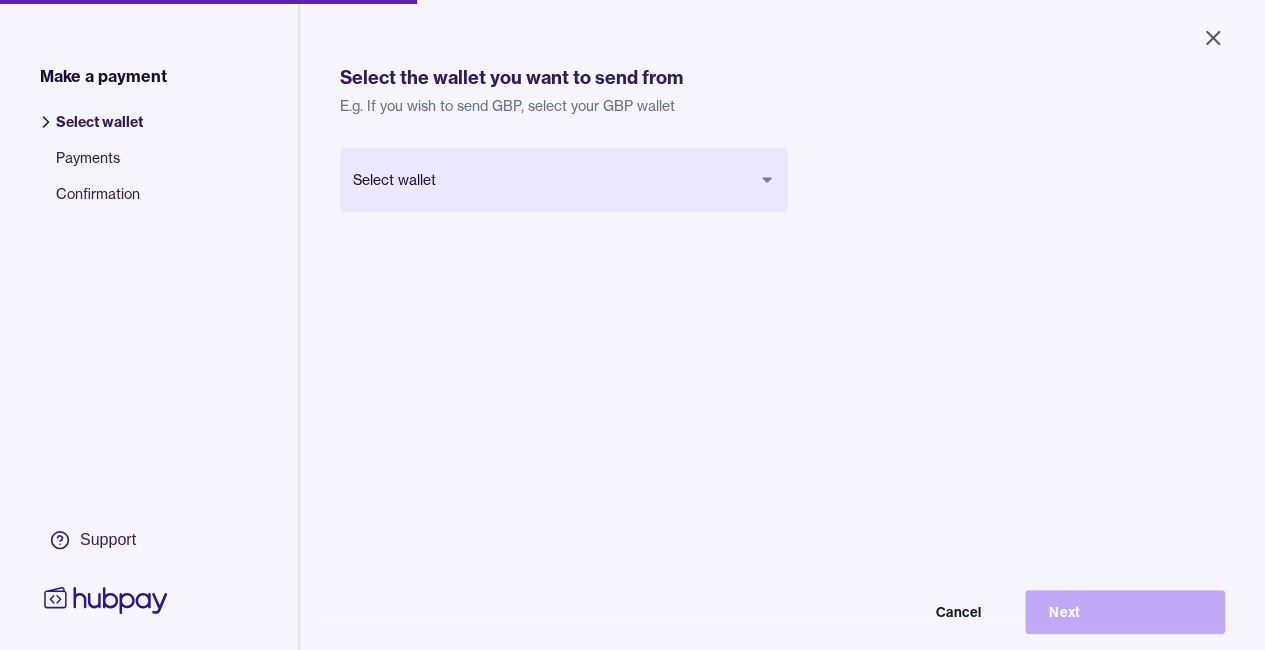 click on "Select the wallet you want to send from E.g. If you wish to send GBP, select your GBP wallet Select wallet Cancel Next" at bounding box center (782, 417) 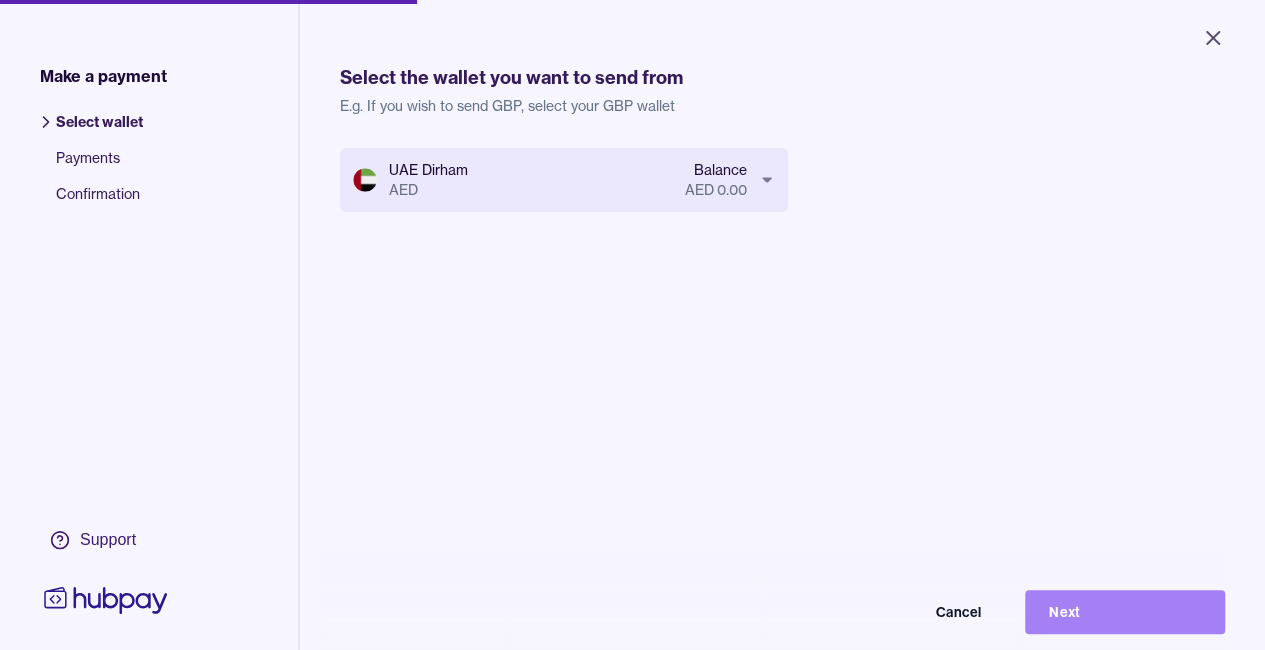 click on "Next" at bounding box center [1125, 612] 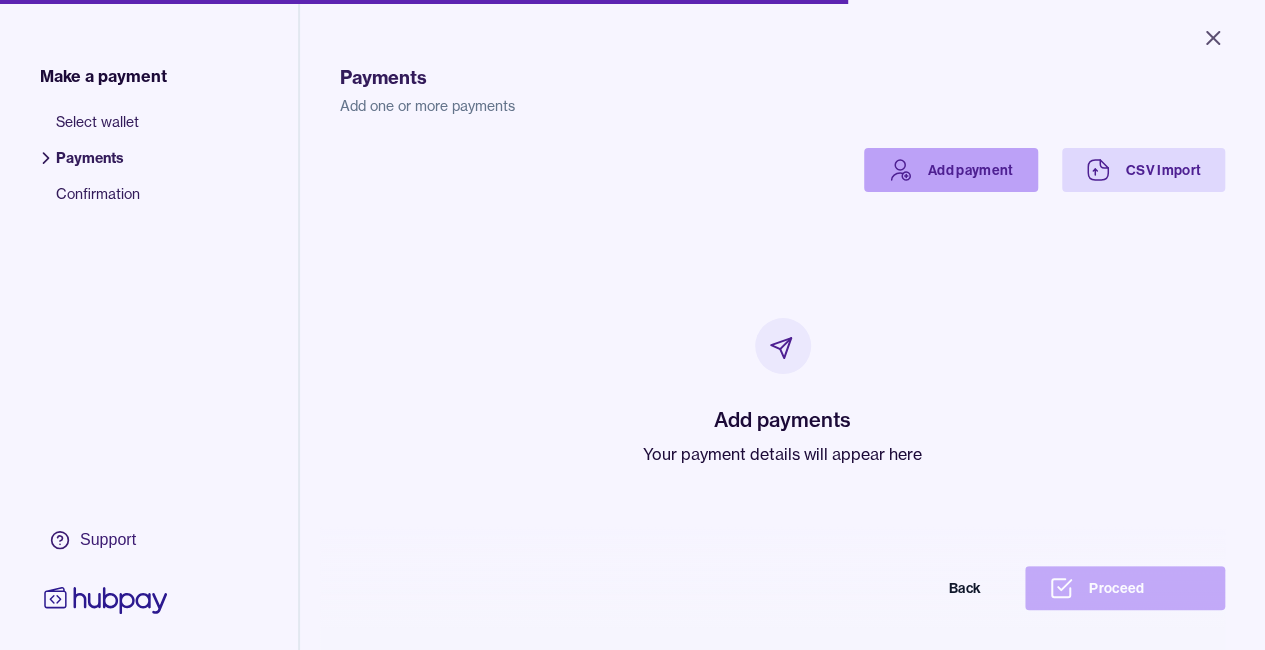 click on "Add payment" at bounding box center (951, 170) 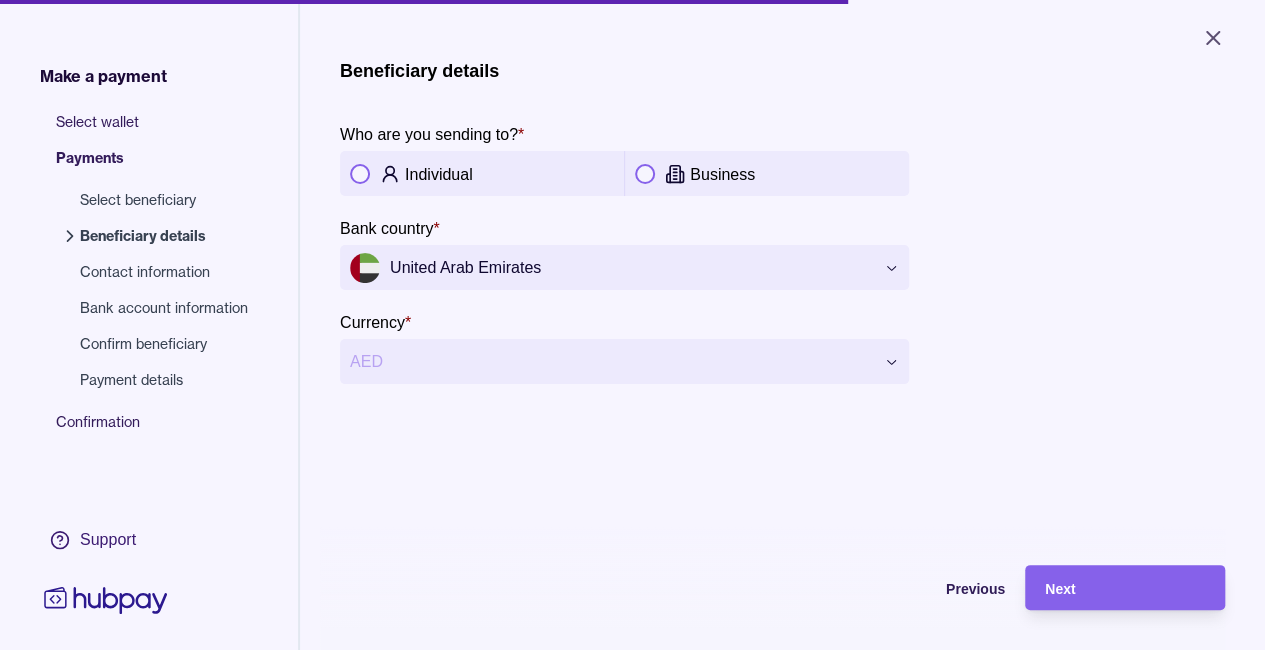 click on "**********" at bounding box center (624, 253) 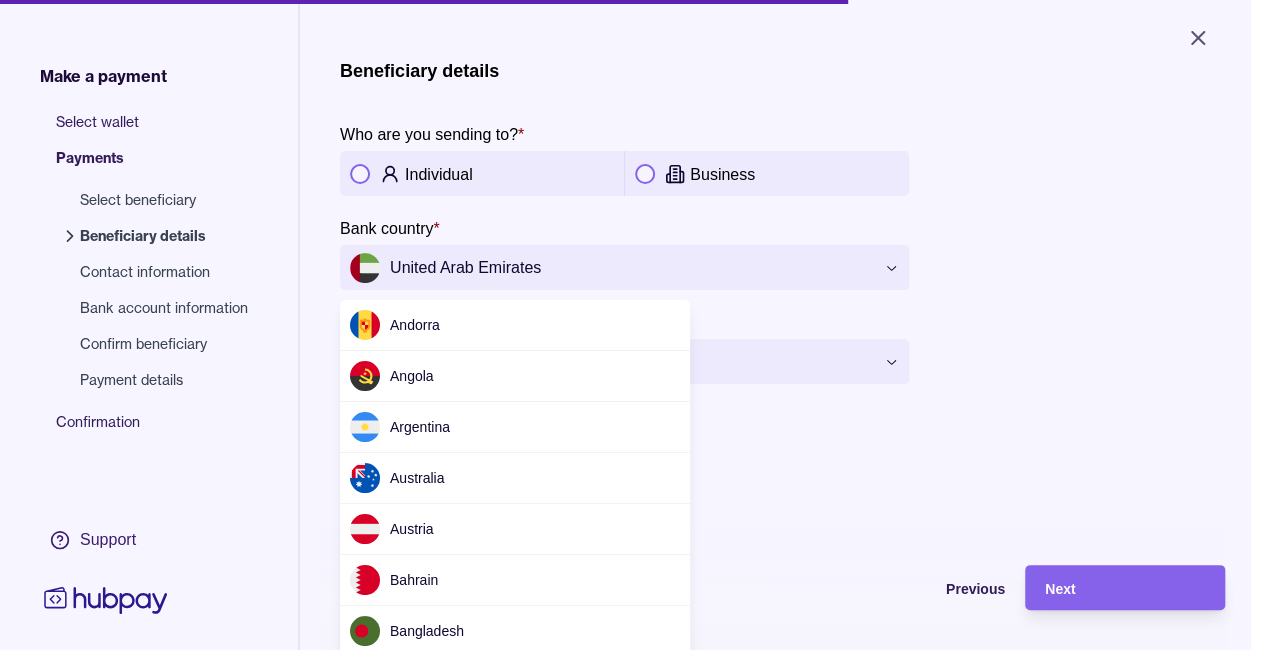 click on "**********" at bounding box center [632, 325] 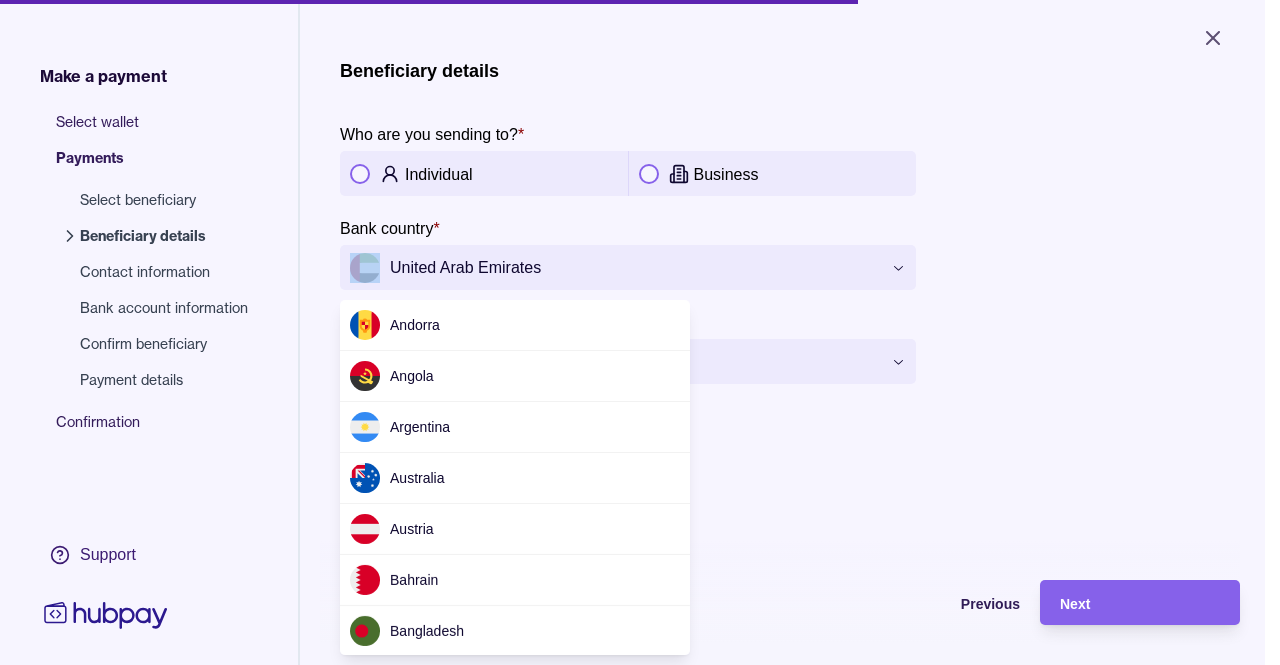 scroll, scrollTop: 5927, scrollLeft: 0, axis: vertical 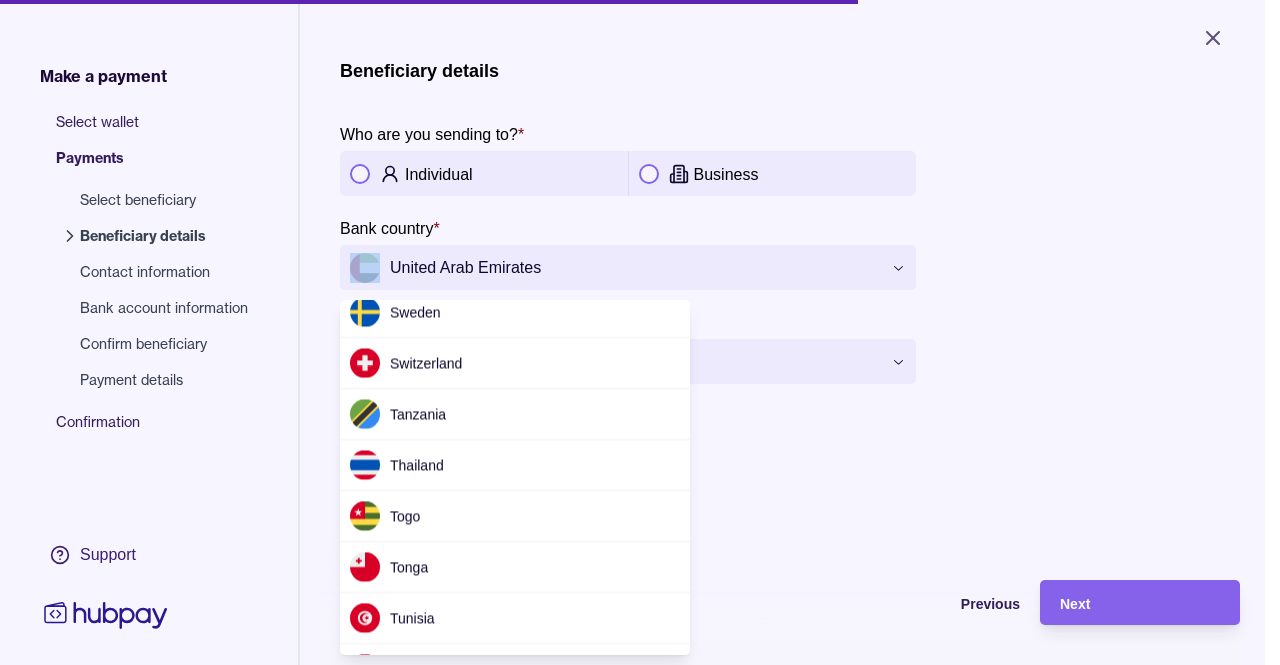 click on "**********" at bounding box center (640, 332) 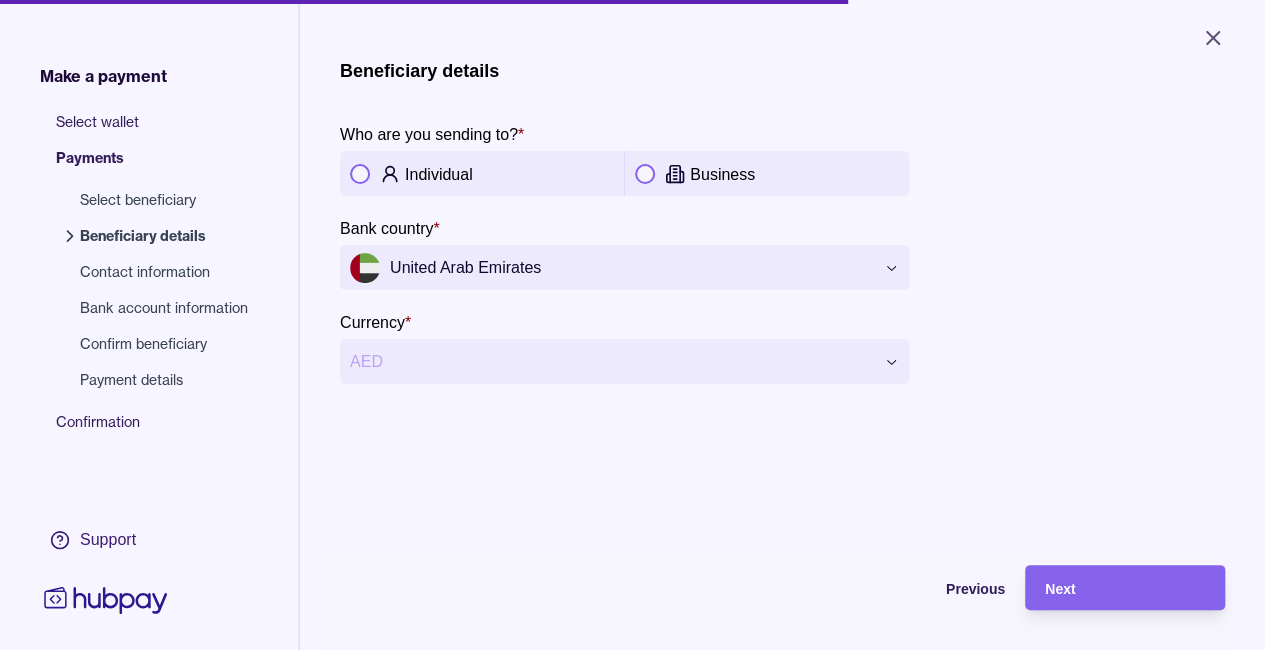 click on "**********" at bounding box center [632, 325] 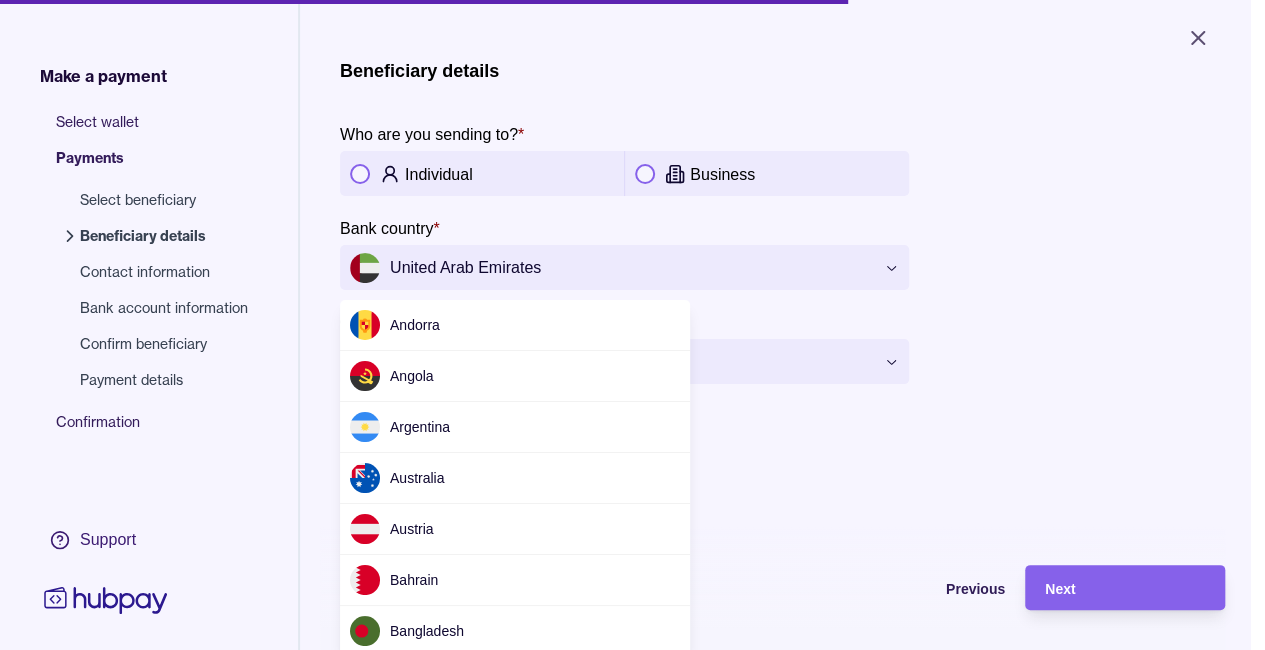 click on "Andorra Angola Argentina Australia Austria Bahrain Bangladesh Belgium Benin Bolivia Bosnia and Herzegovina Botswana Brazil Bulgaria Burkina Faso Cameroon Canada Cape Verde Chad Chile China Colombia Costa Rica Côte d'Ivoire Croatia Cyprus Czechia Denmark DR Congo Egypt Equatorial Guinea Estonia Eswatini Ethiopia Faroe Islands Fiji Finland France Gabon Gambia Germany Ghana Gibraltar Greece Greenland Guinea Guinea-Bissau Hong Kong Hungary Iceland India Indonesia Ireland Israel Italy Japan Jordan Kazakhstan Kenya Kosovo Kuwait Kyrgyzstan Latvia Lesotho Liberia Liechtenstein Lithuania Luxembourg Madagascar Malawi Malaysia Malta Mauritania Mauritius Mexico Moldova Monaco Montenegro Morocco Mozambique Namibia Nepal Netherlands New Zealand Niger Nigeria Norway Oman Pakistan Papua New Guinea Peru Philippines Poland Portugal Qatar Republic of the Congo Romania Rwanda Saint Helena, Ascension and Tristan da Cunha Samoa San Marino São Tomé and Príncipe Saudi Arabia Senegal Serbia Sierra Leone Singapore Slovakia Spain" at bounding box center [515, 472] 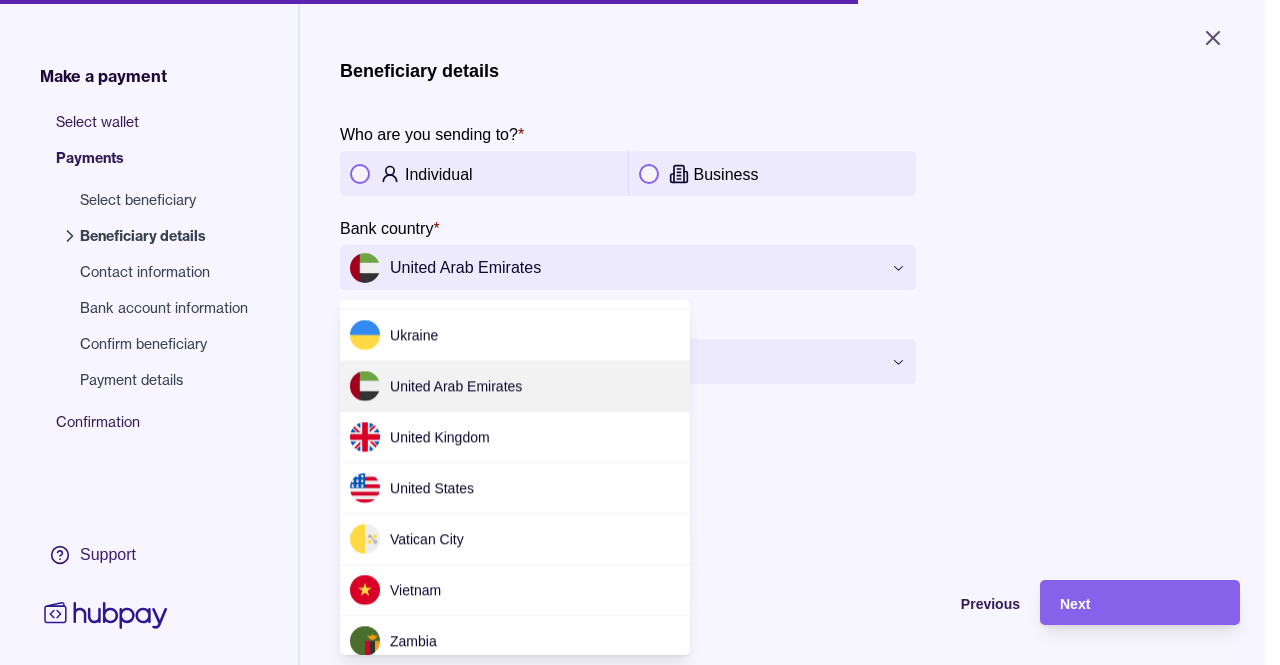 scroll, scrollTop: 6238, scrollLeft: 0, axis: vertical 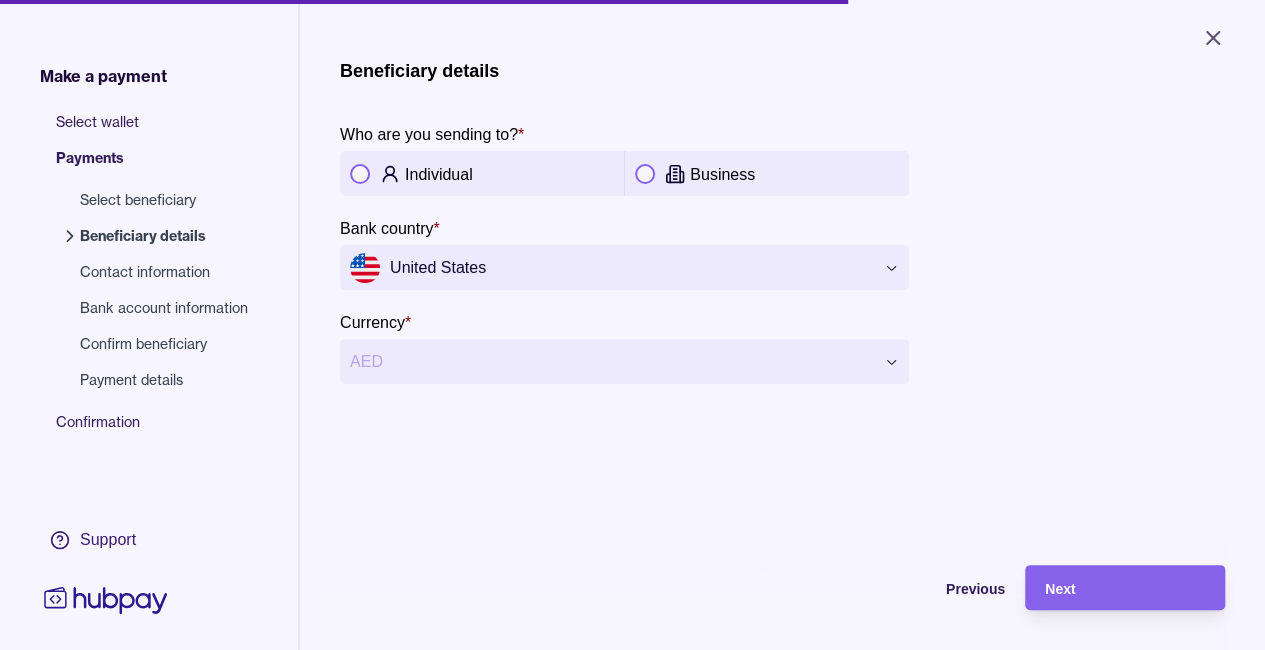 click on "Business" at bounding box center (767, 173) 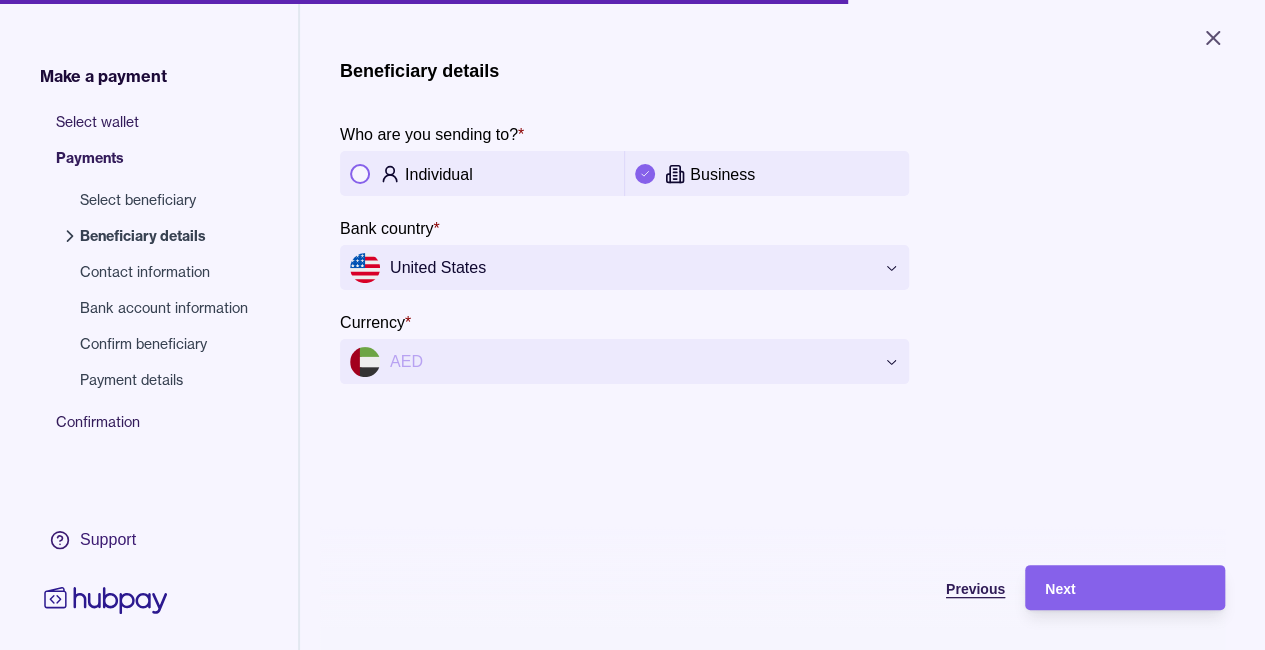 click on "Previous" at bounding box center (905, 588) 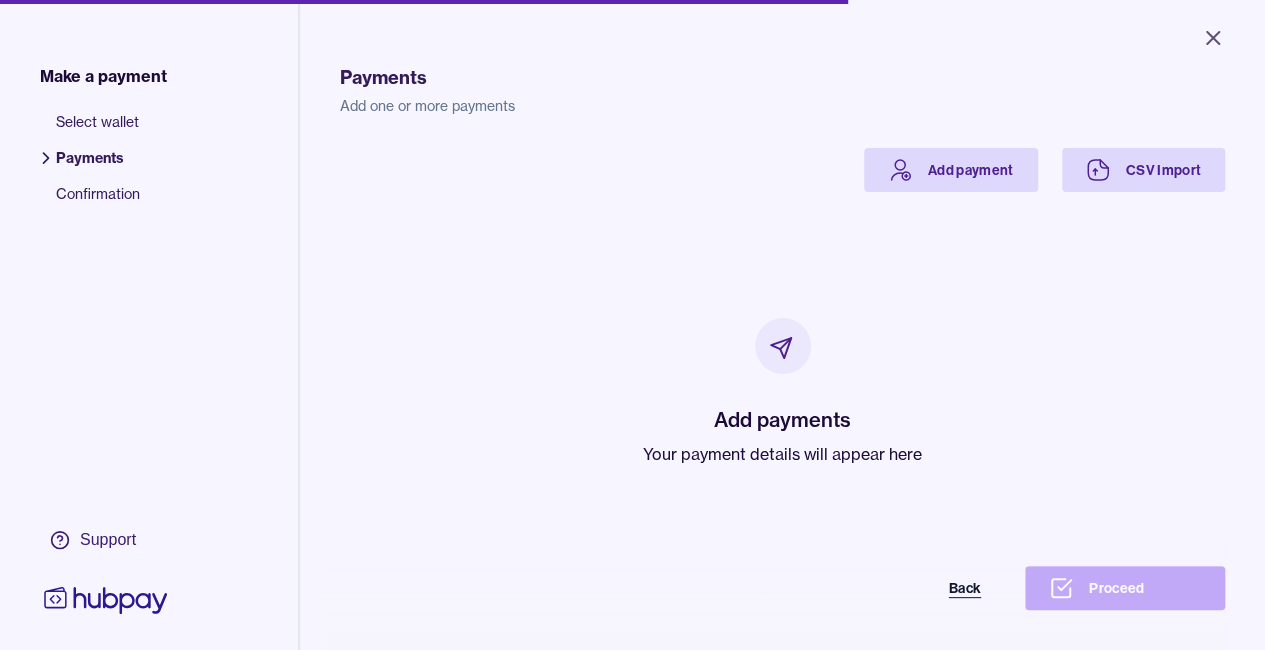 click on "Back" at bounding box center [905, 588] 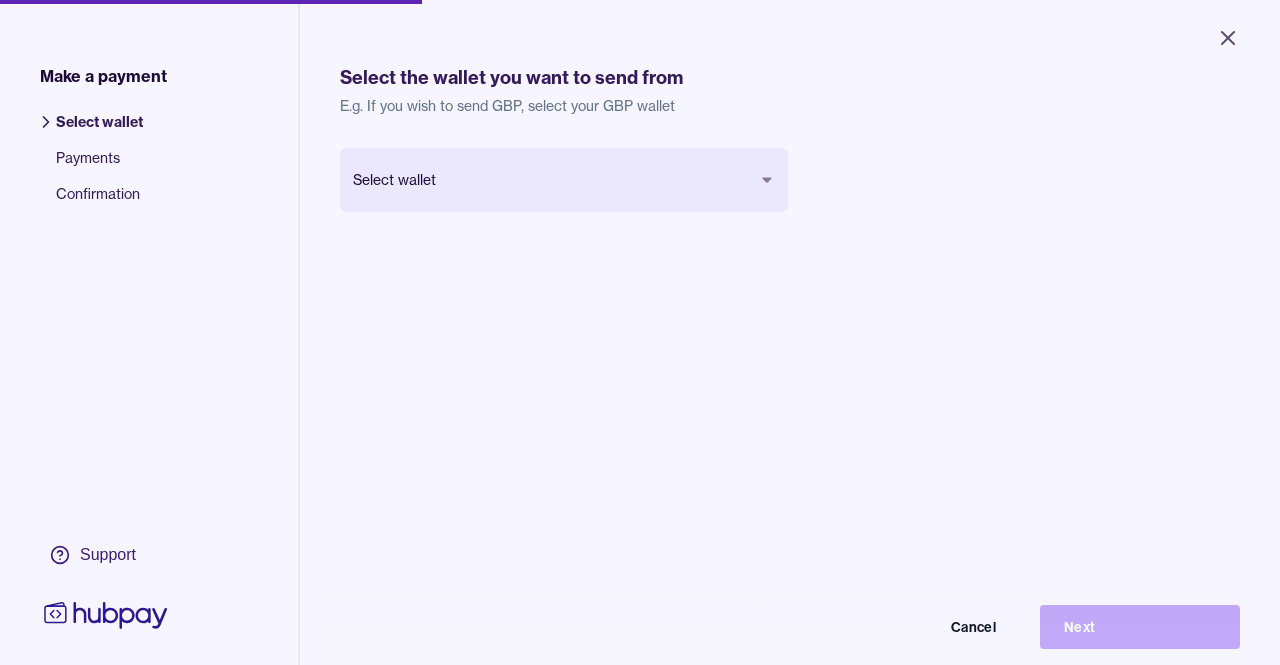 click on "Close Make a payment Select wallet Payments Confirmation Support Select the wallet you want to send from E.g. If you wish to send GBP, select your GBP wallet Select wallet Cancel Next Make a payment | Hubpay" at bounding box center [640, 332] 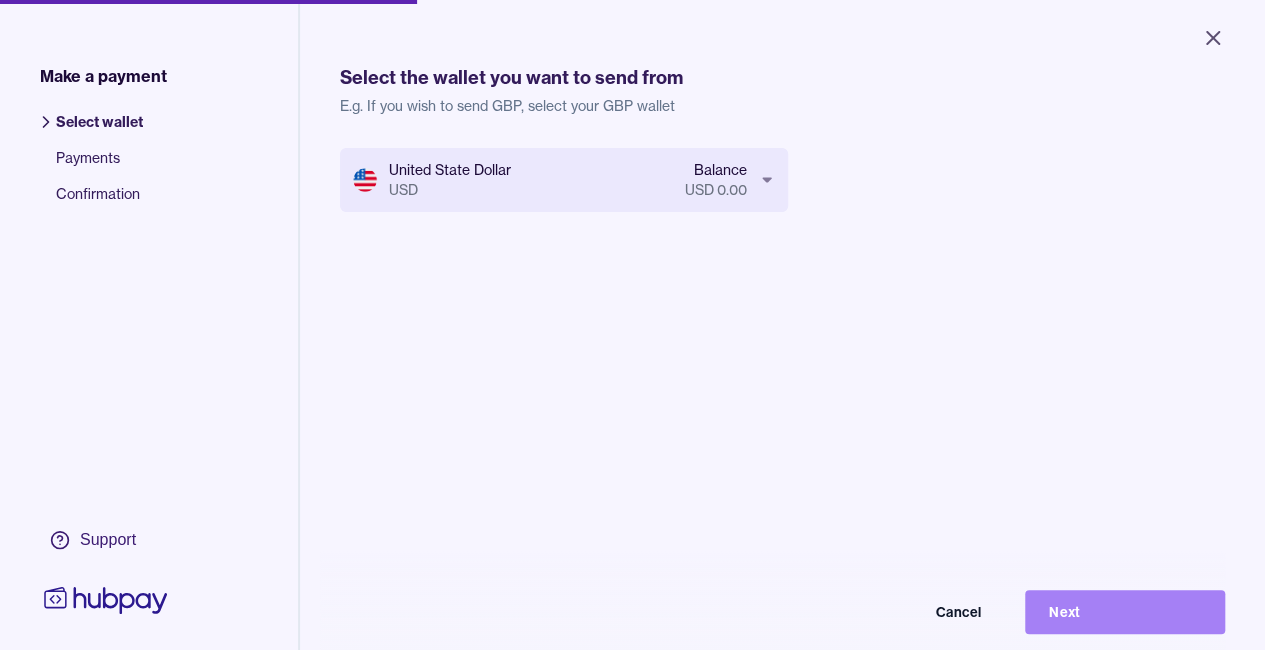 click on "Next" at bounding box center [1125, 612] 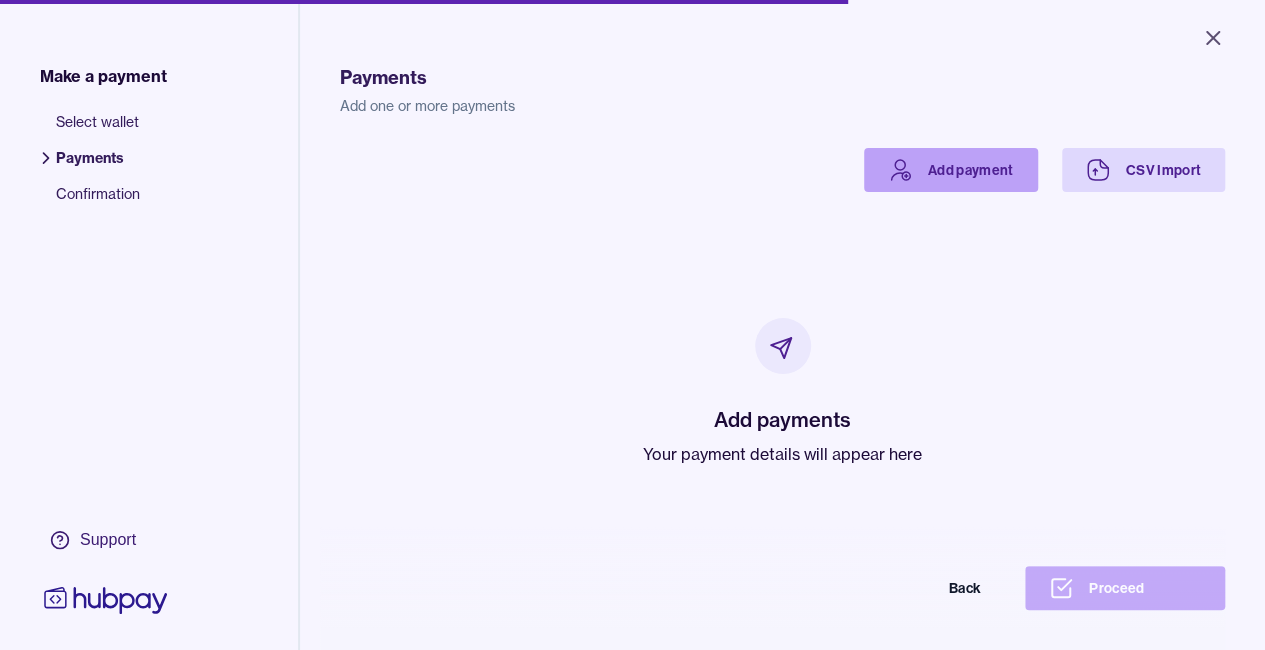 click on "Add payment" at bounding box center [951, 170] 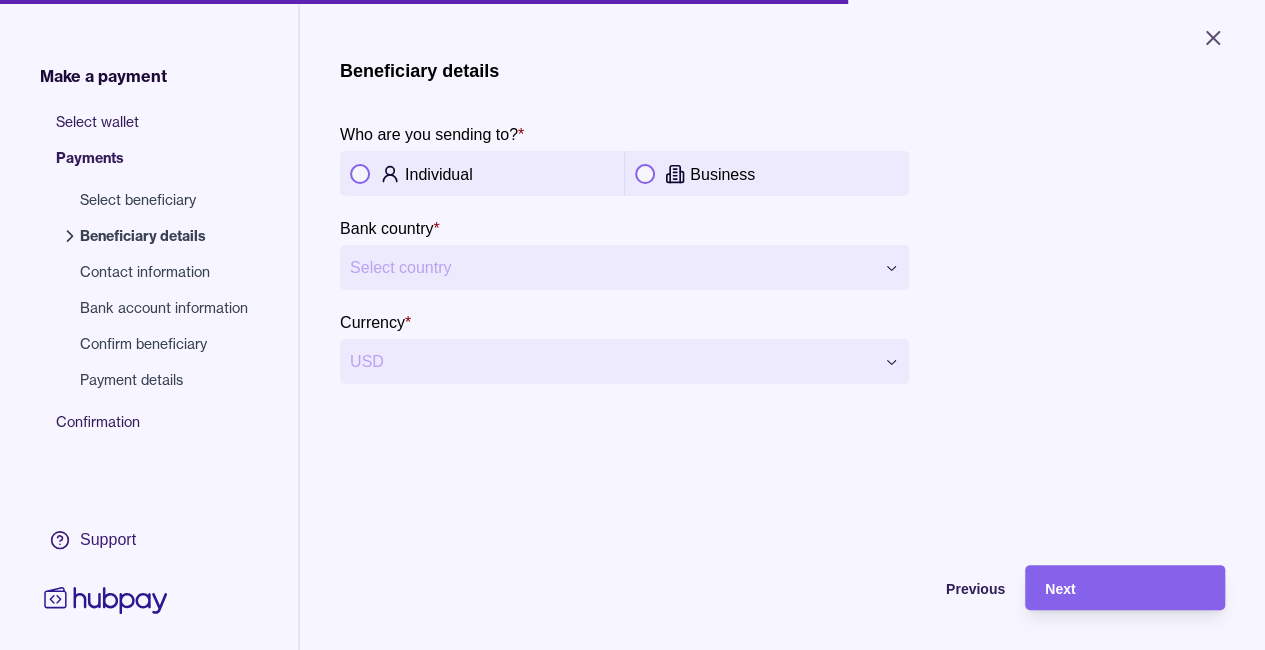 click 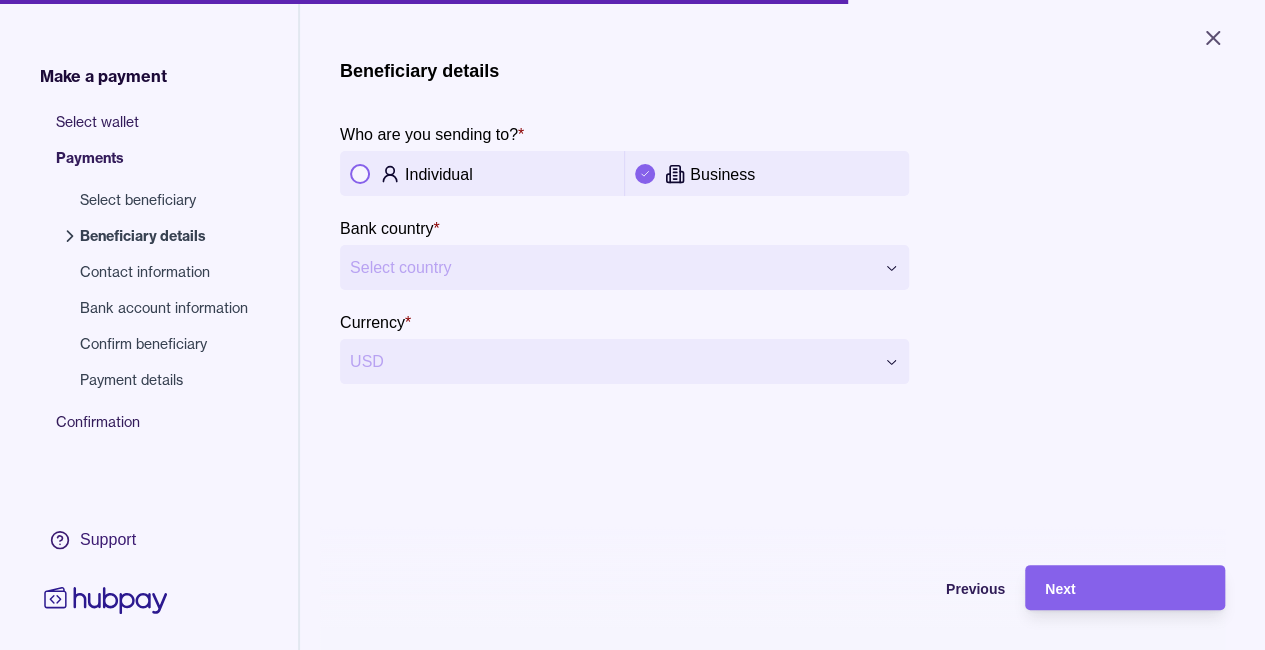 click on "**********" at bounding box center (632, 325) 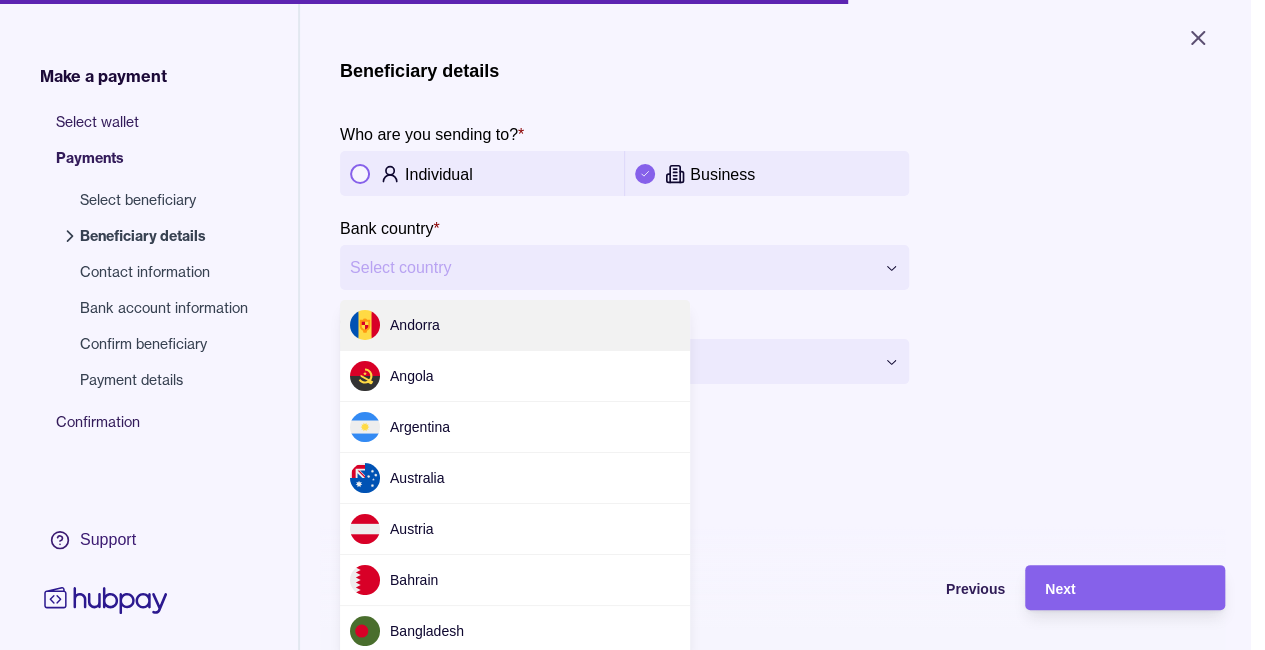 click on "**********" at bounding box center [632, 325] 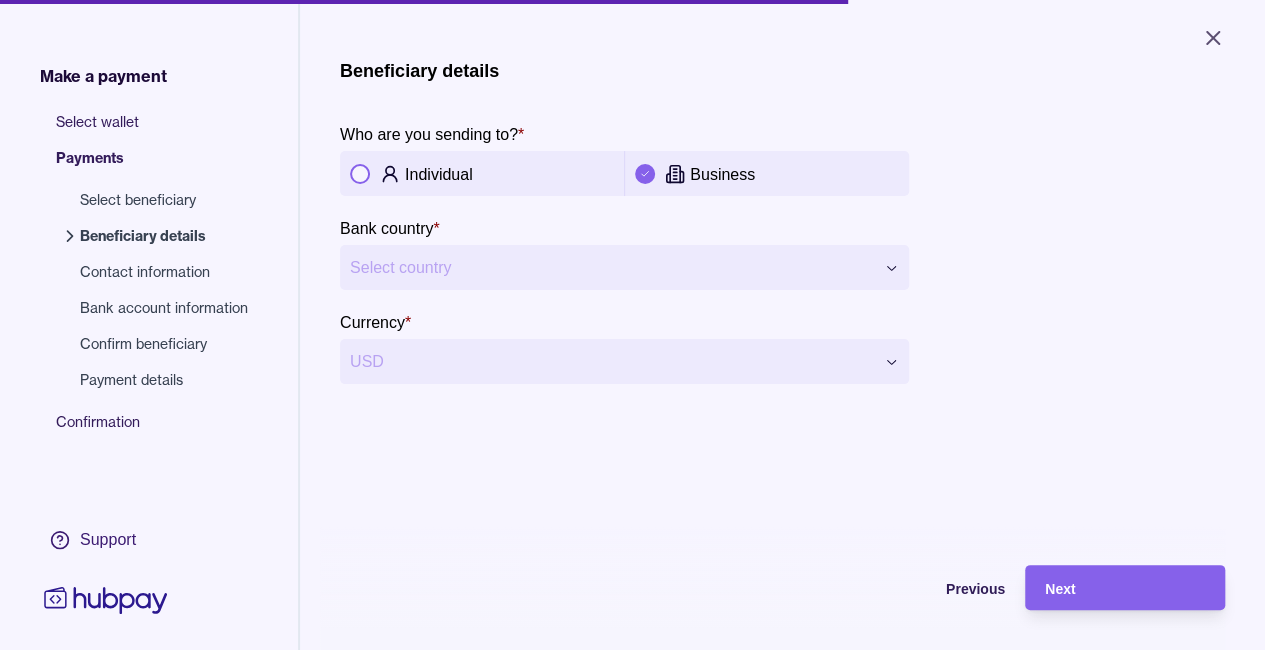click on "**********" at bounding box center [632, 325] 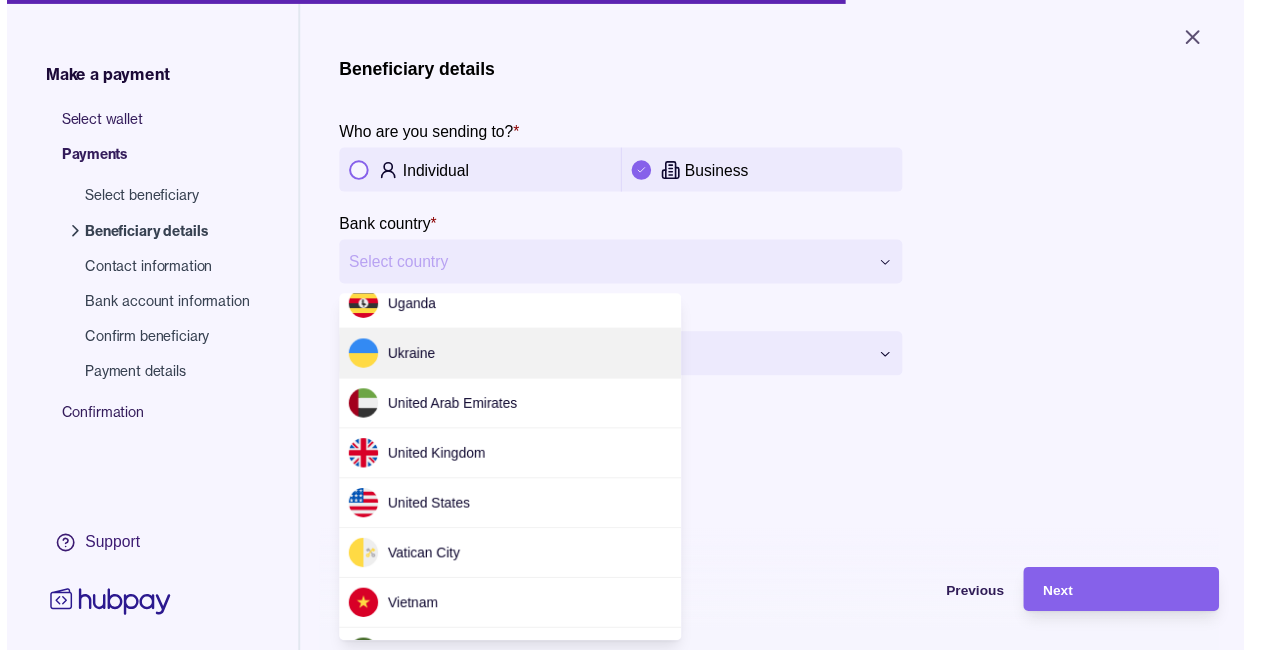scroll, scrollTop: 6186, scrollLeft: 0, axis: vertical 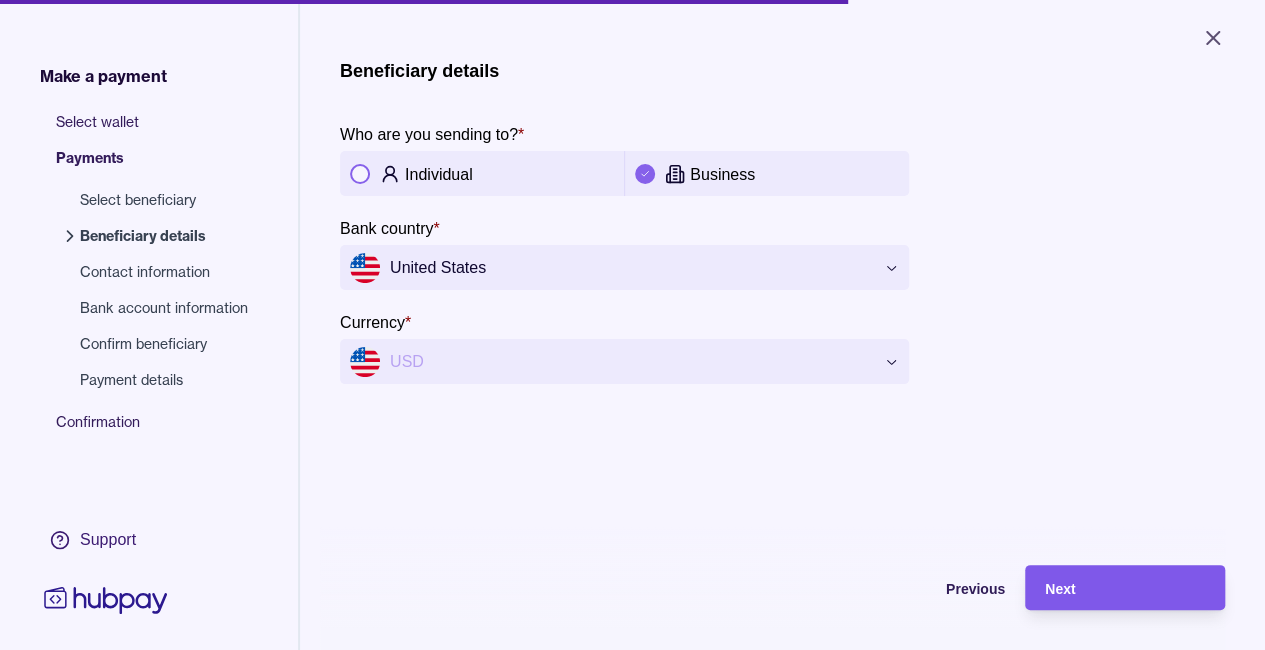 click on "Next" at bounding box center (1125, 588) 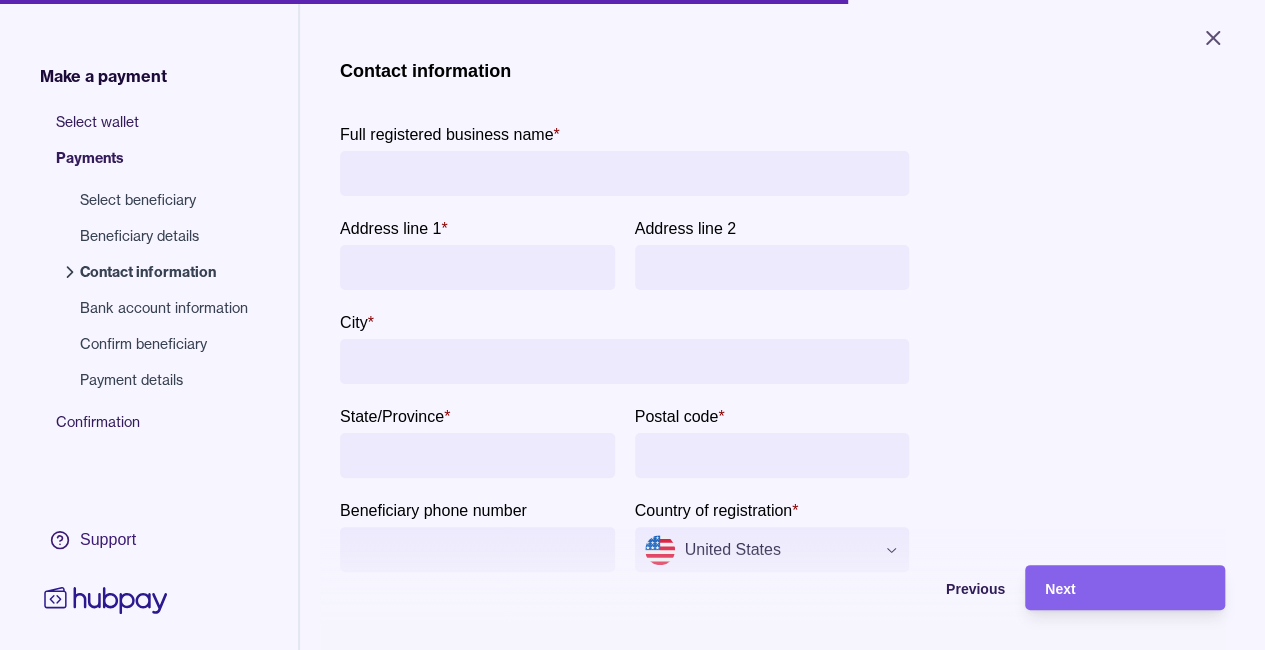 click on "Full registered business name  *" at bounding box center (619, 173) 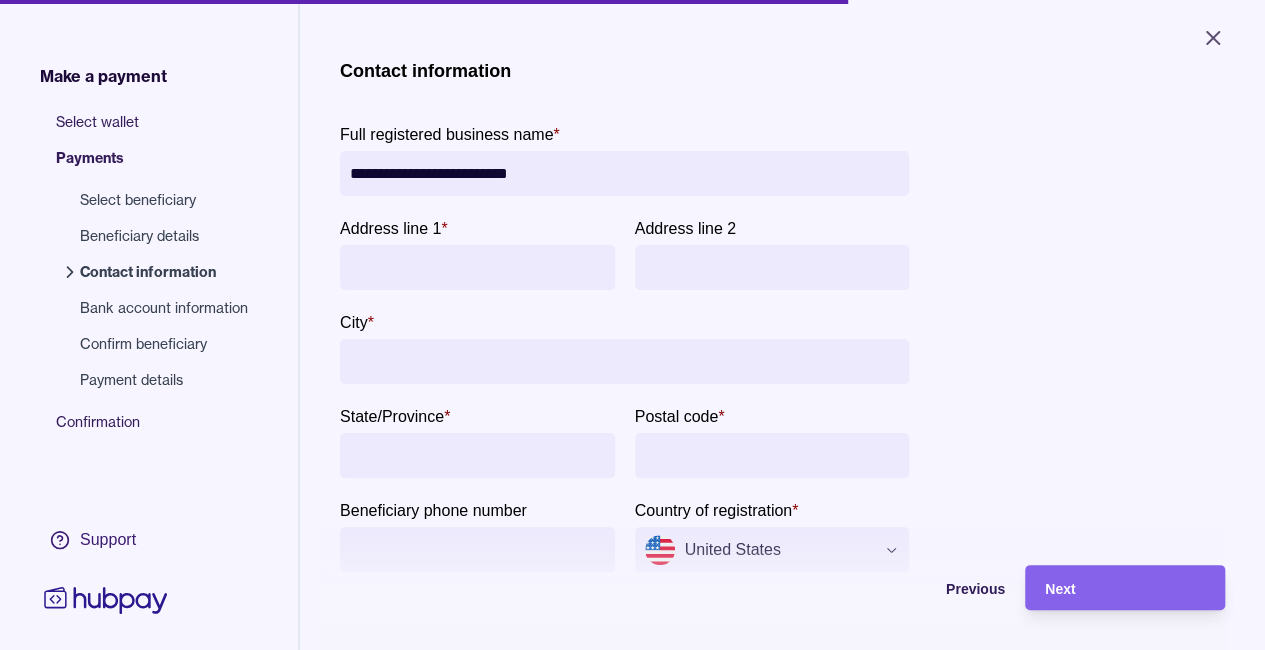 type on "**********" 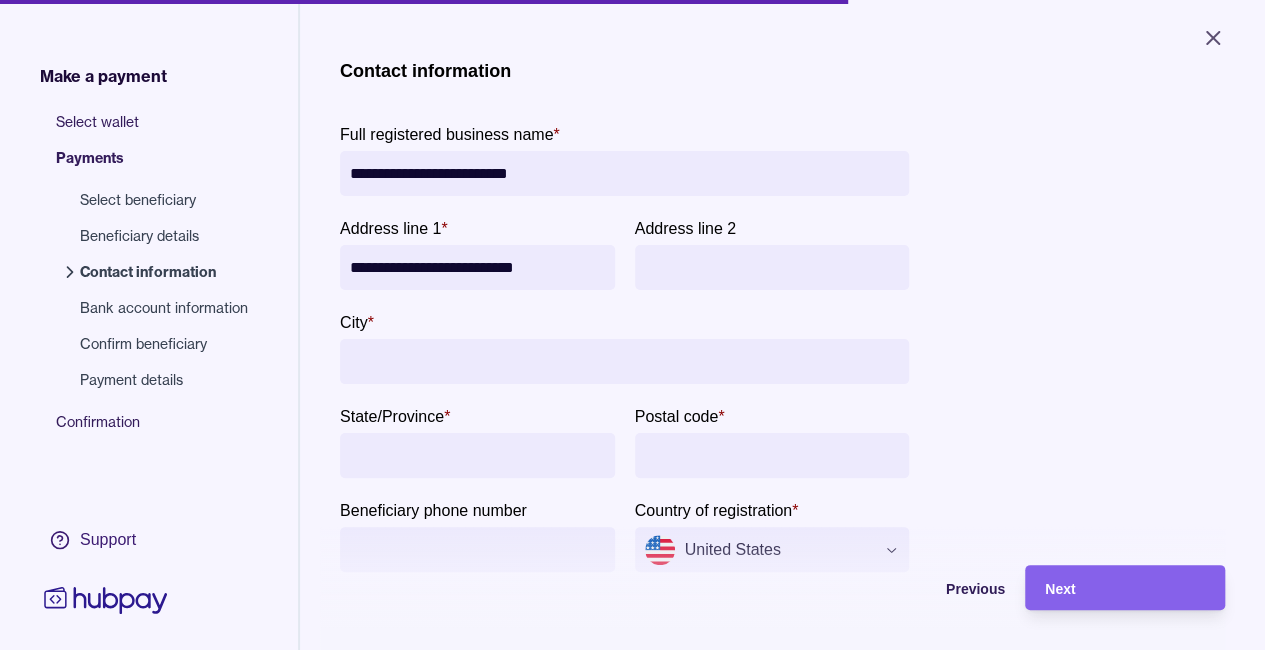 type on "**********" 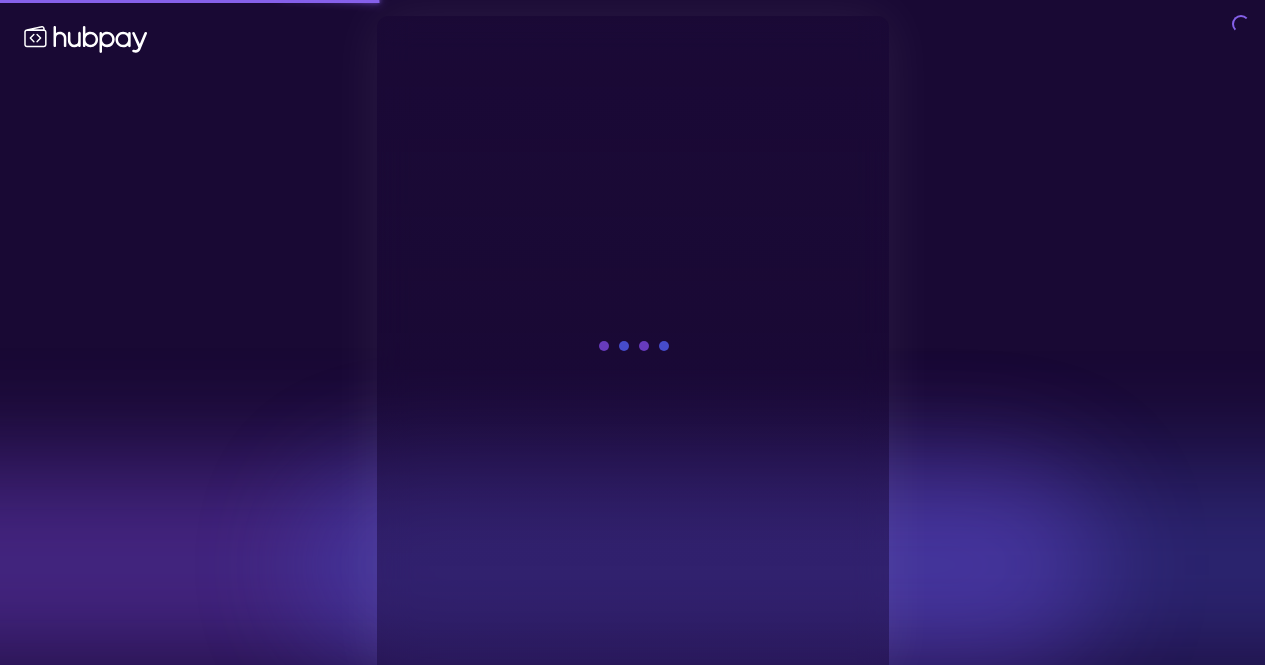 scroll, scrollTop: 0, scrollLeft: 0, axis: both 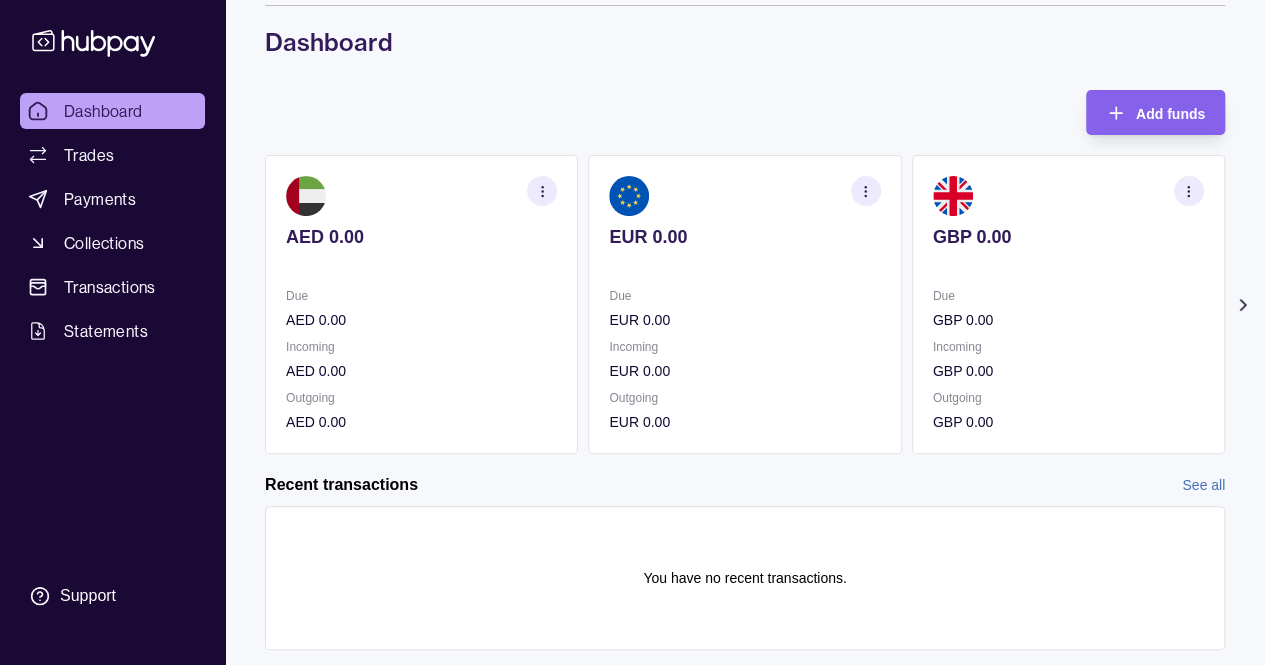 click 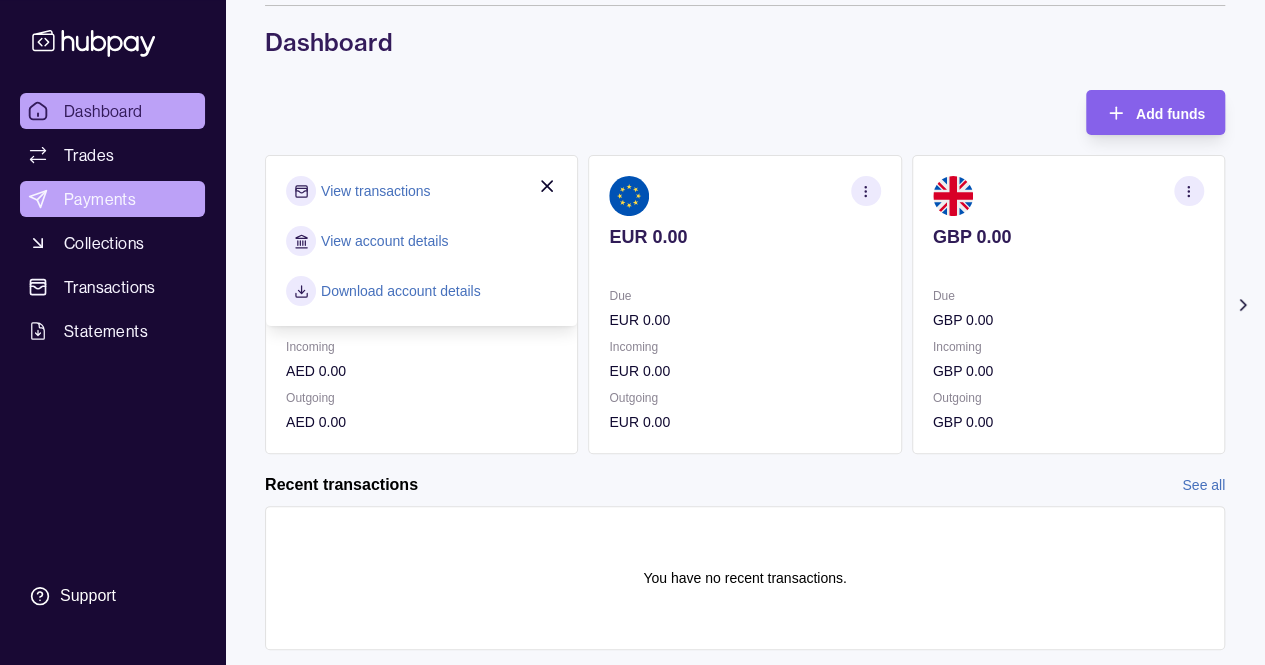click on "Payments" at bounding box center [100, 199] 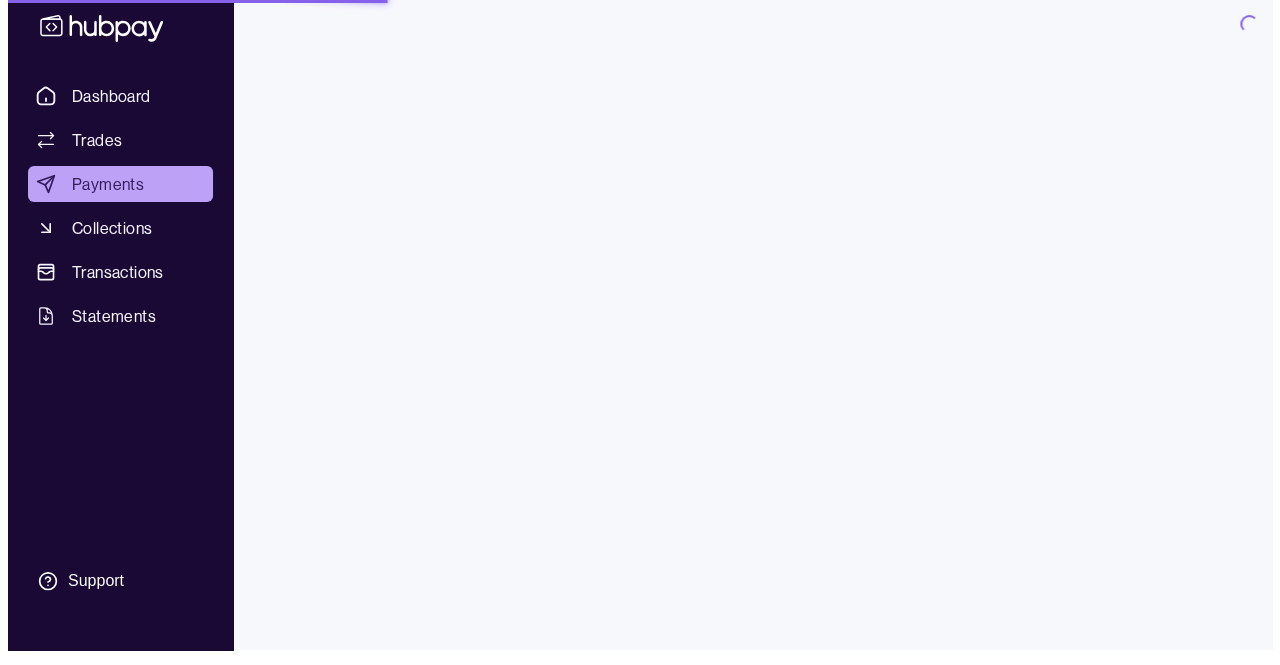 scroll, scrollTop: 0, scrollLeft: 0, axis: both 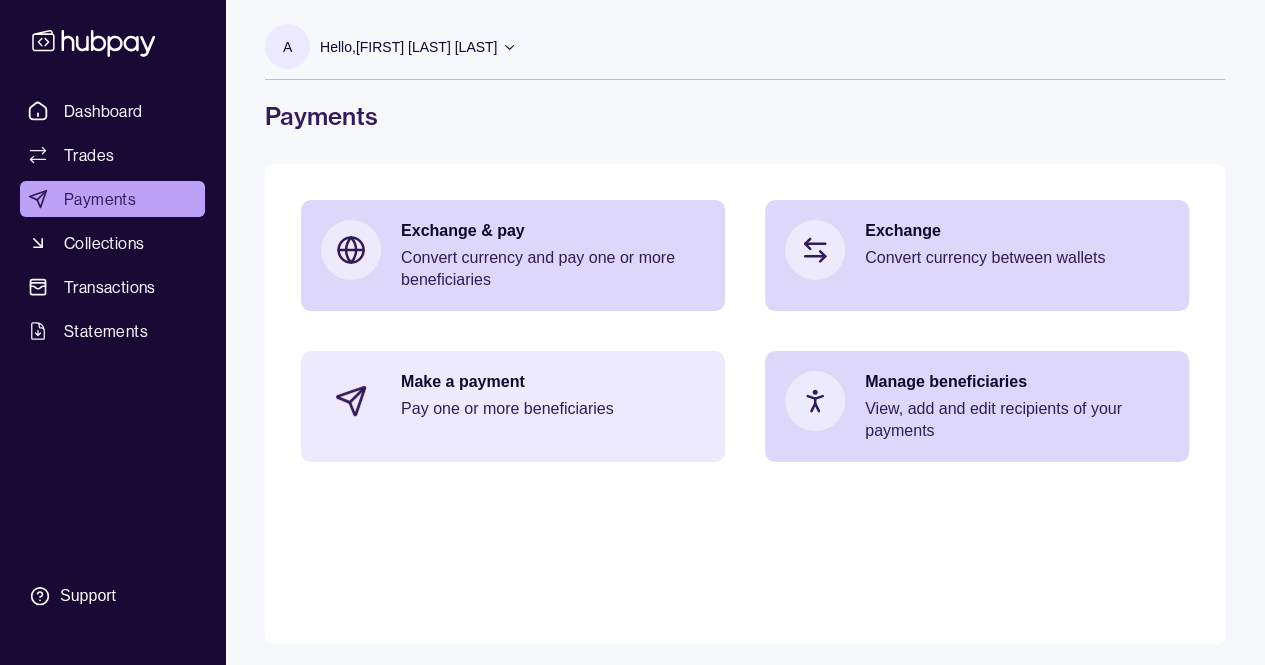 click on "Pay one or more beneficiaries" at bounding box center [553, 409] 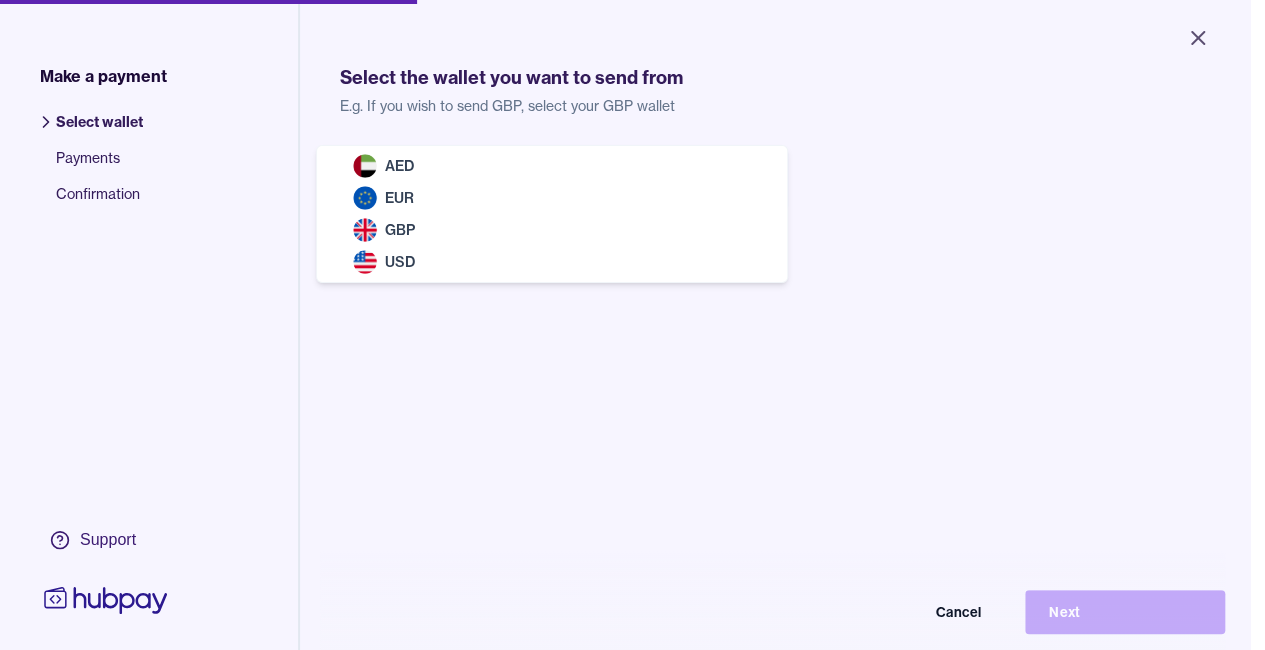 click on "Close Make a payment Select wallet Payments Confirmation Support Select the wallet you want to send from E.g. If you wish to send GBP, select your GBP wallet Select wallet Cancel Next Make a payment | Hubpay AED EUR GBP USD" at bounding box center (625, 325) 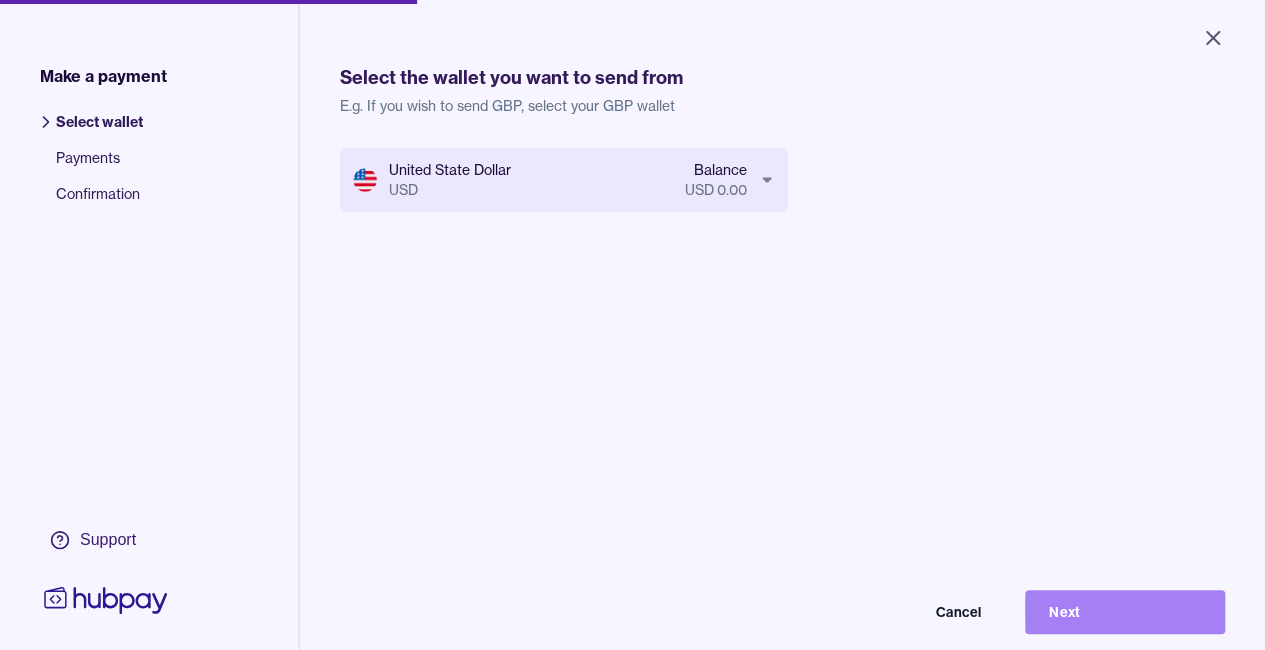 click on "Next" at bounding box center [1125, 612] 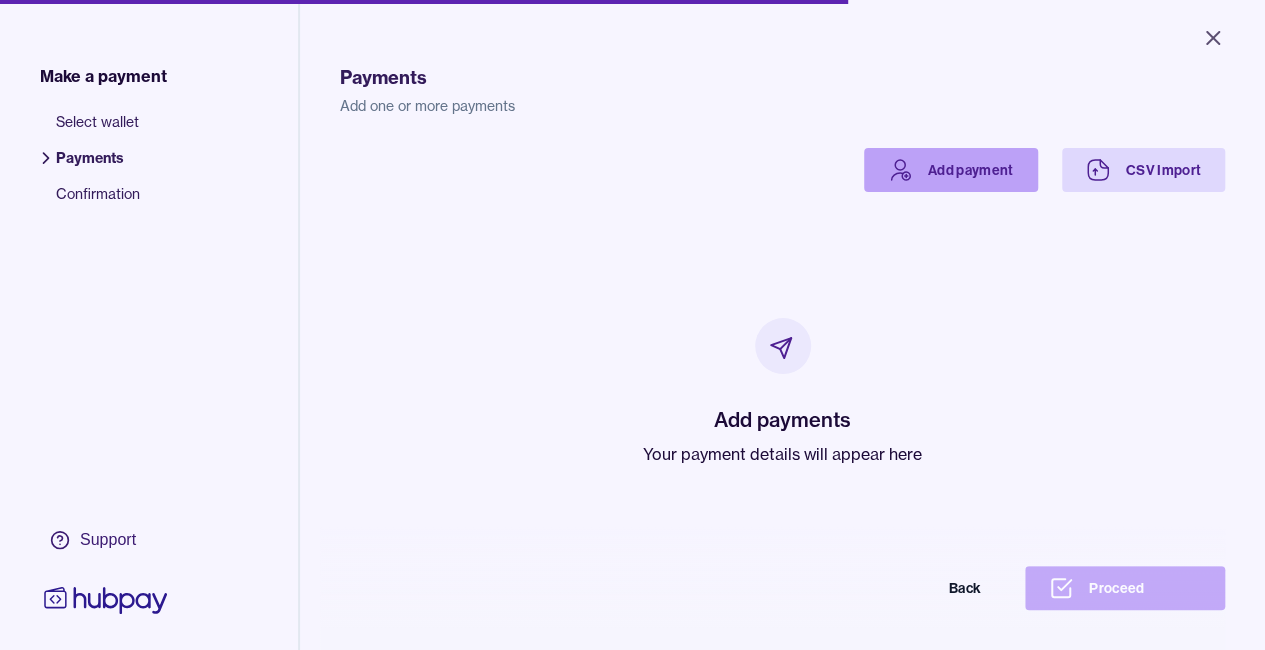 click on "Add payment" at bounding box center (951, 170) 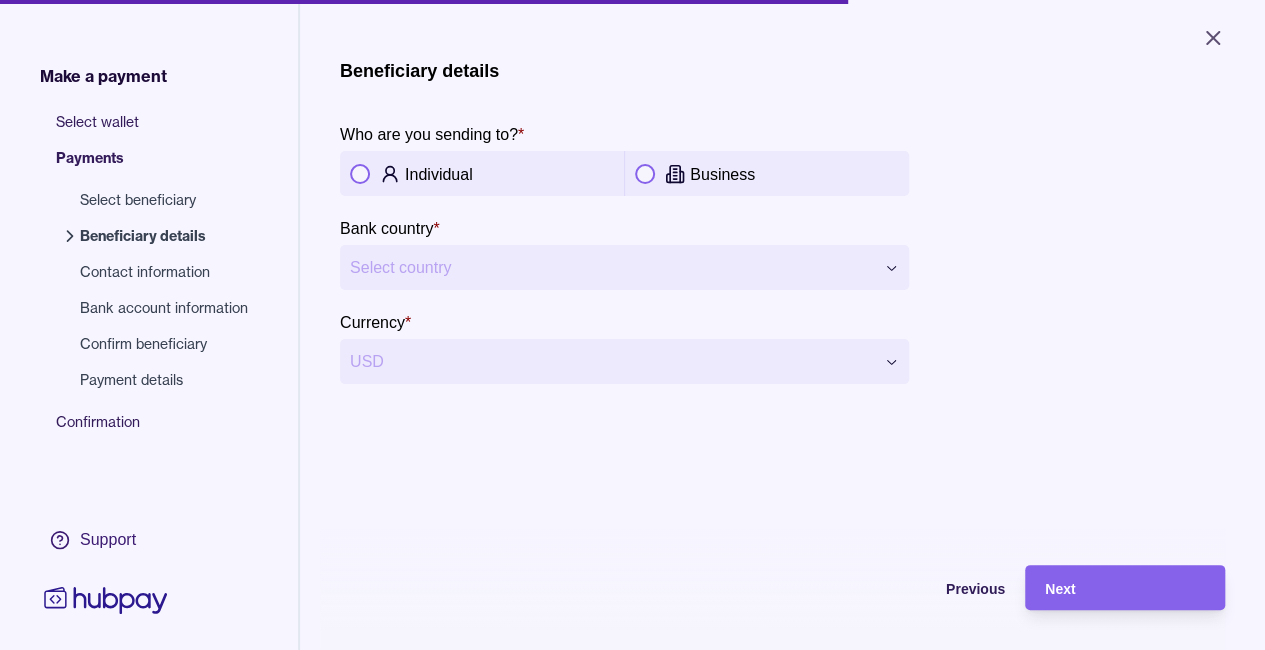 click on "Business" at bounding box center [767, 173] 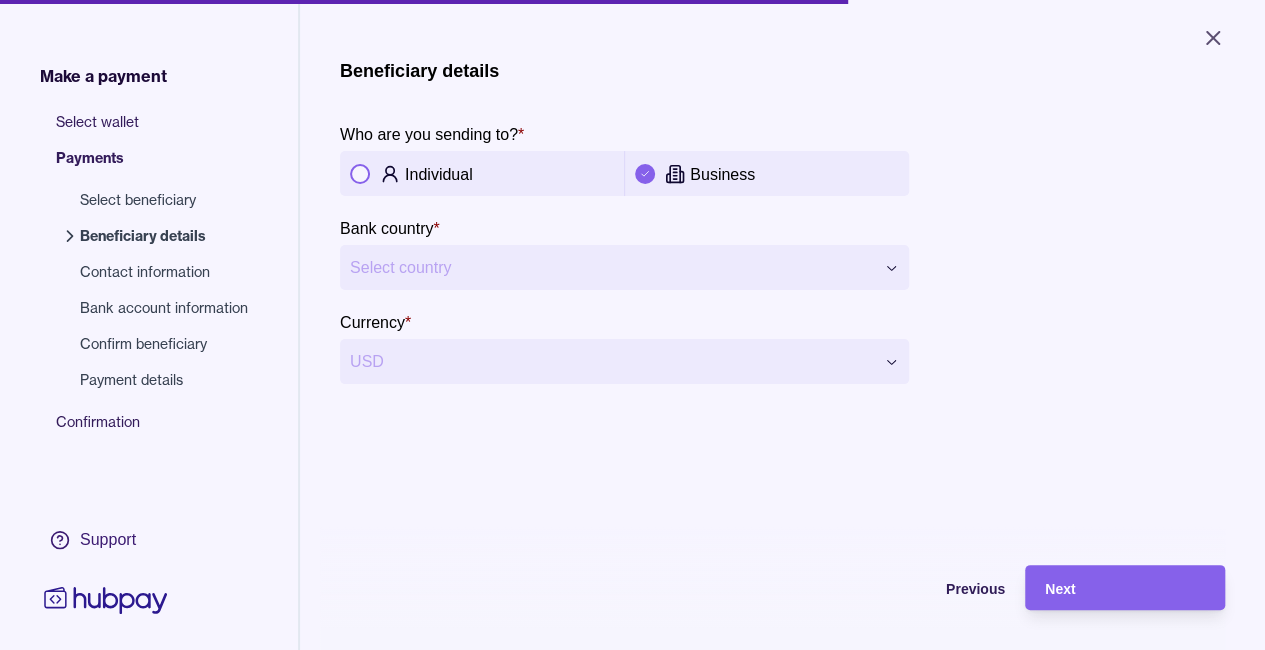 click on "**********" at bounding box center (632, 325) 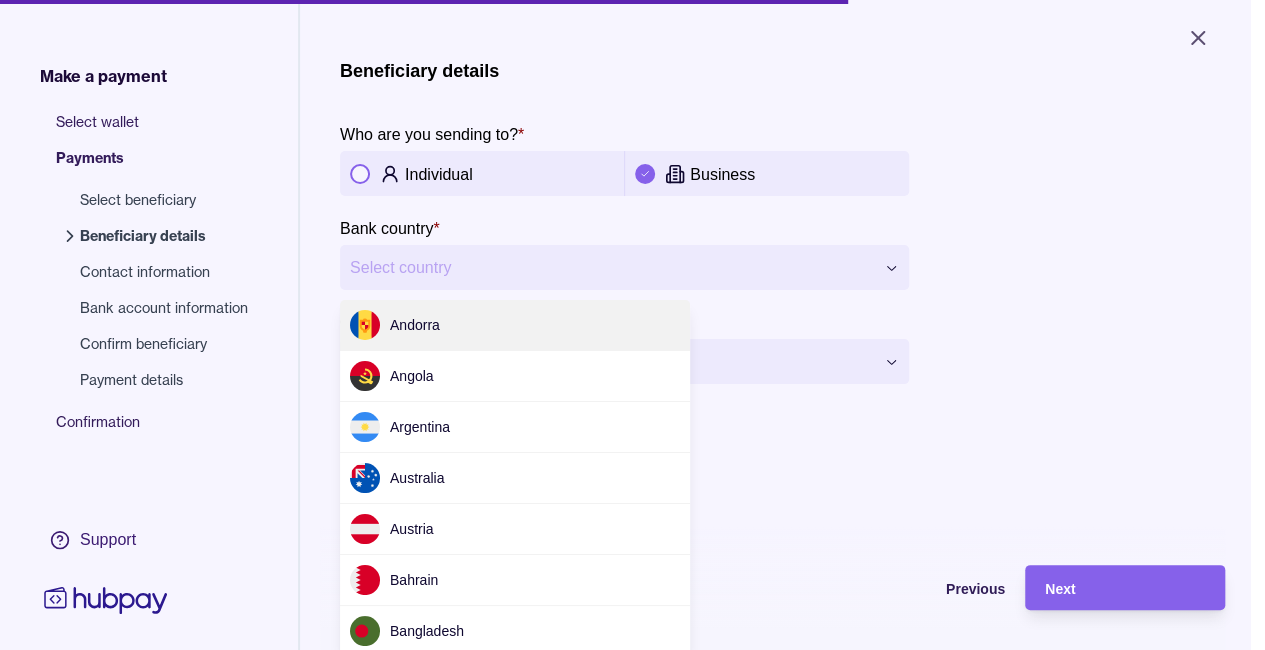 click on "Andorra Angola Argentina Australia Austria Bahrain Bangladesh Belgium Benin Bolivia Bosnia and Herzegovina Botswana Brazil Bulgaria Burkina Faso Cameroon Canada Cape Verde Chad Chile China Colombia Costa Rica Côte d'Ivoire Croatia Cyprus Czechia Denmark DR Congo Egypt Equatorial Guinea Estonia Eswatini Ethiopia Faroe Islands Fiji Finland France Gabon Gambia Germany Ghana Gibraltar Greece Greenland Guinea Guinea-Bissau Hong Kong Hungary Iceland India Indonesia Ireland Israel Italy Japan Jordan Kazakhstan Kenya Kosovo Kuwait Kyrgyzstan Latvia Lesotho Liberia Liechtenstein Lithuania Luxembourg Madagascar Malawi Malaysia Malta Mauritania Mauritius Mexico Moldova Monaco Montenegro Morocco Mozambique Namibia Nepal Netherlands New Zealand Niger Nigeria Norway Oman Pakistan Papua New Guinea Peru Philippines Poland Portugal Qatar Republic of the Congo Romania Rwanda Saint Helena, Ascension and Tristan da Cunha Samoa San Marino São Tomé and Príncipe Saudi Arabia Senegal Serbia Sierra Leone Singapore Slovakia Spain" at bounding box center (515, 472) 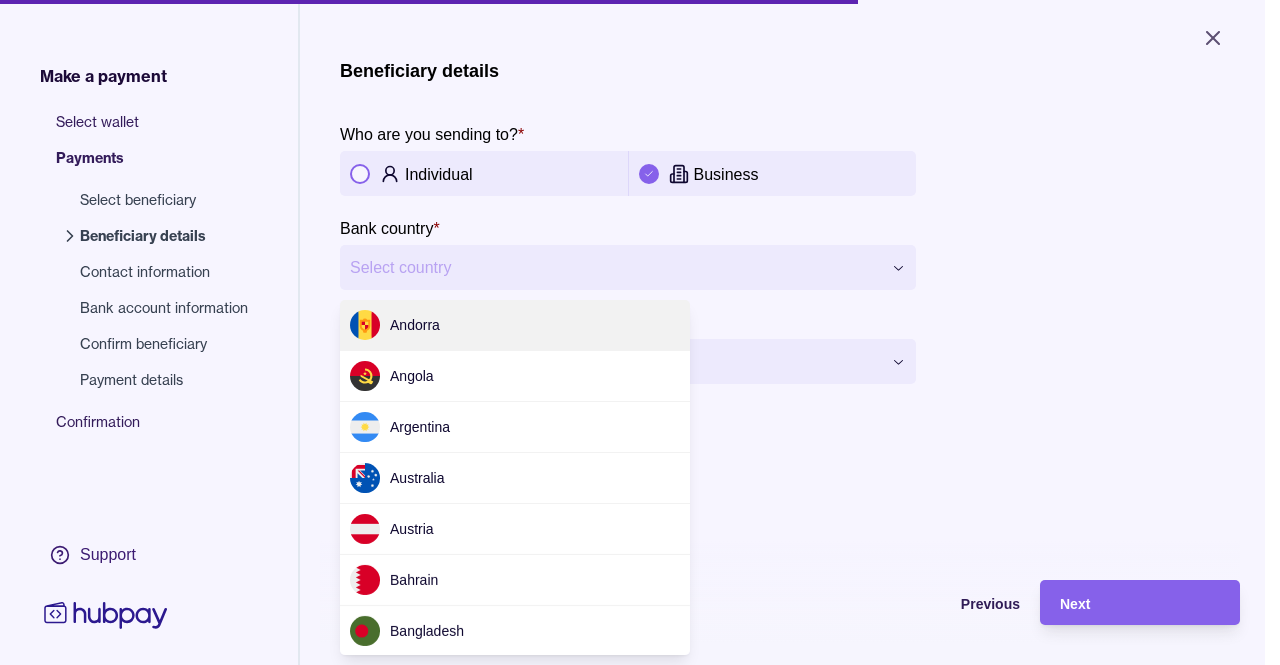 scroll, scrollTop: 5978, scrollLeft: 0, axis: vertical 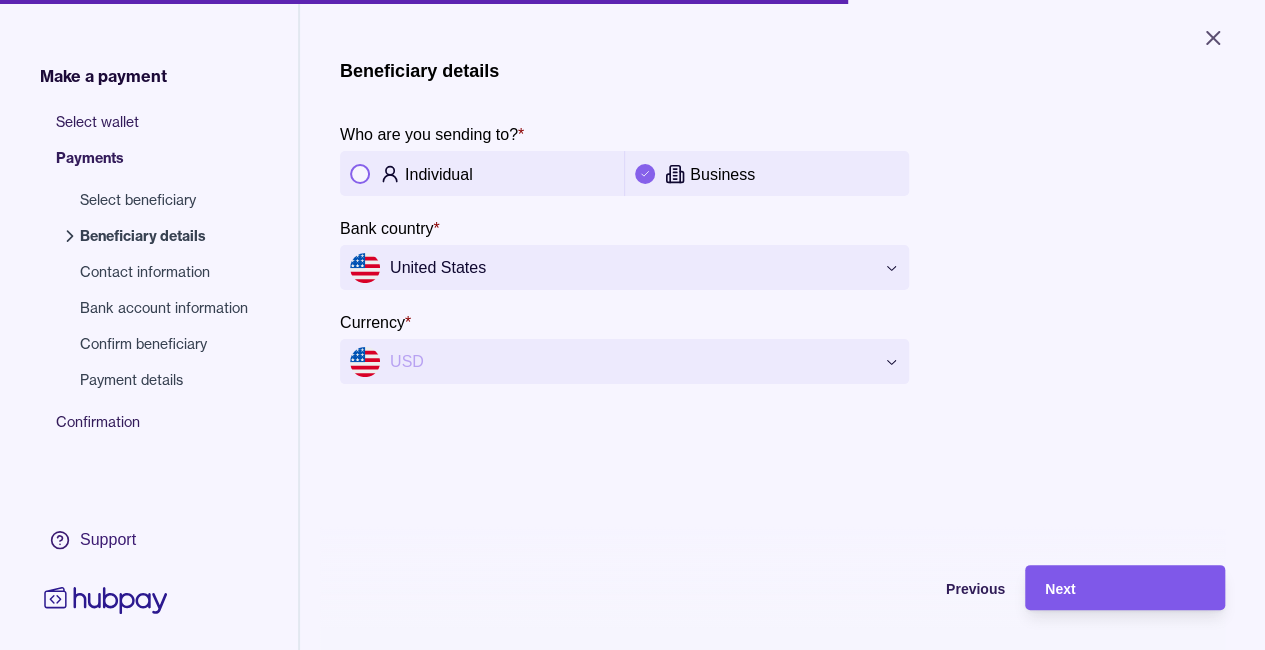 click on "Next" at bounding box center (1125, 588) 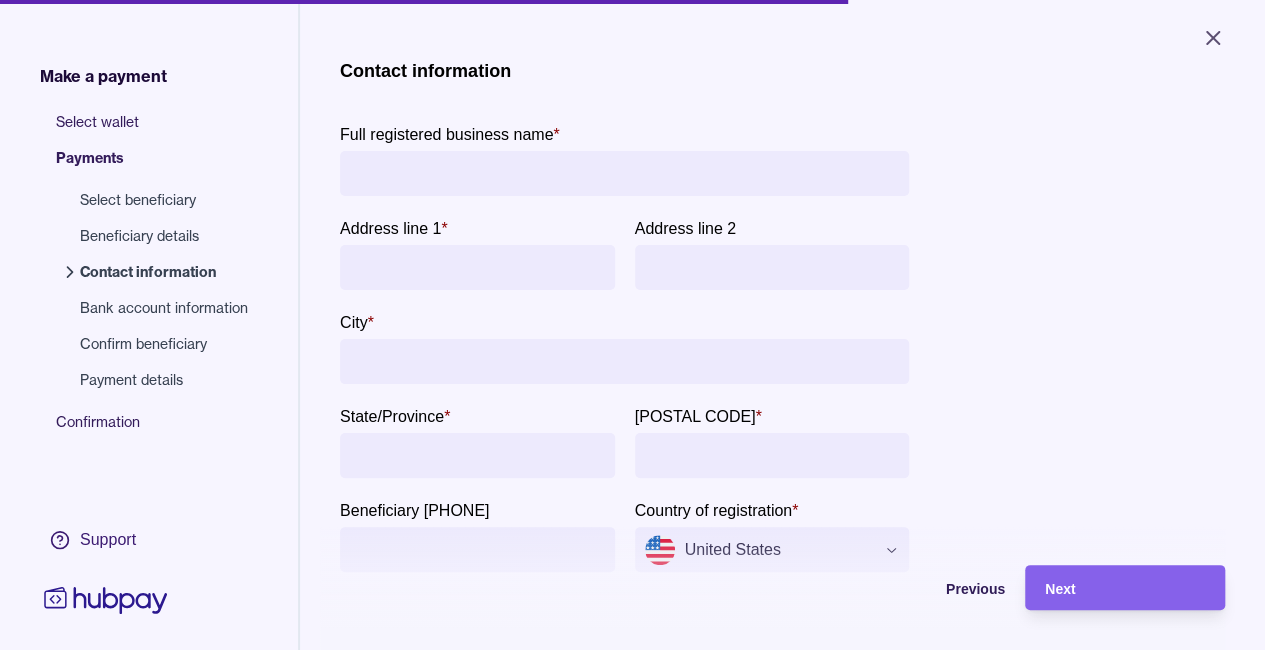 click on "Full registered business name  *" at bounding box center [619, 173] 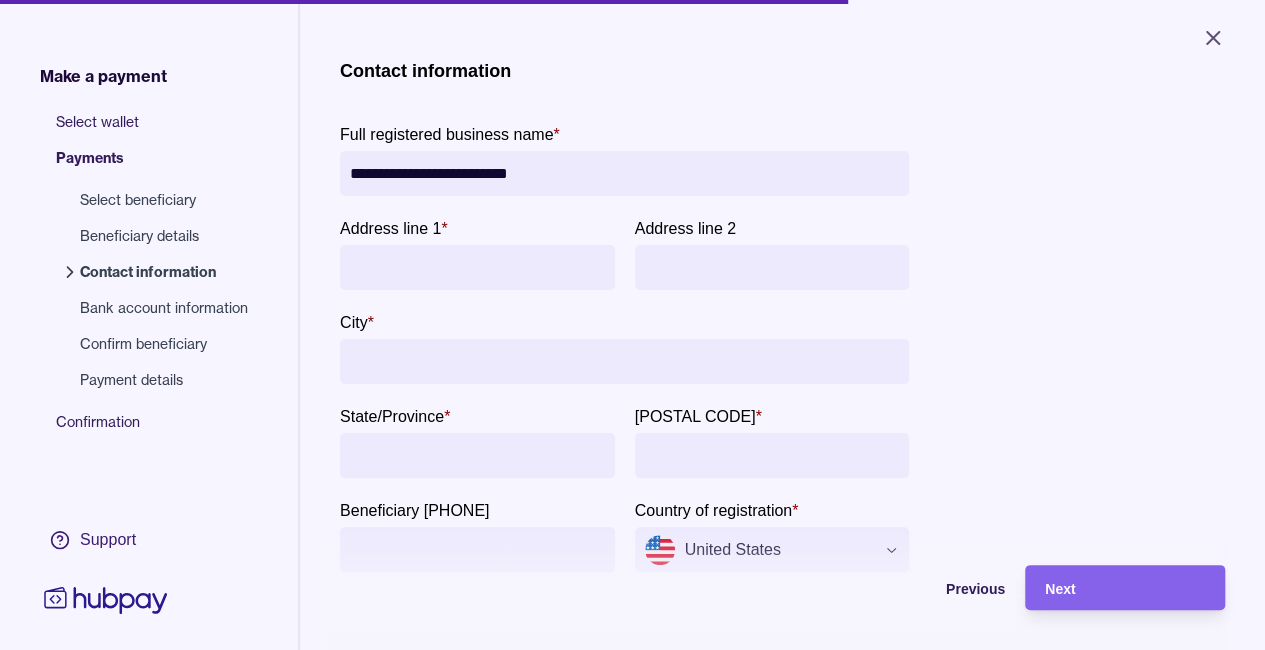 type on "**********" 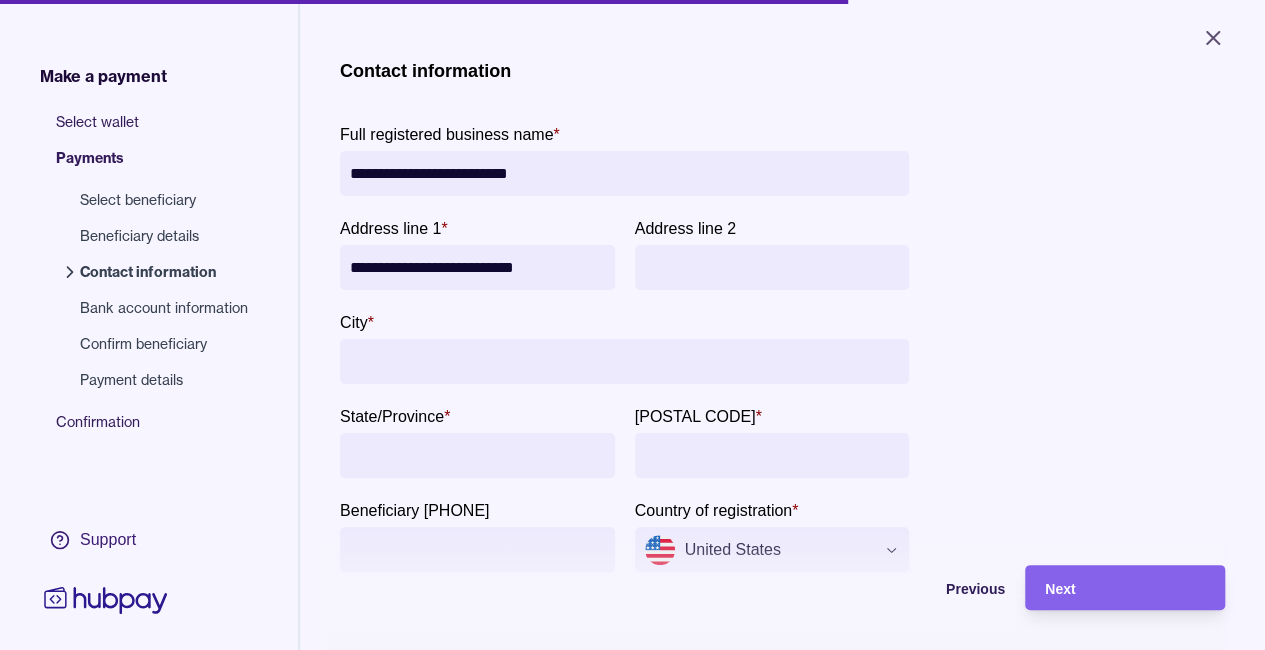 type on "**********" 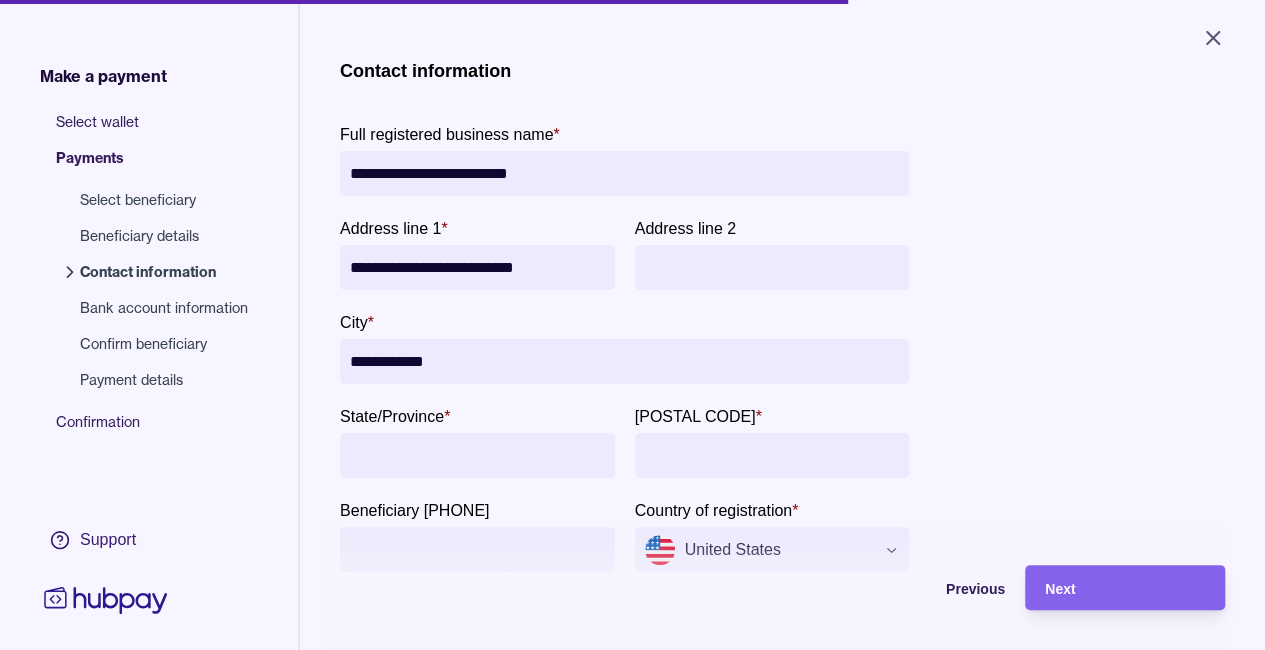 type on "**********" 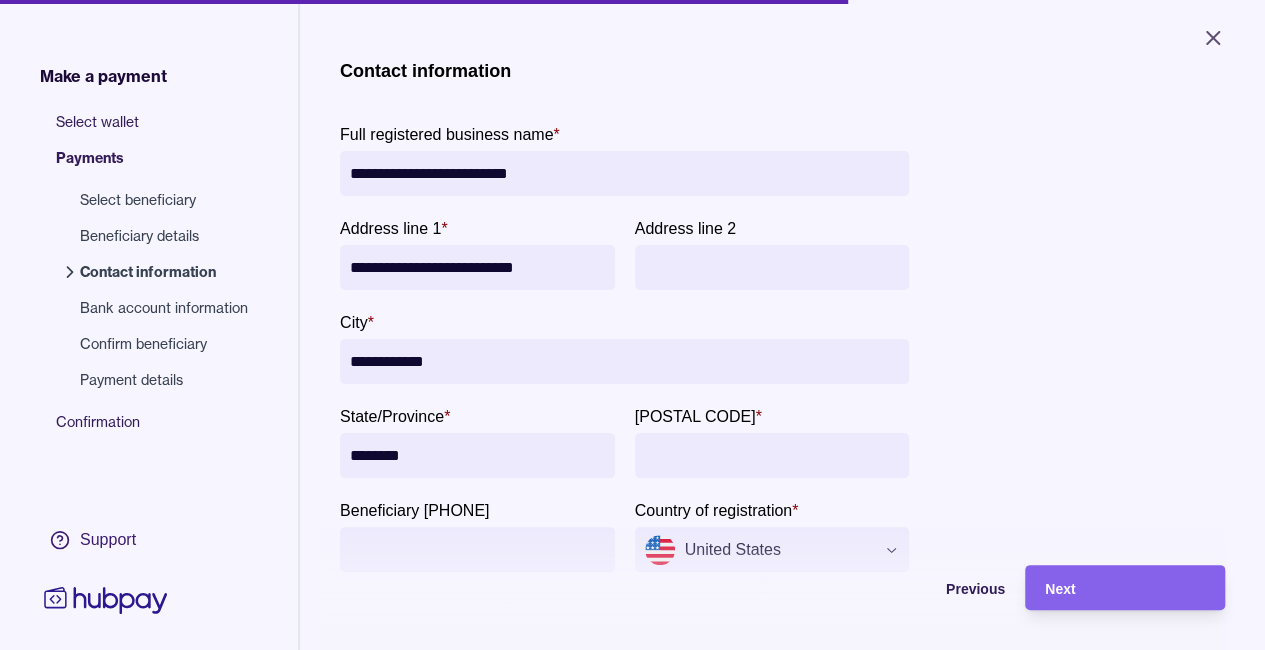 type on "********" 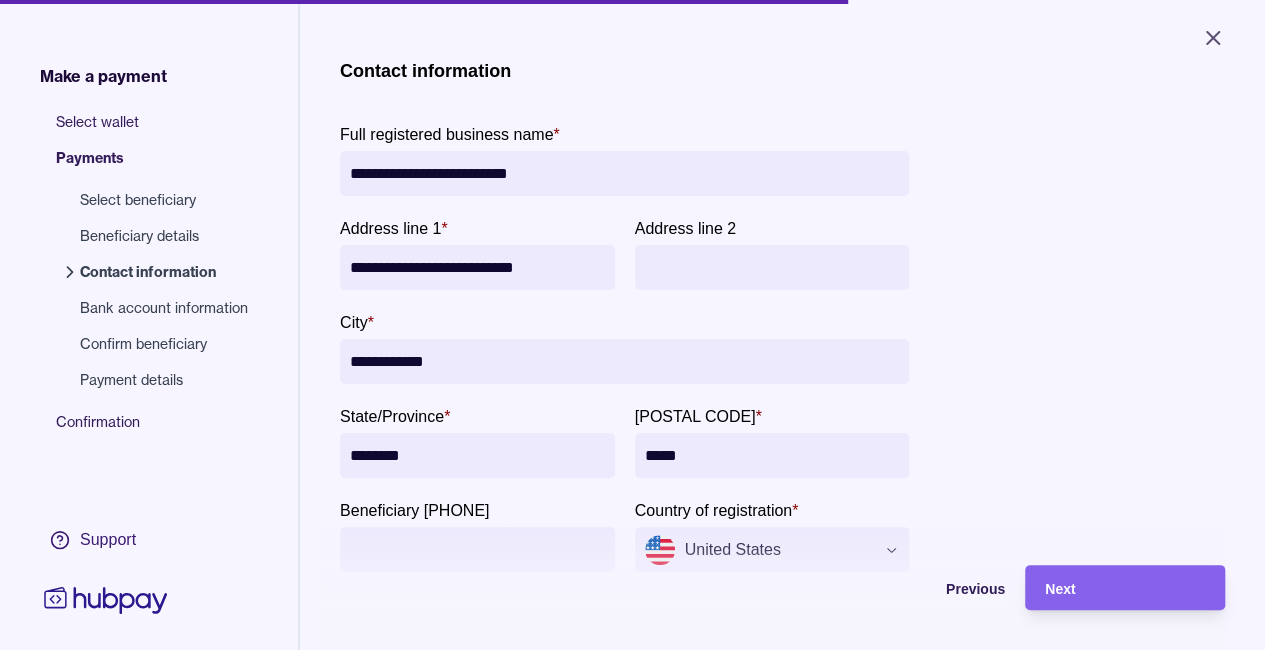 type on "*****" 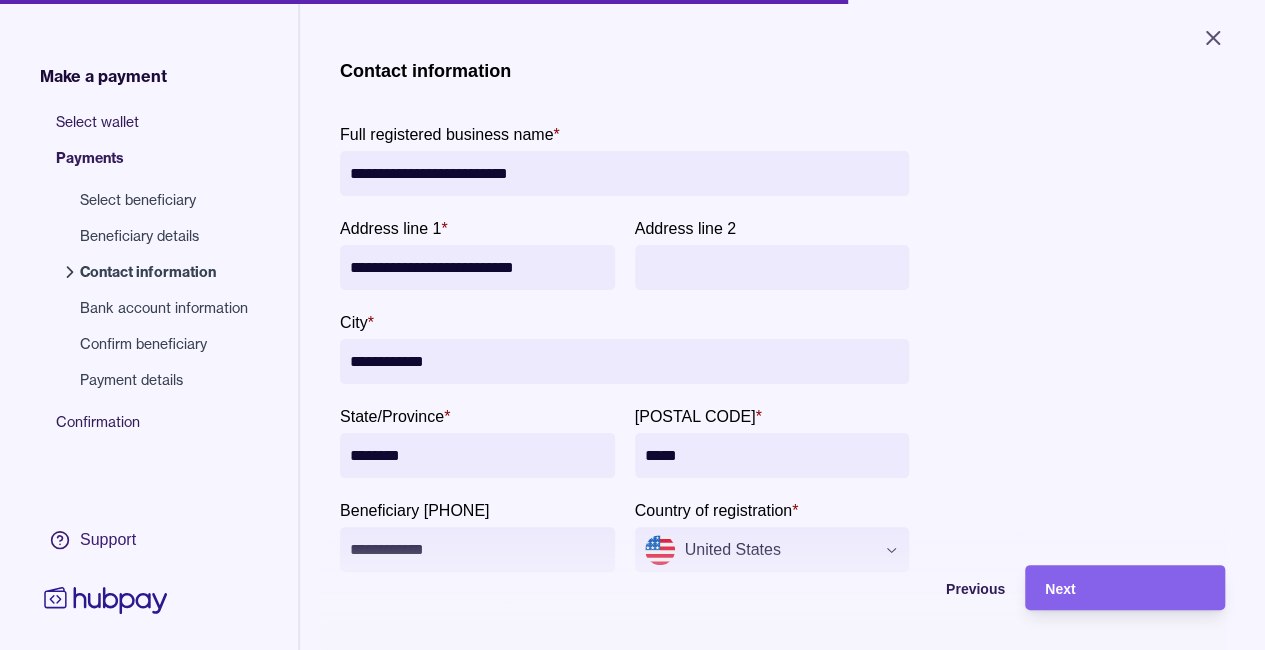 click on "Previous Next" at bounding box center [632, 587] 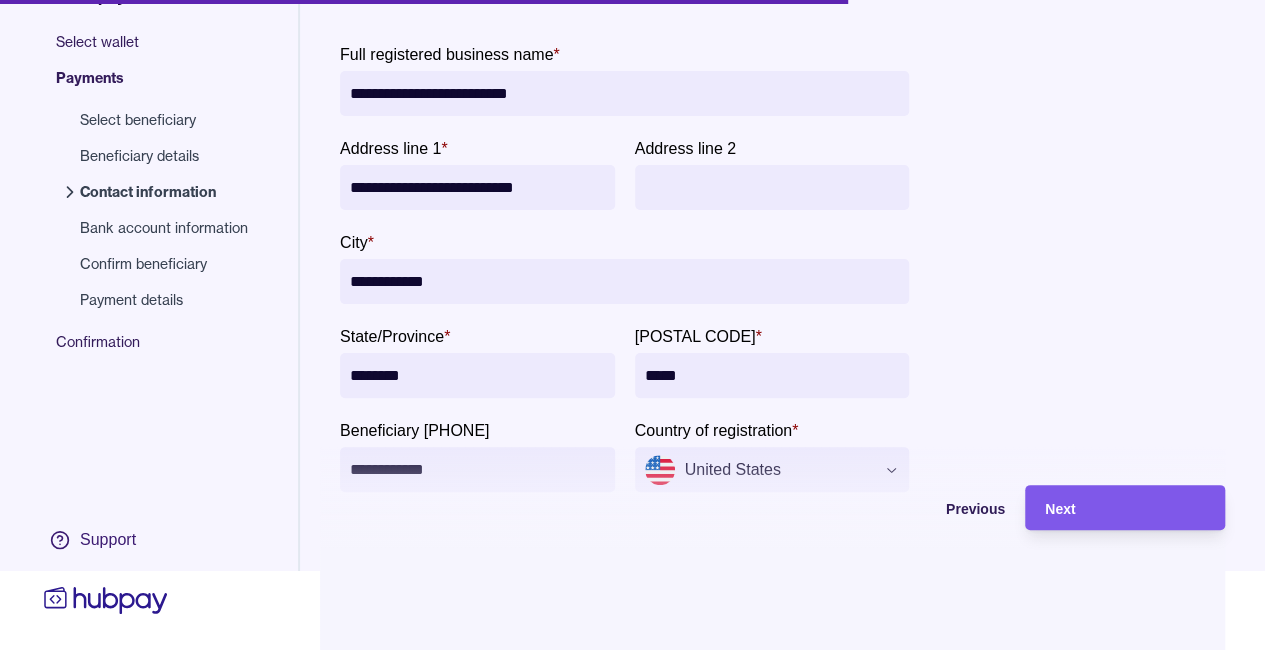 click on "Next" at bounding box center (1060, 509) 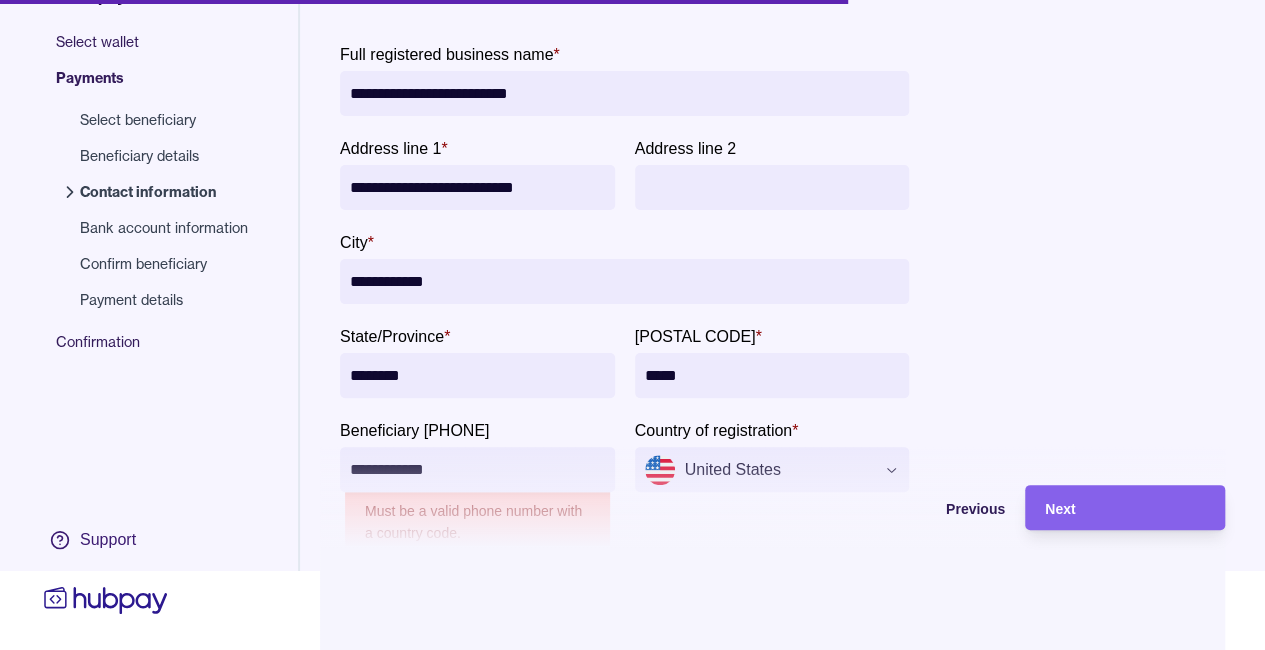 click on "**********" at bounding box center [472, 469] 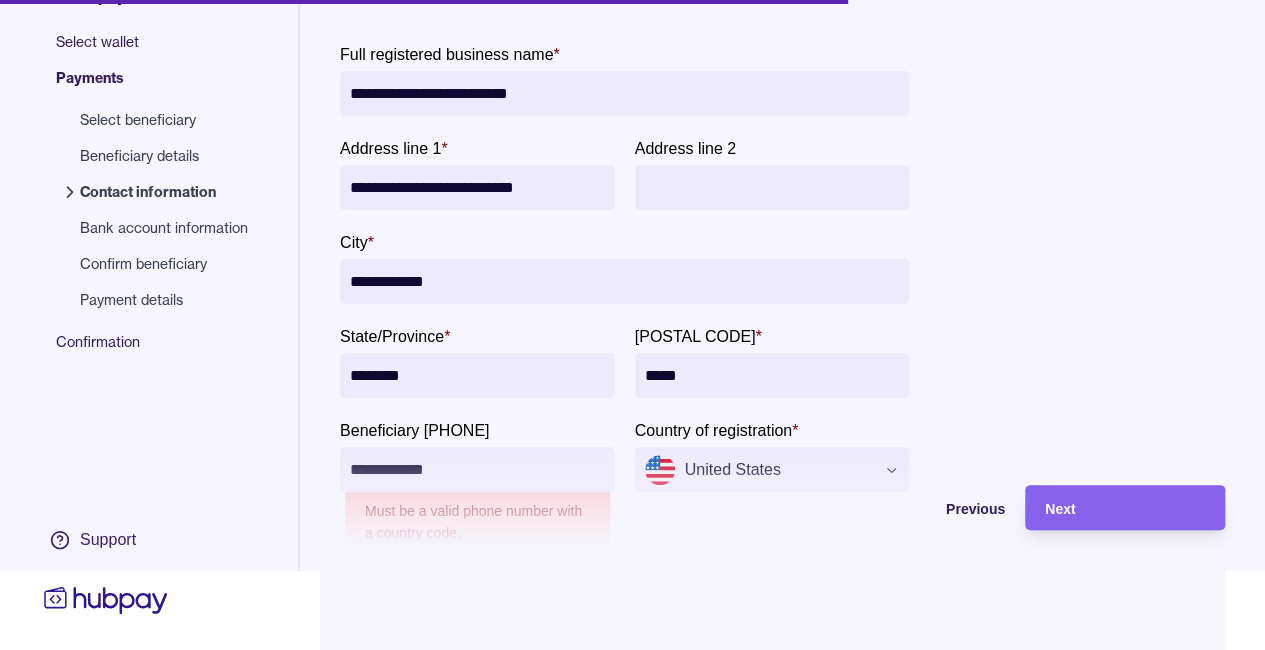 click on "**********" at bounding box center (472, 469) 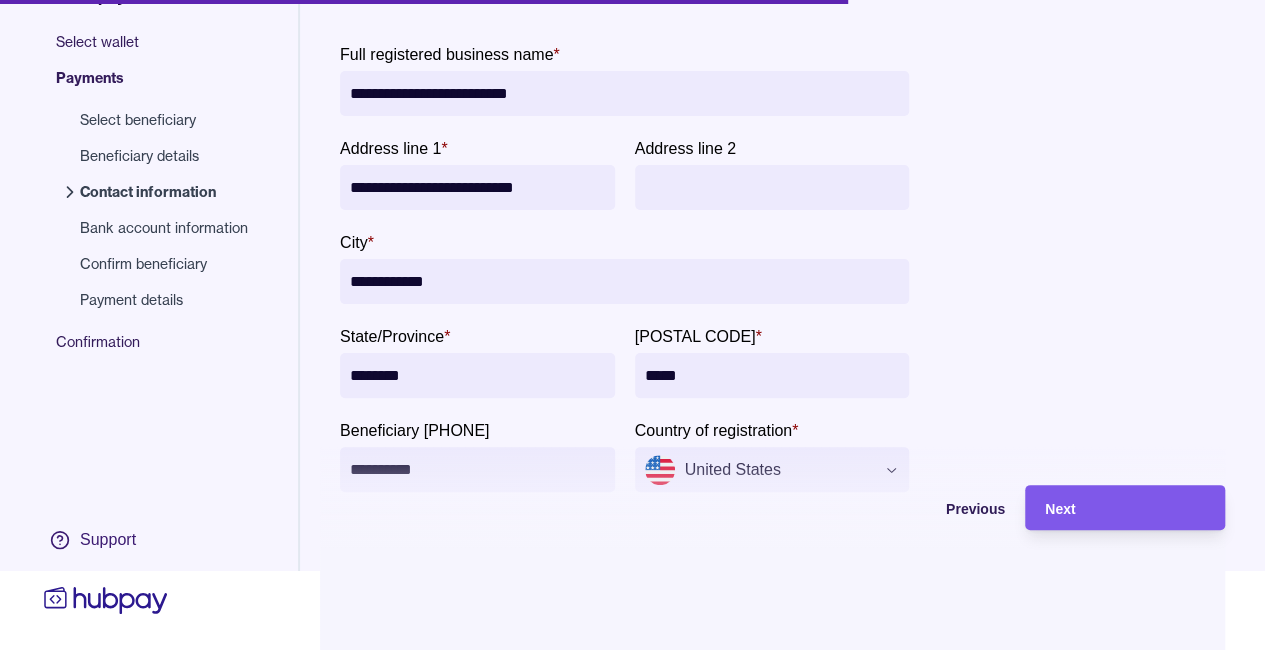 click on "Next" at bounding box center (1125, 508) 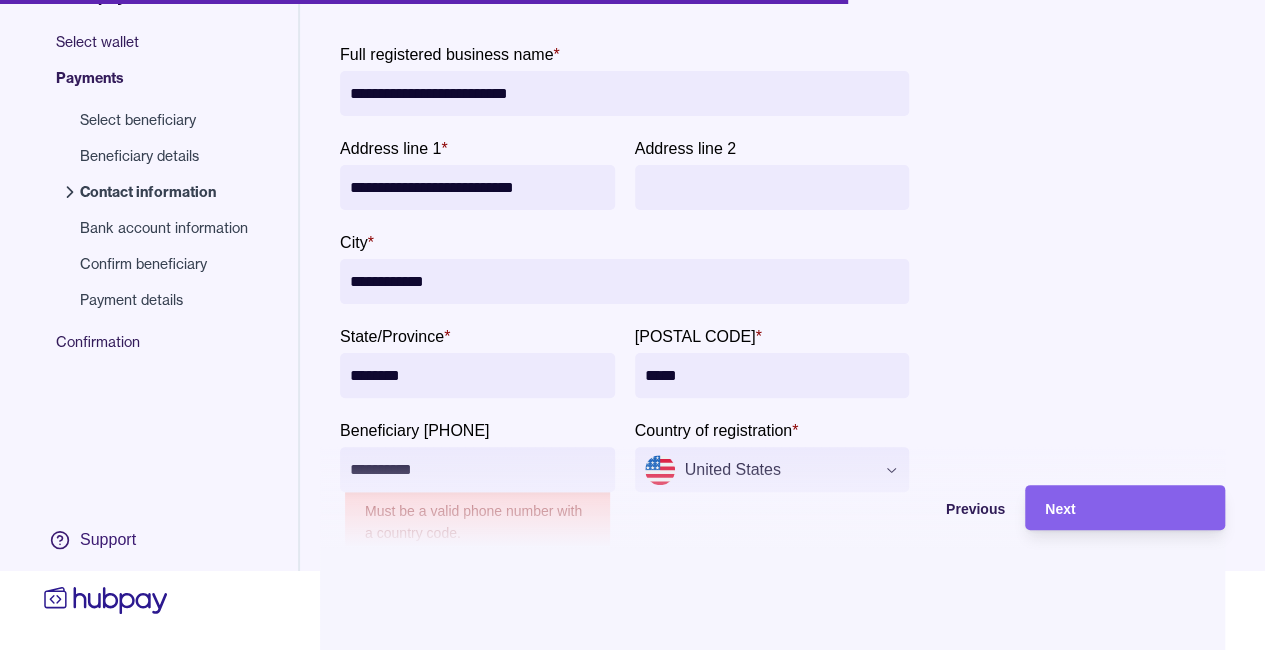 click on "**********" at bounding box center [472, 469] 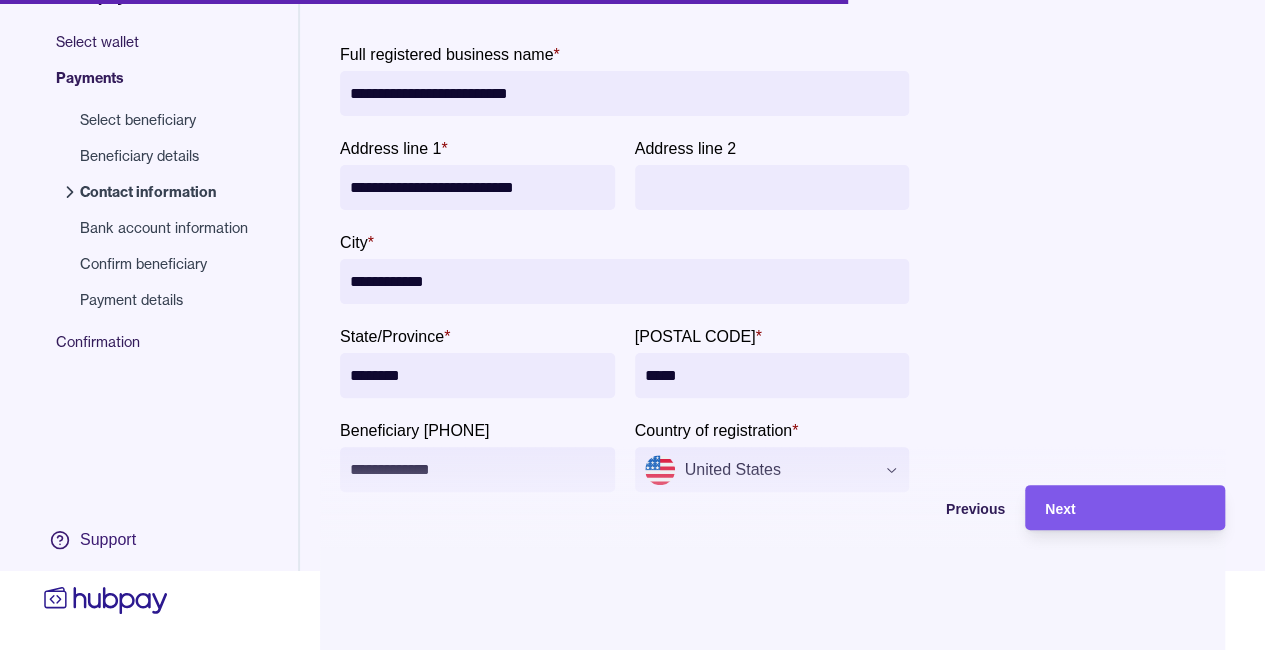 click on "Next" at bounding box center [1060, 509] 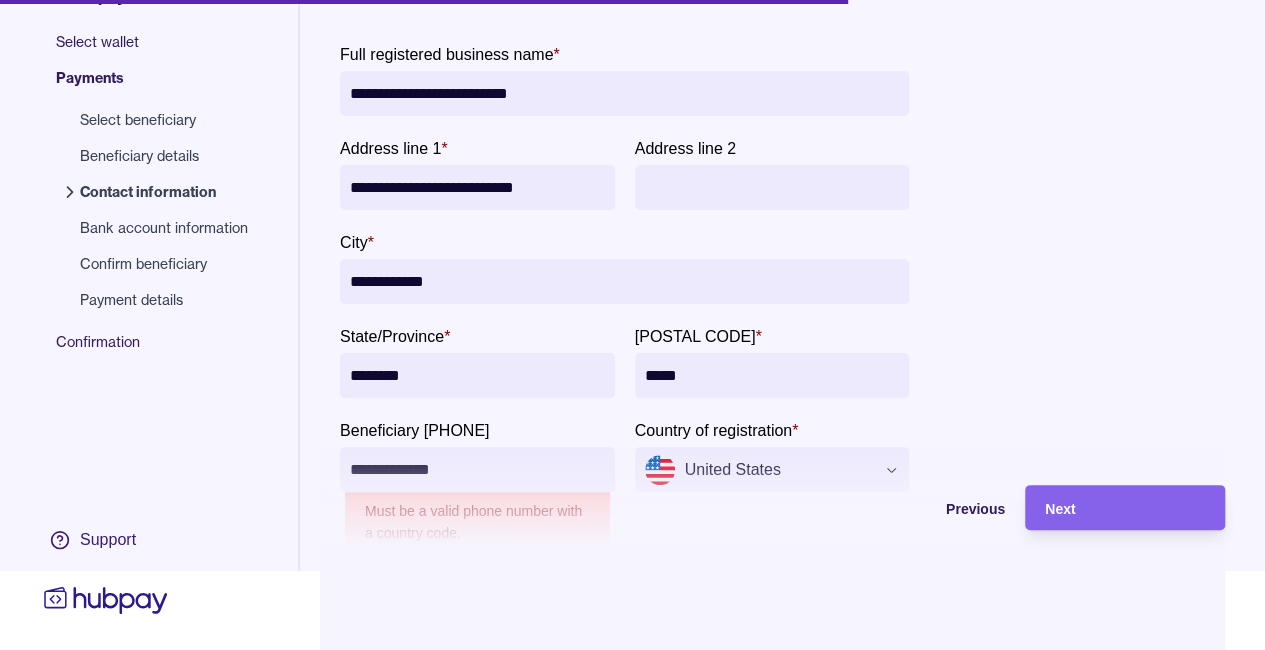 click on "**********" at bounding box center [472, 469] 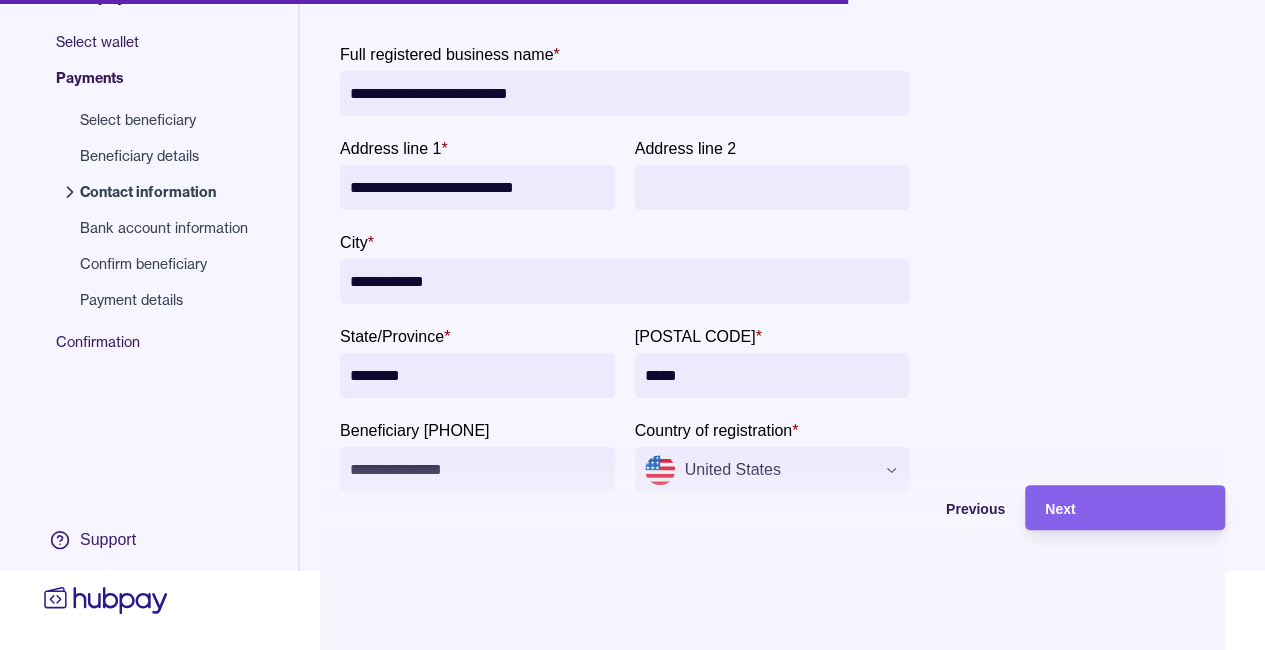 click on "**********" at bounding box center (782, 281) 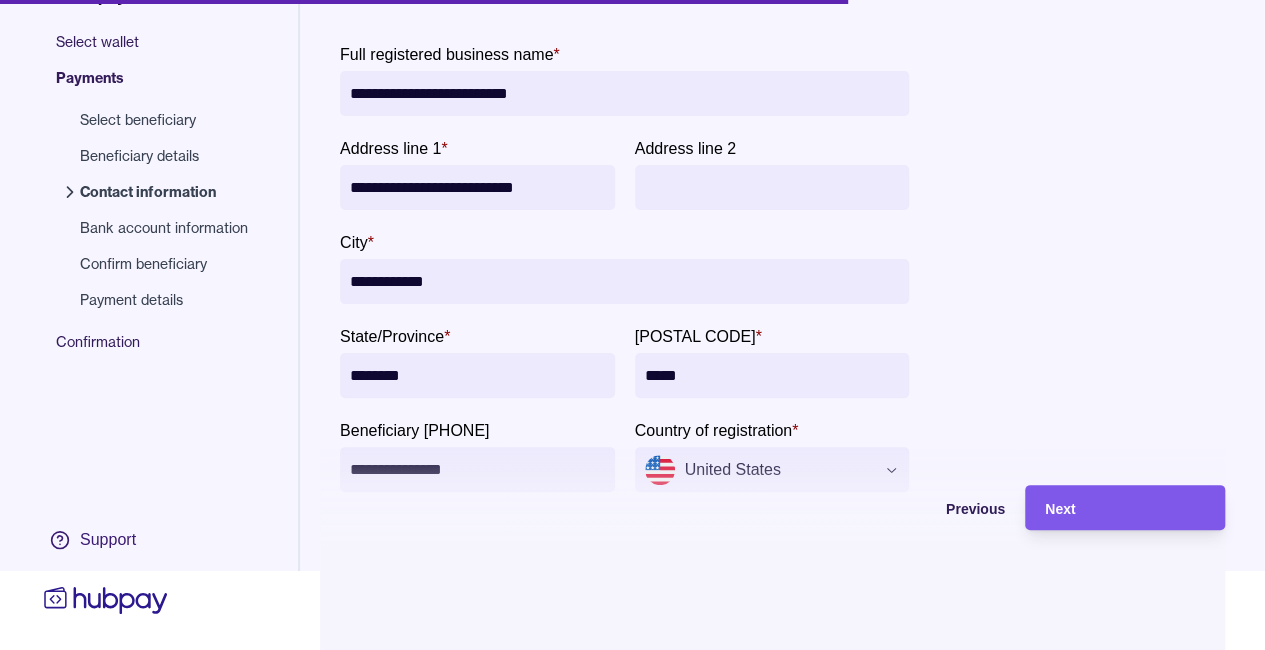 click on "Next" at bounding box center [1110, 507] 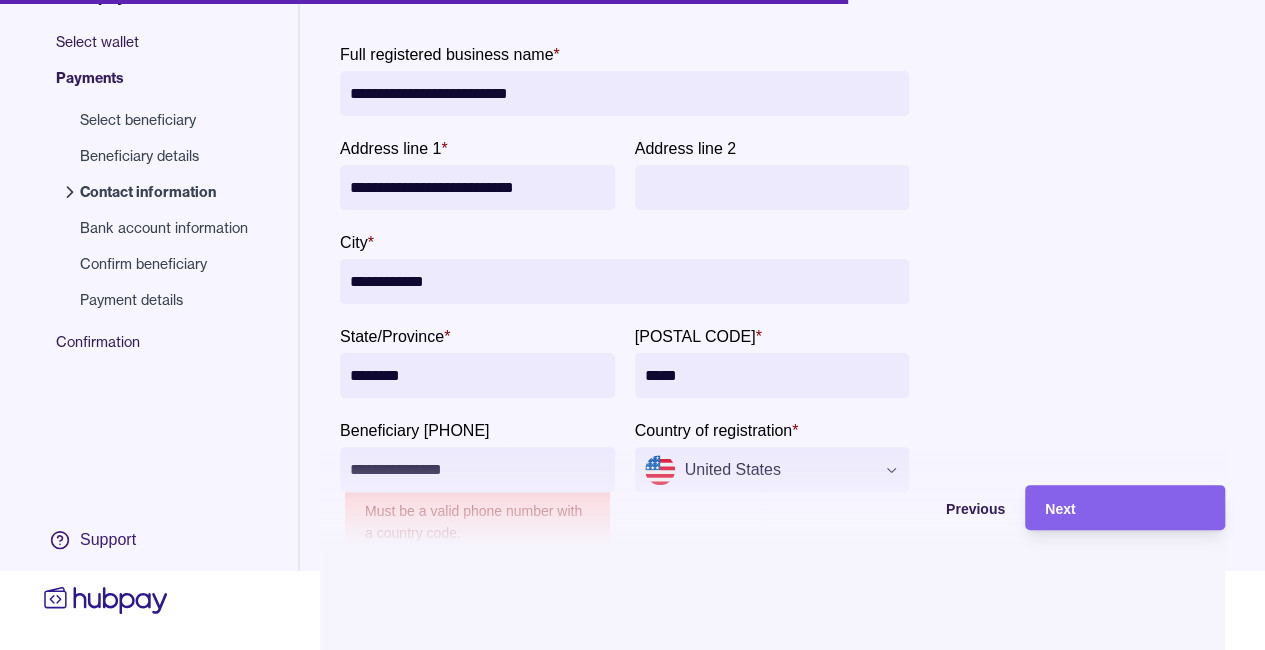 click on "**********" at bounding box center (472, 469) 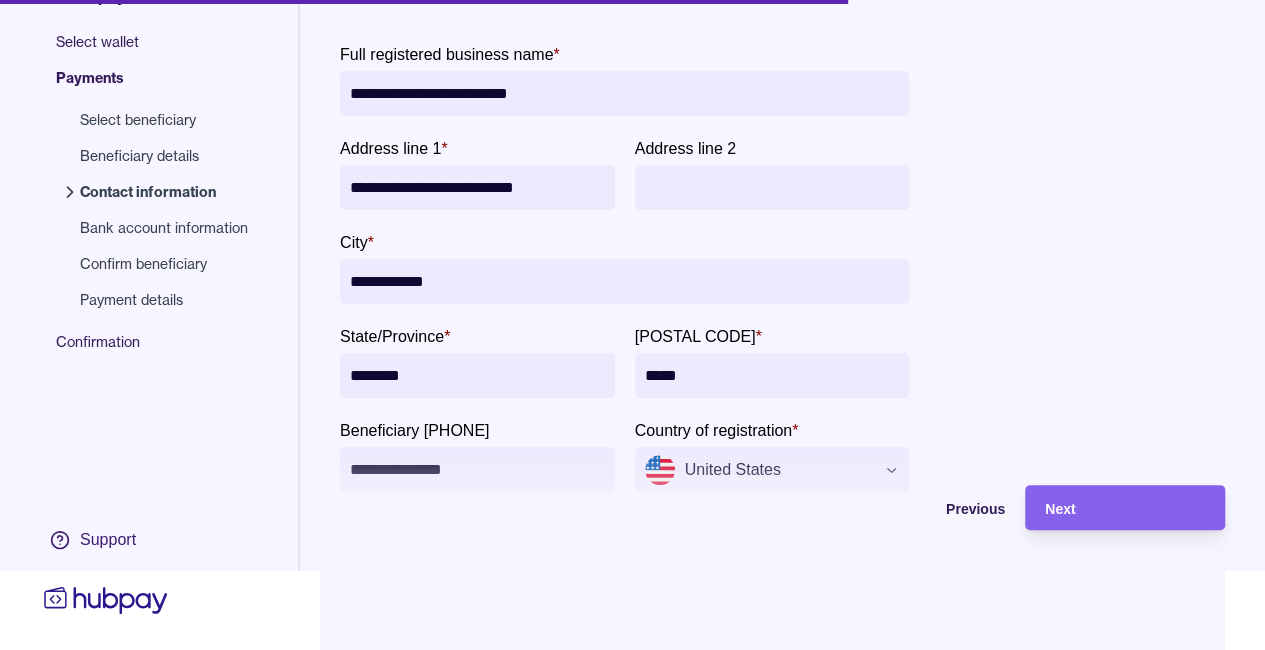 click on "**********" at bounding box center (782, 281) 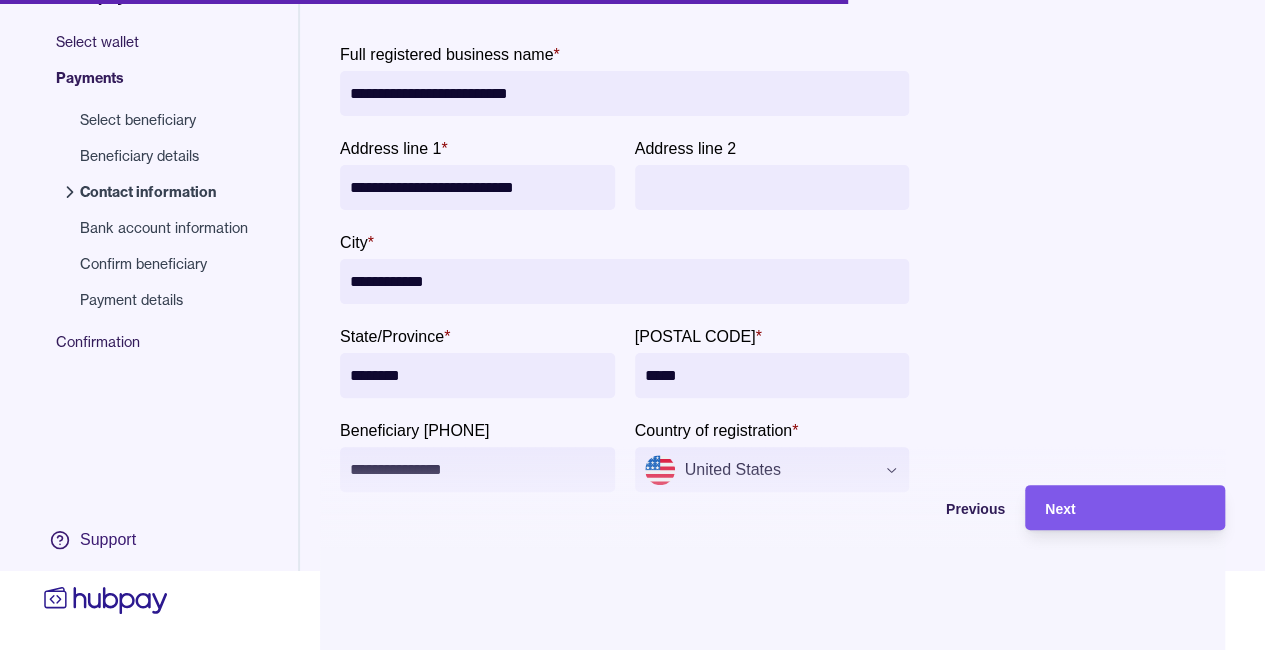 click on "Next" at bounding box center (1125, 508) 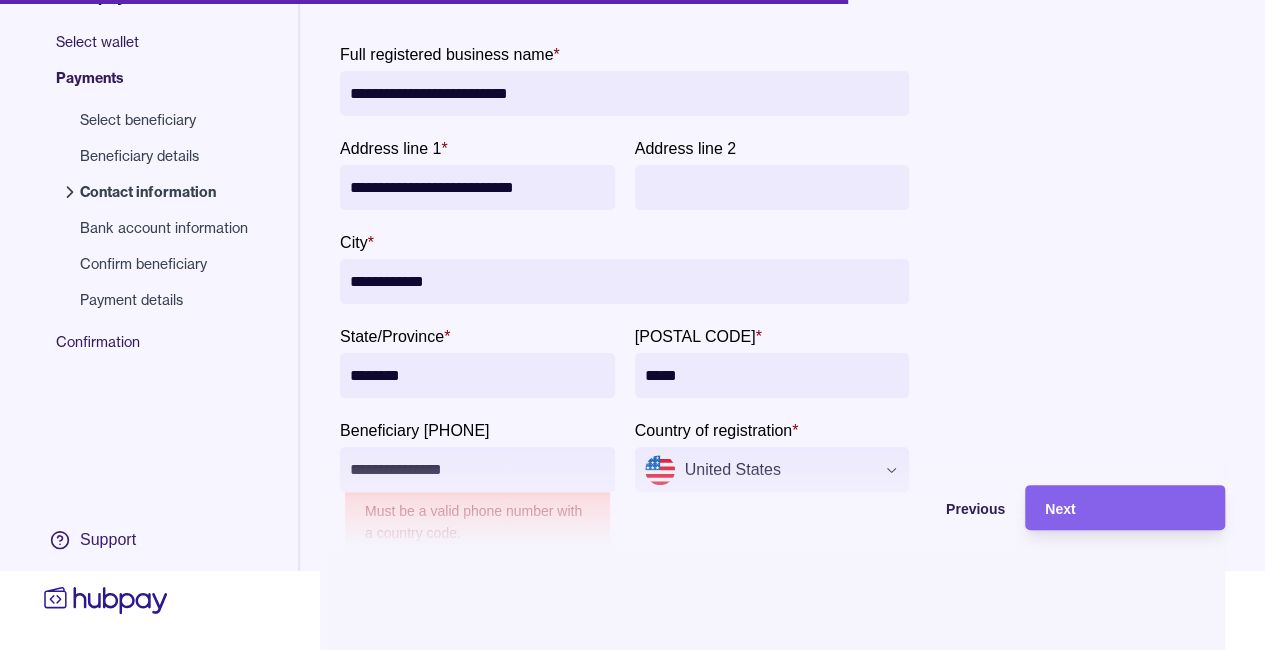 click on "**********" at bounding box center (472, 469) 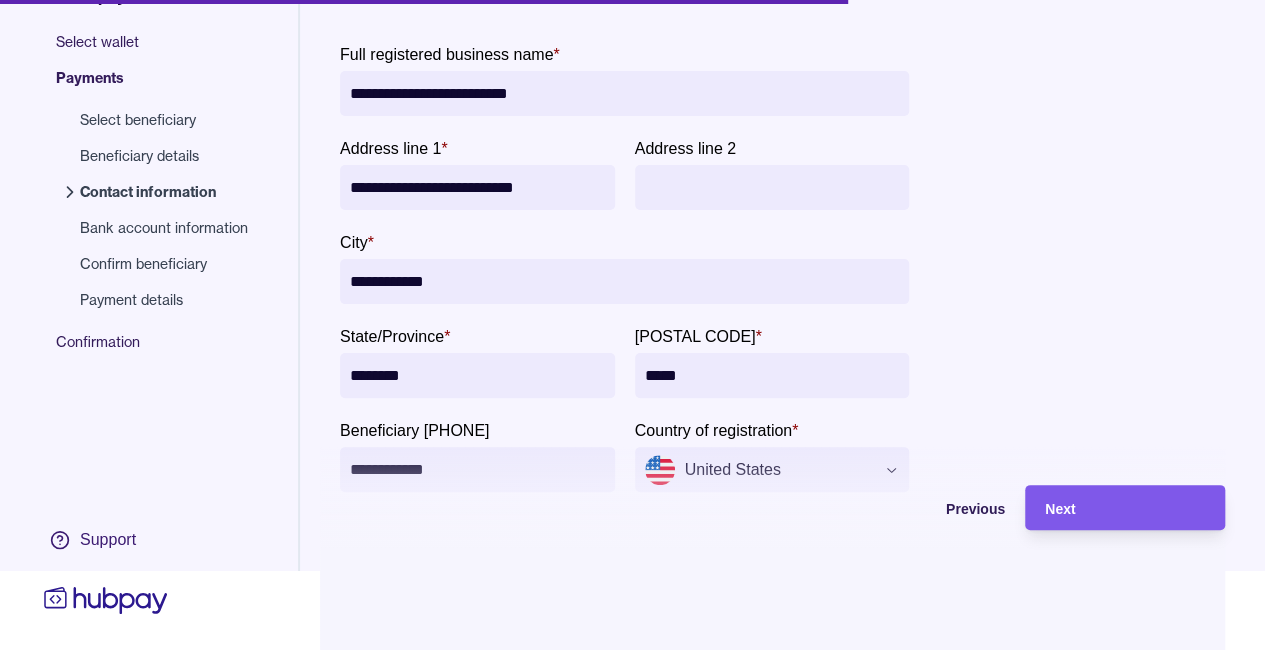 type on "**********" 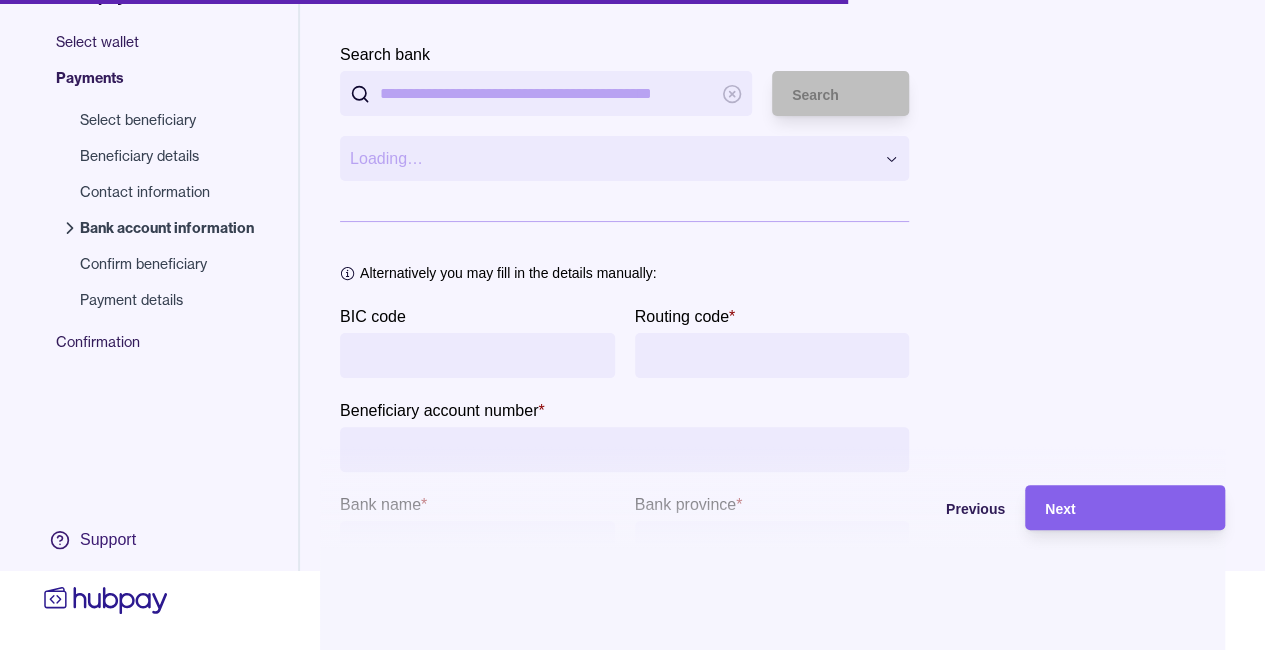 click at bounding box center (0, 570) 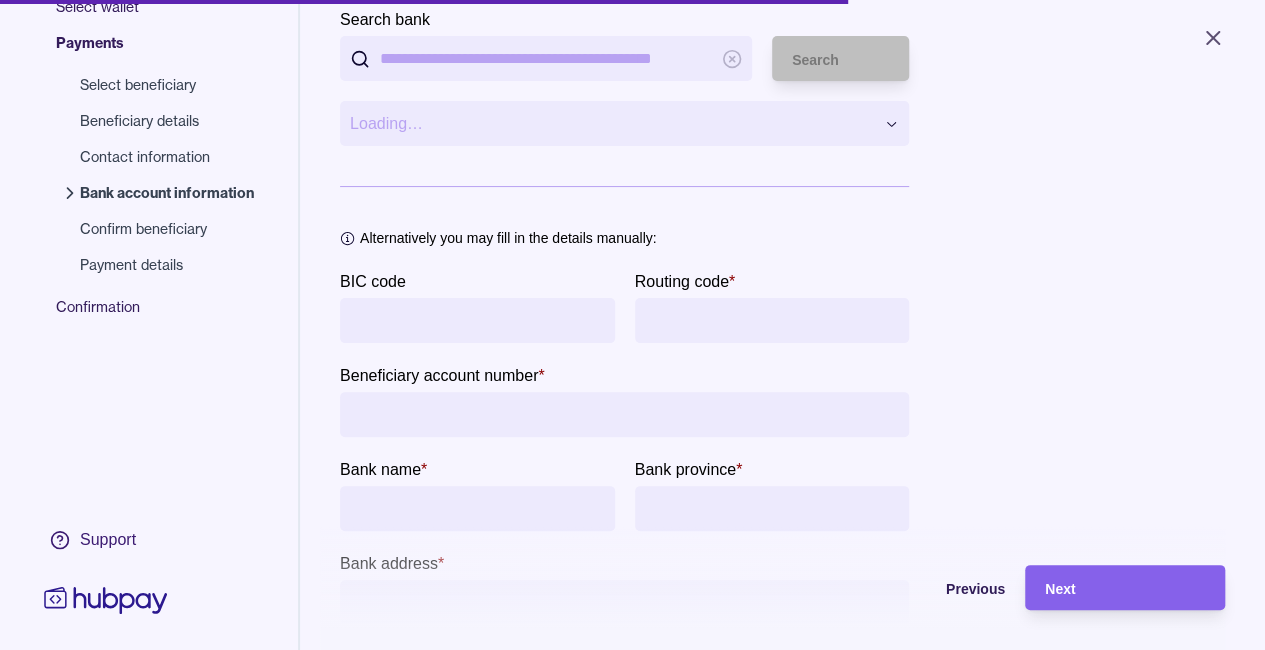 scroll, scrollTop: 116, scrollLeft: 0, axis: vertical 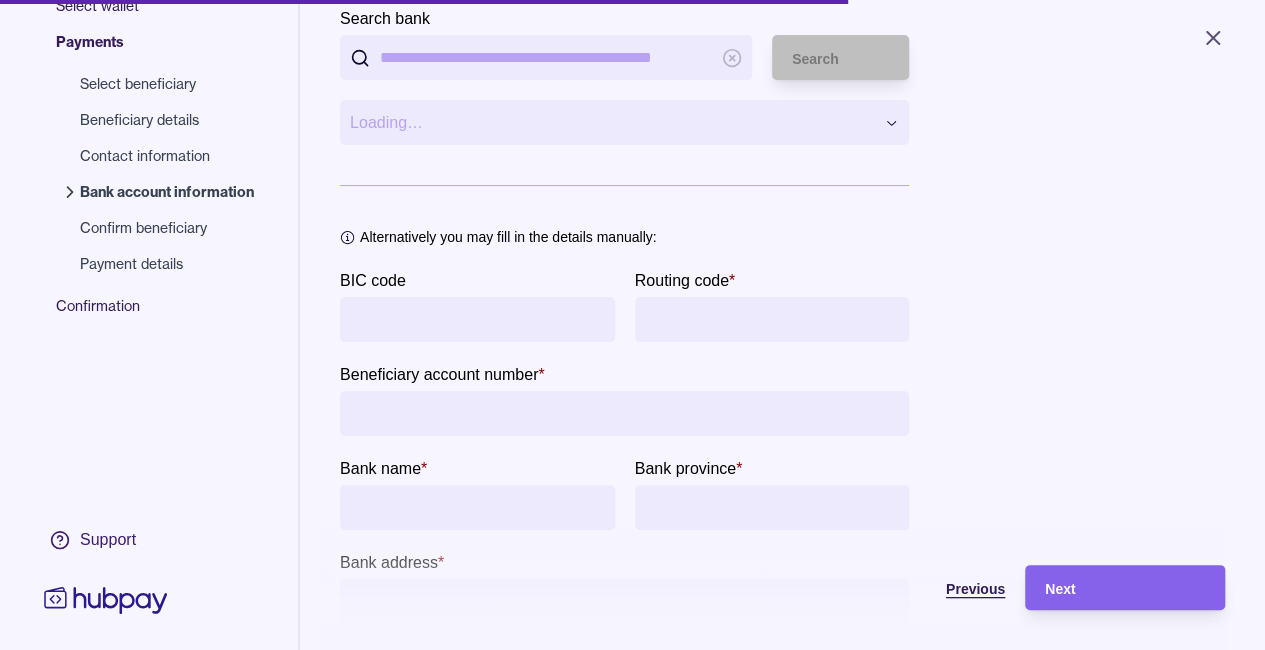 click on "Previous" at bounding box center [905, 588] 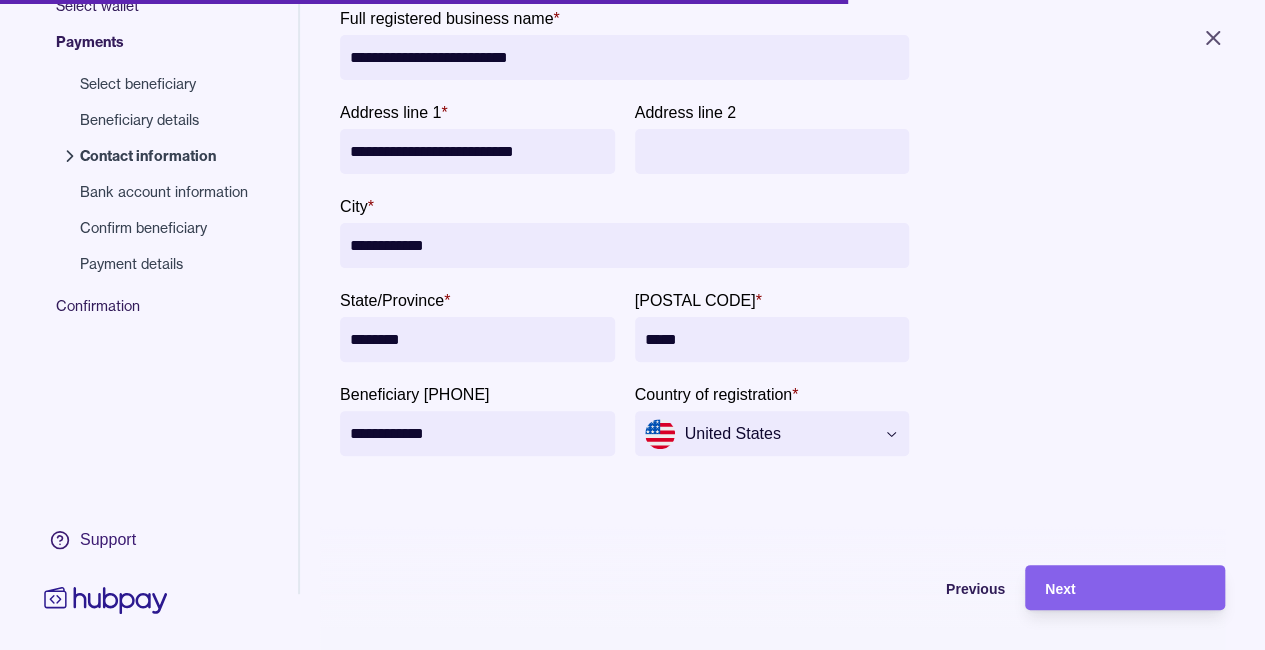 scroll, scrollTop: 0, scrollLeft: 0, axis: both 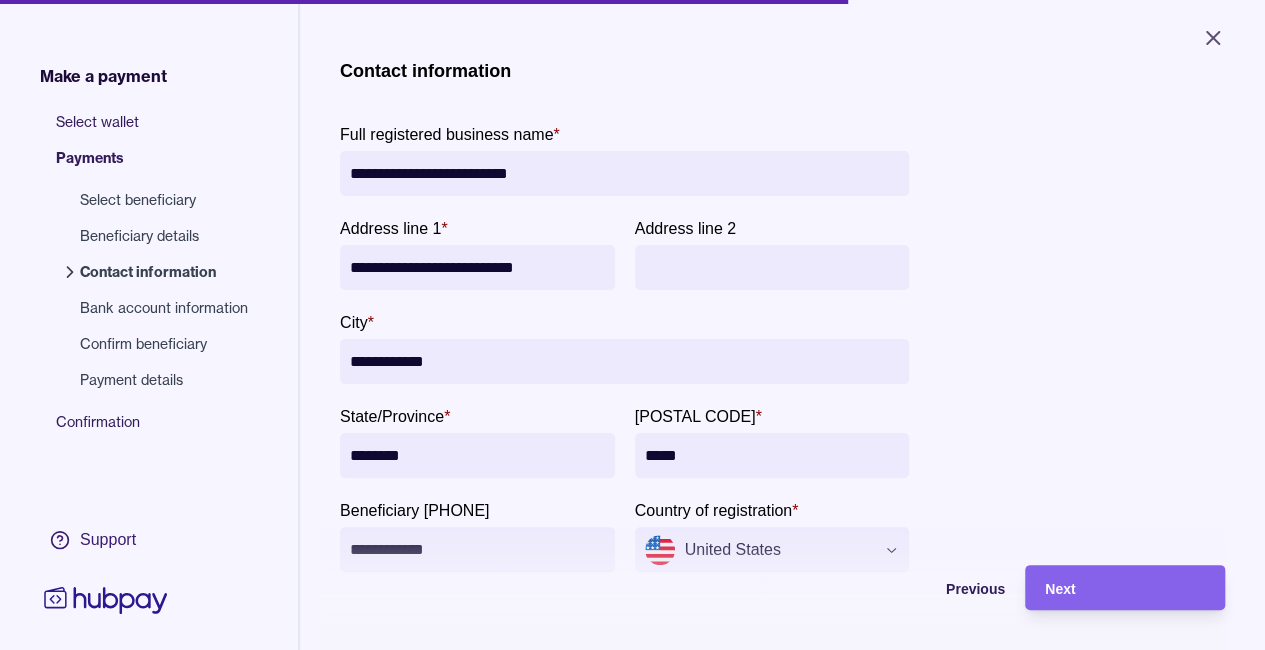 click on "**********" at bounding box center [619, 173] 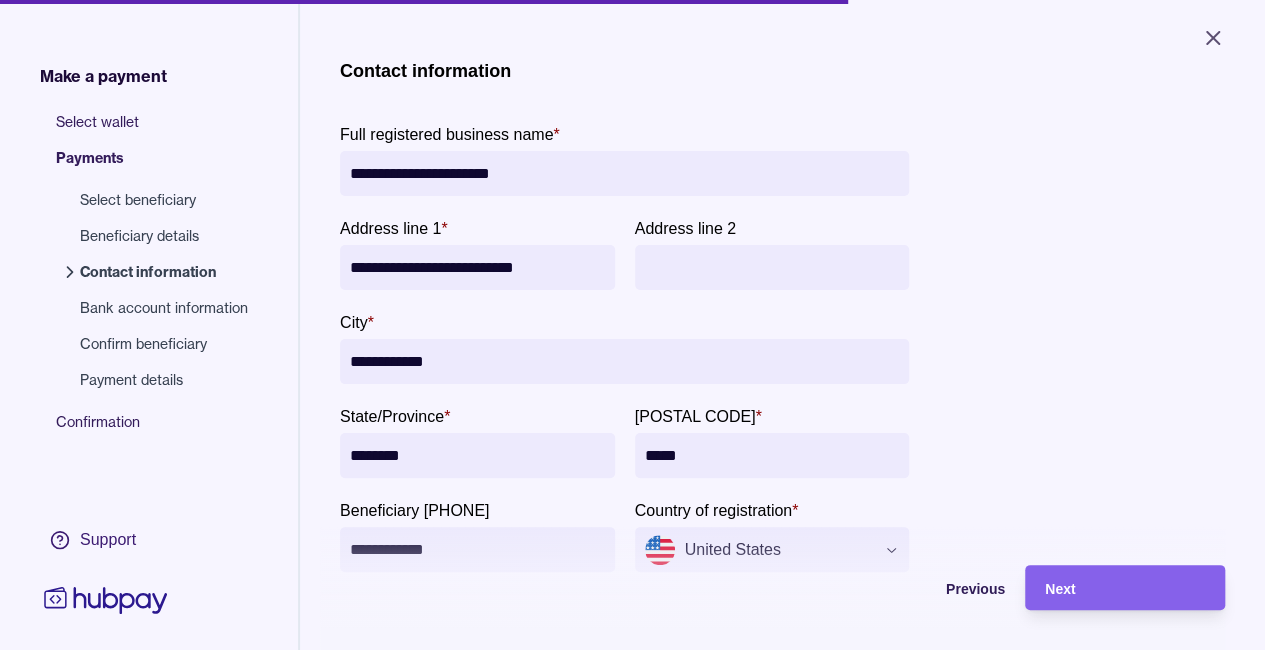 type on "**********" 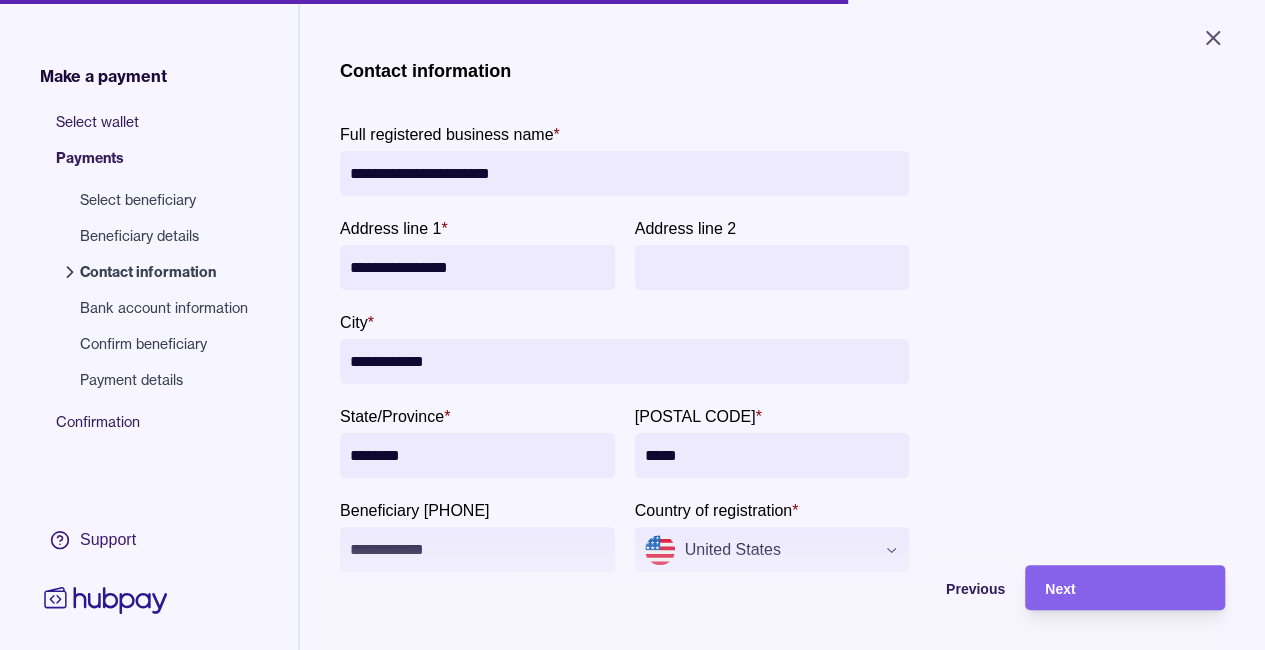 click on "**********" at bounding box center (472, 267) 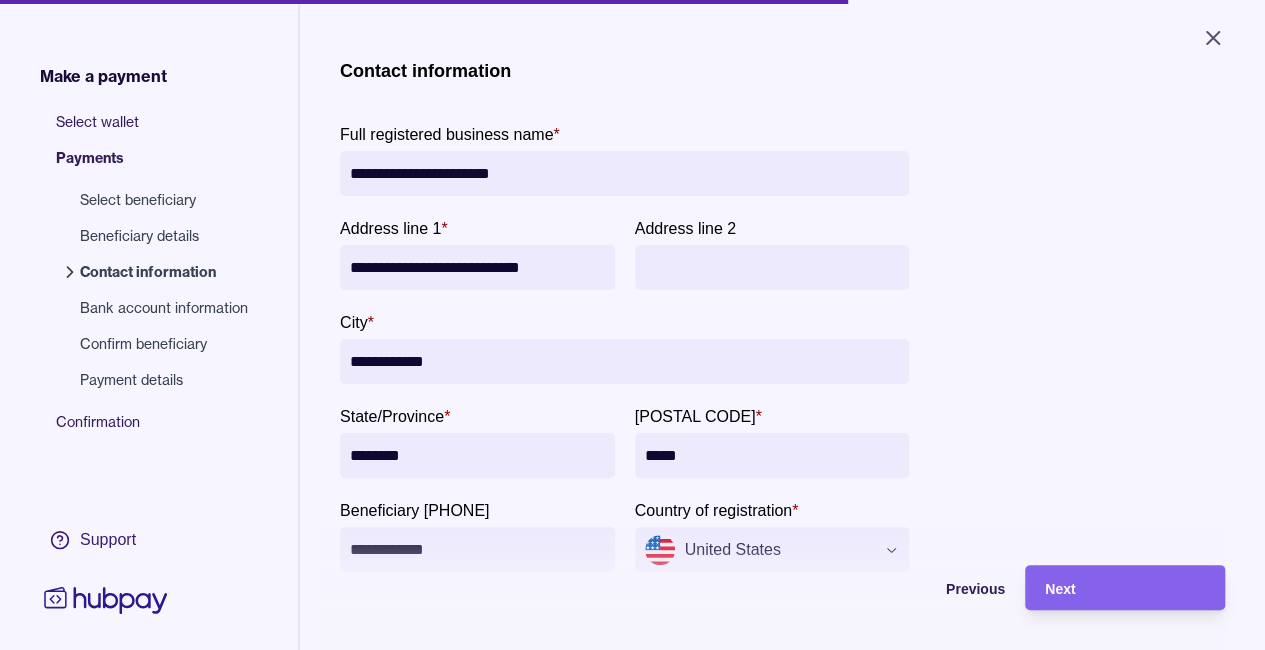 click on "**********" at bounding box center [477, 267] 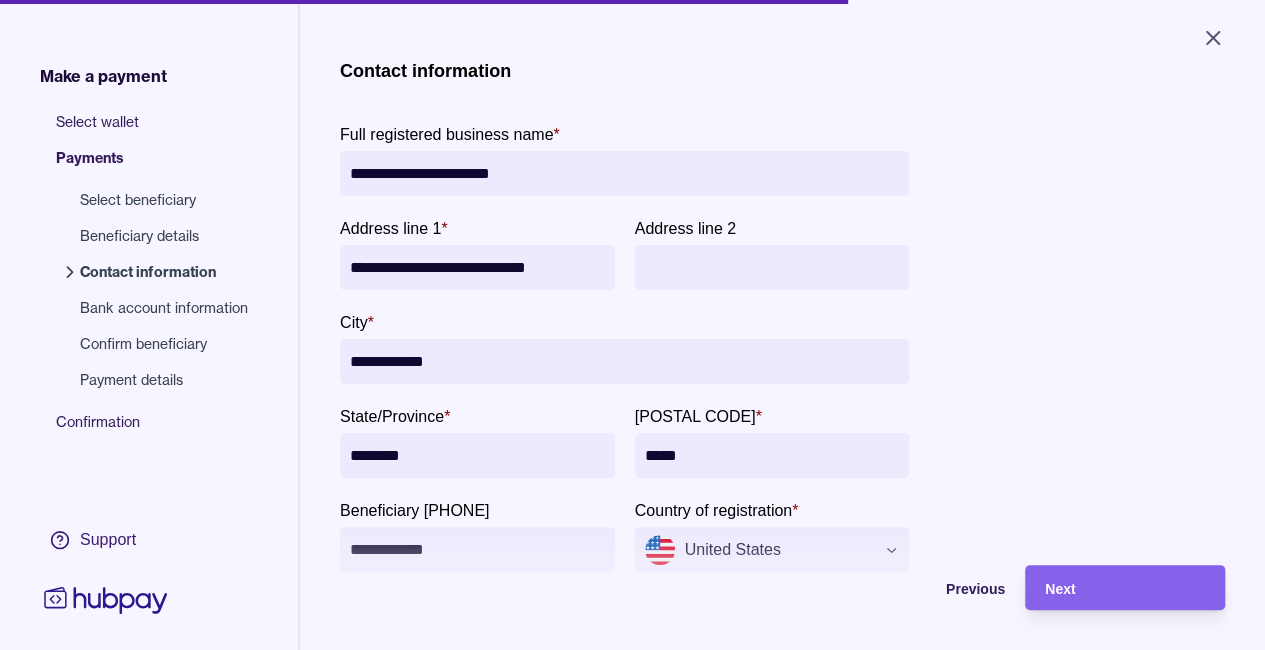 type on "**********" 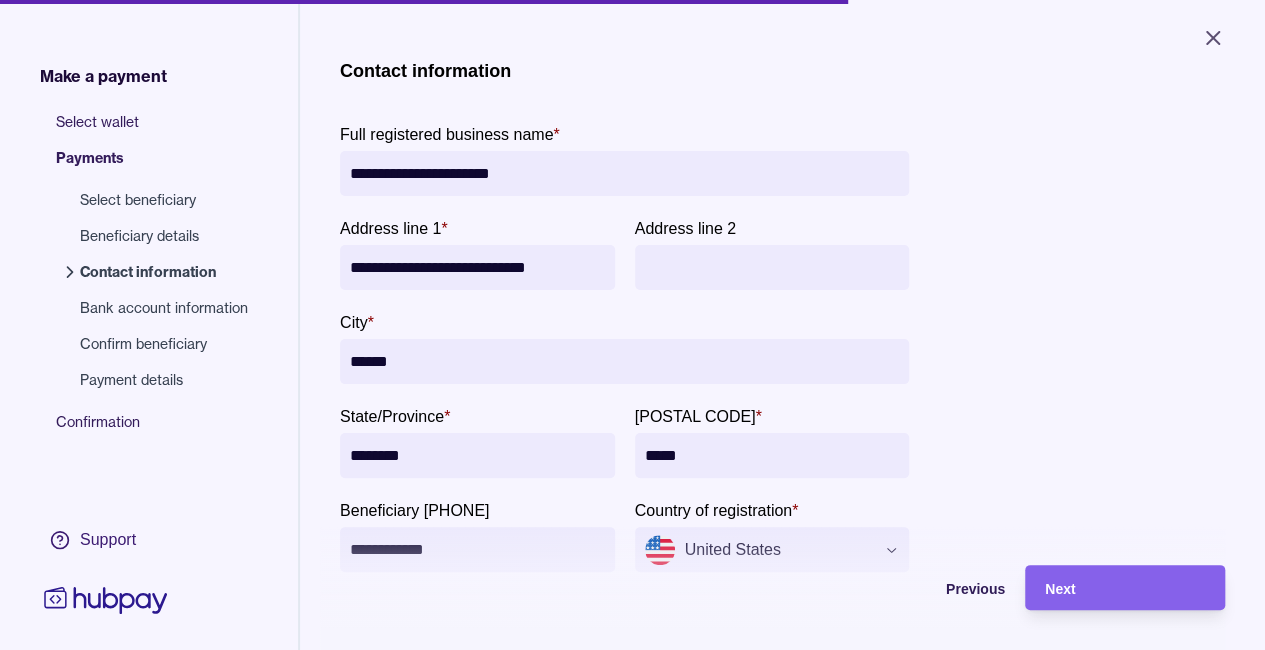 type on "******" 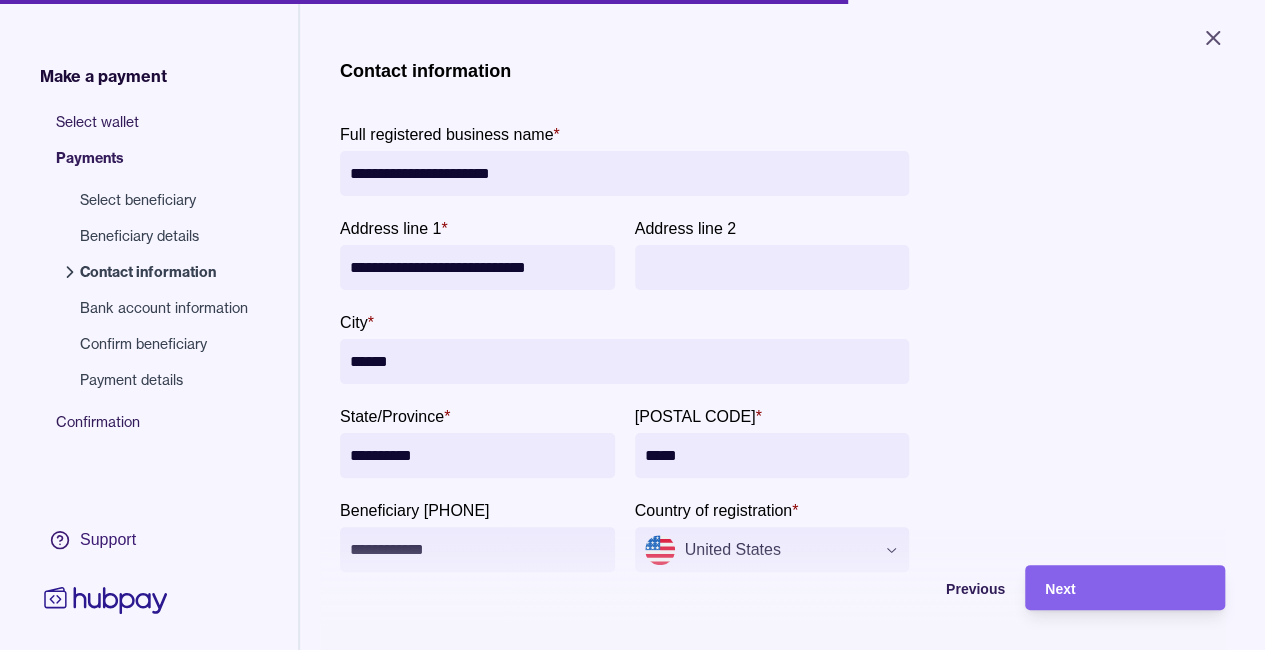type on "**********" 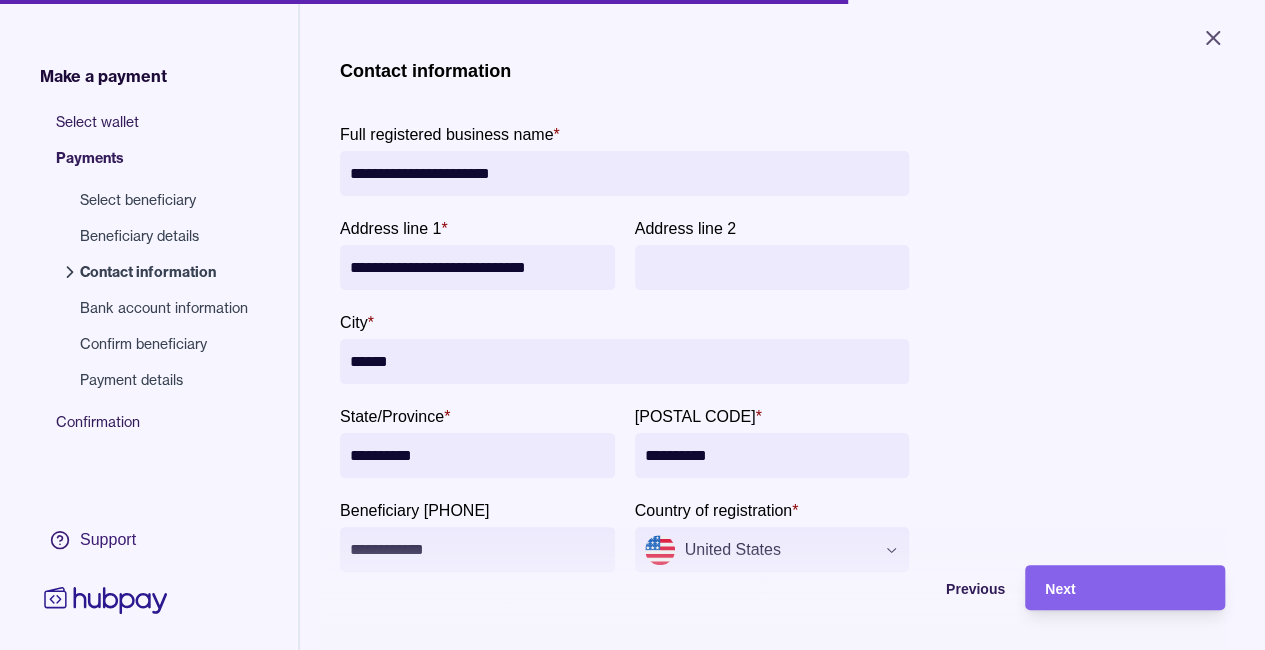 type on "**********" 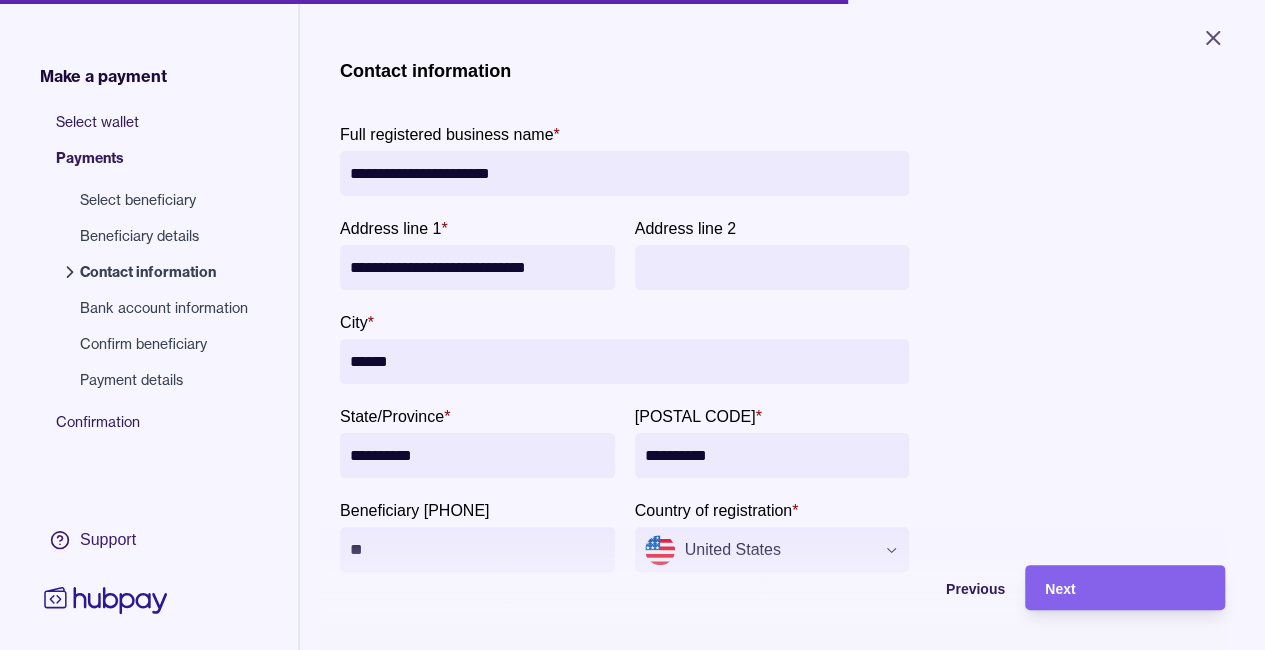 paste on "**********" 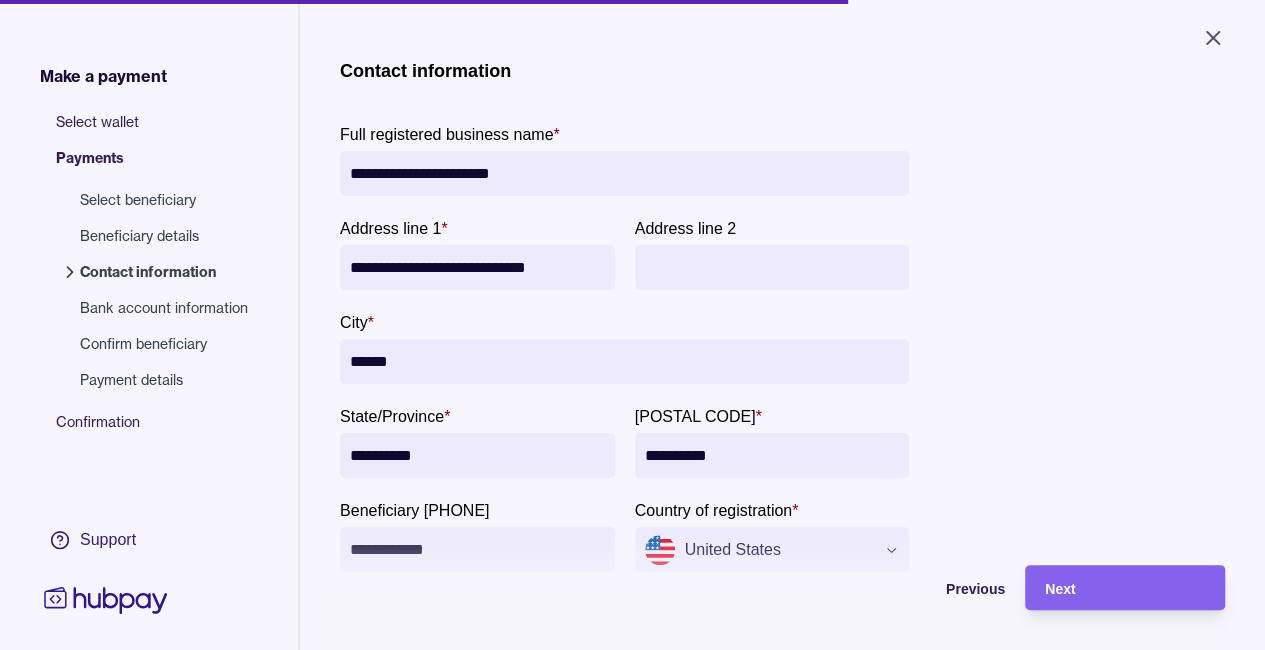 type on "**********" 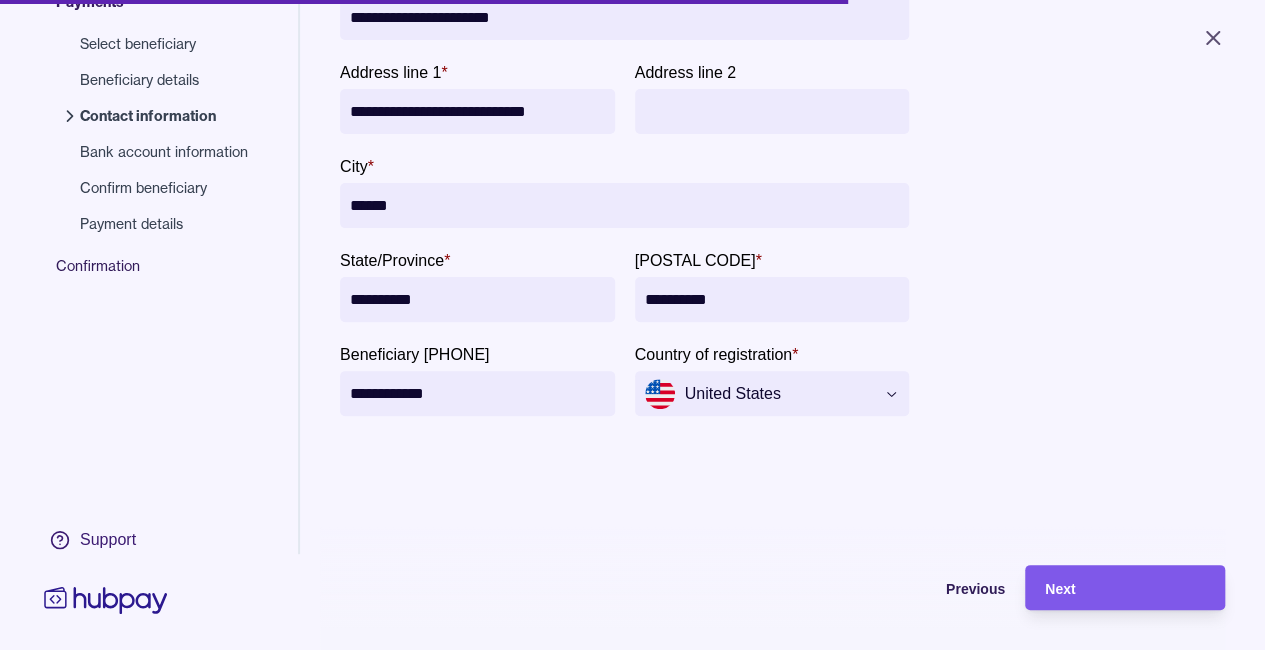 click on "Next" at bounding box center (1110, 587) 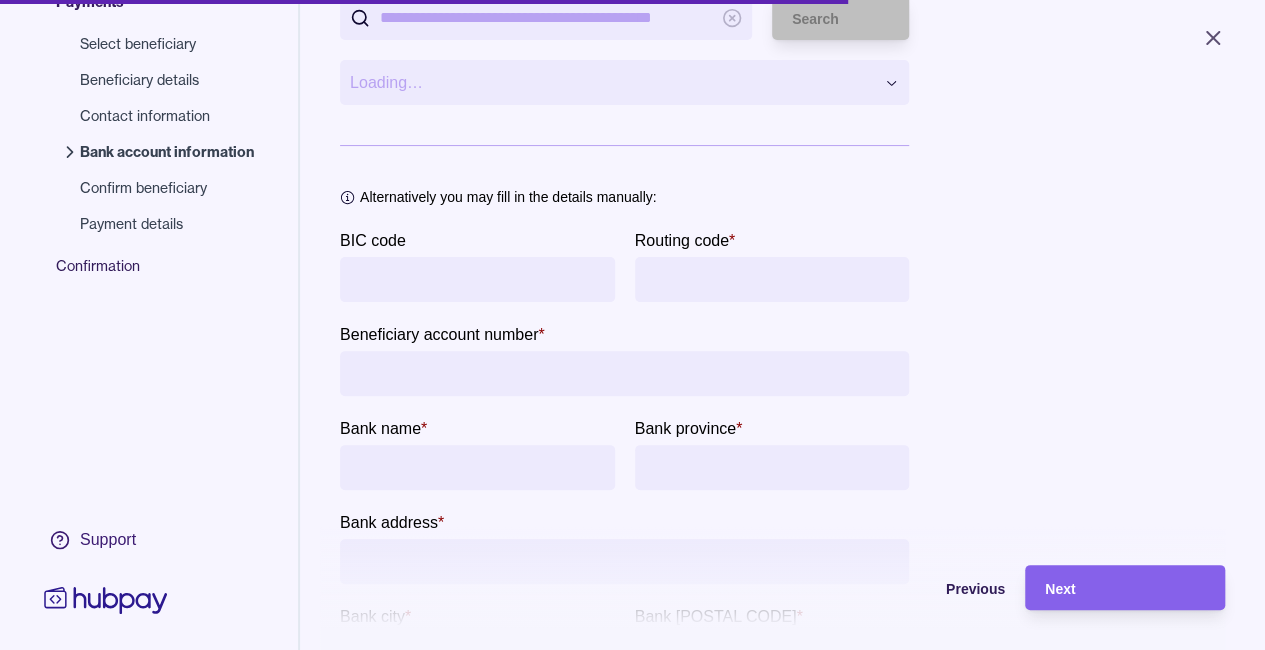 click at bounding box center [0, 650] 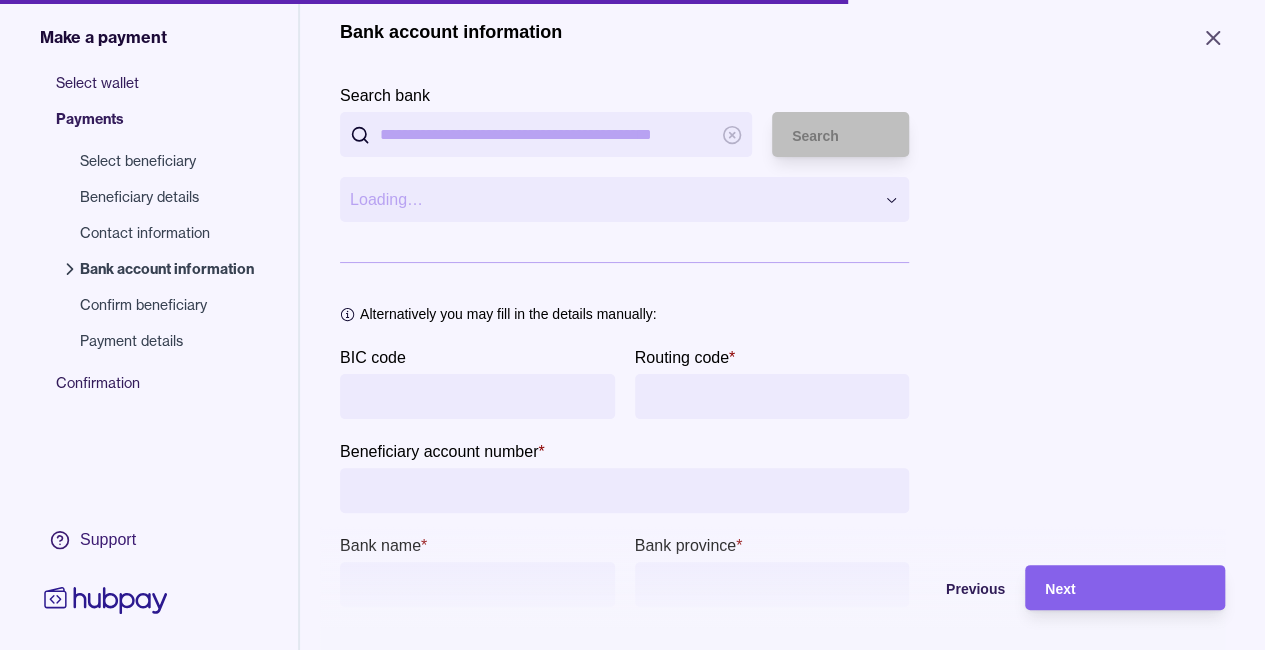 scroll, scrollTop: 38, scrollLeft: 0, axis: vertical 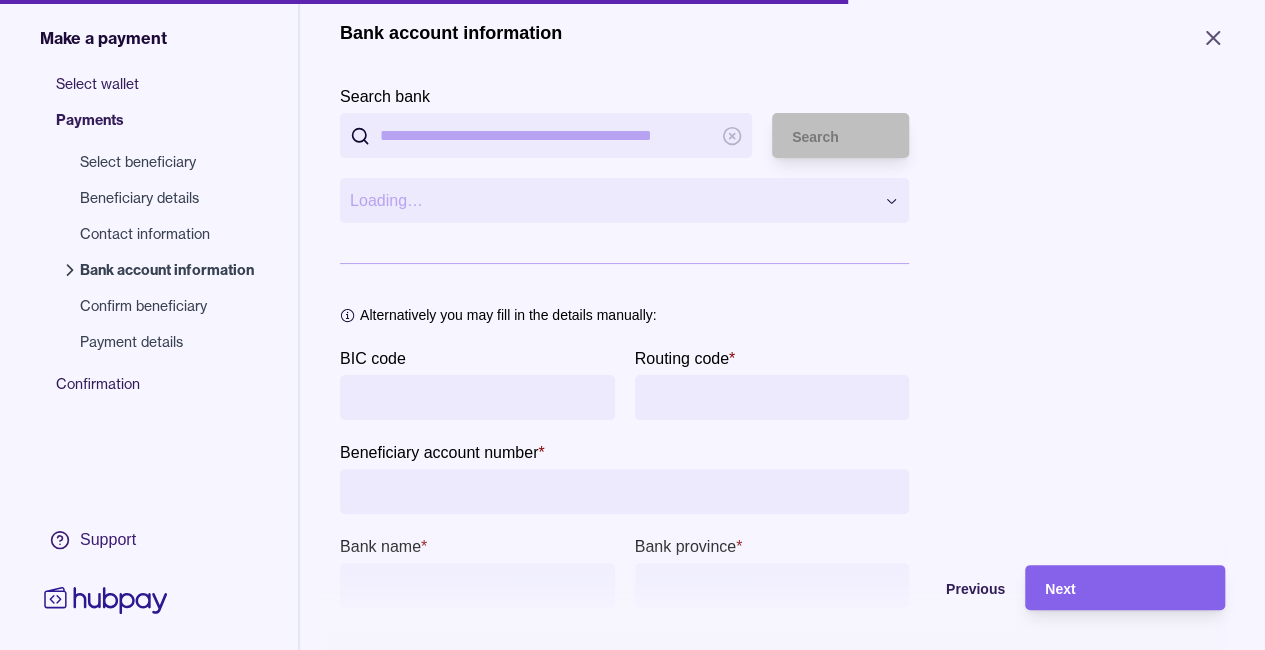 click on "Search bank" at bounding box center [546, 135] 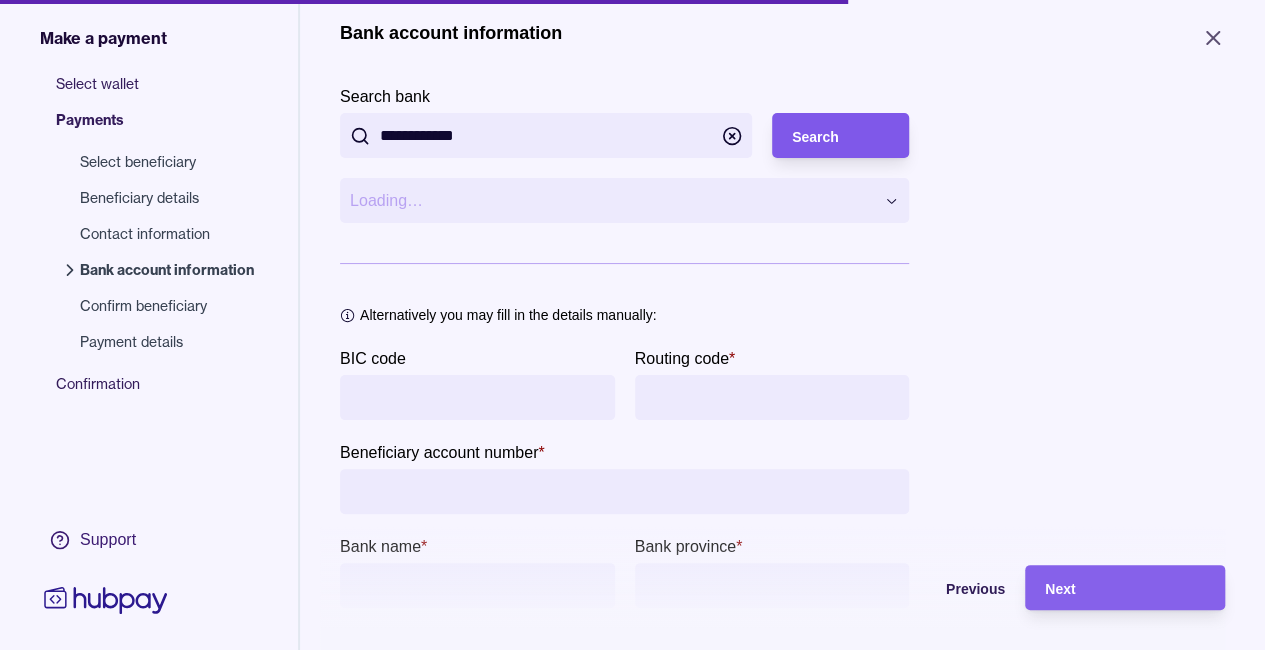 click on "Search" at bounding box center (815, 137) 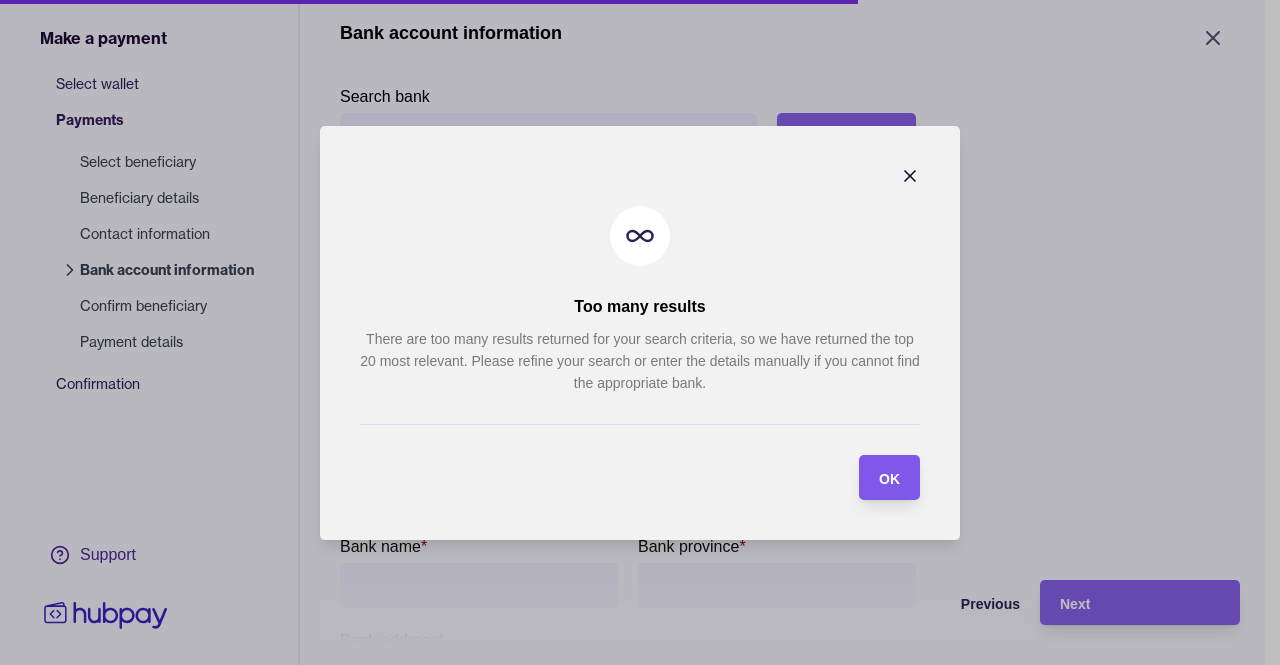 click on "OK" at bounding box center [889, 478] 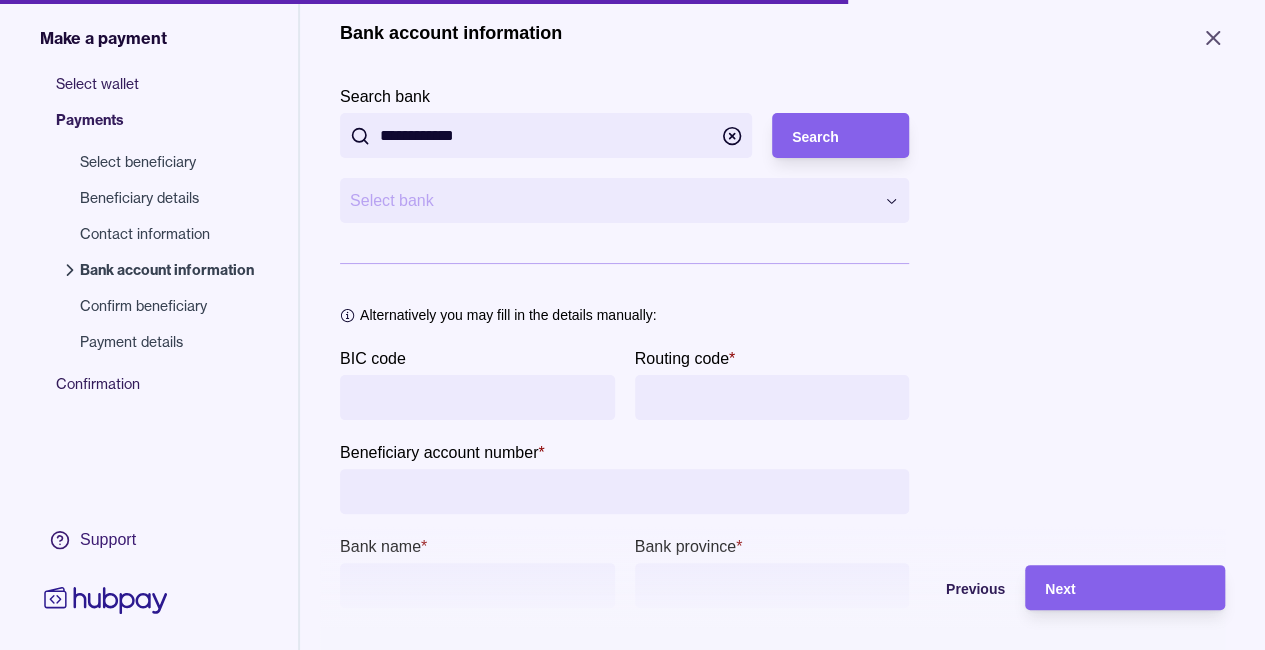 click on "**********" at bounding box center (546, 135) 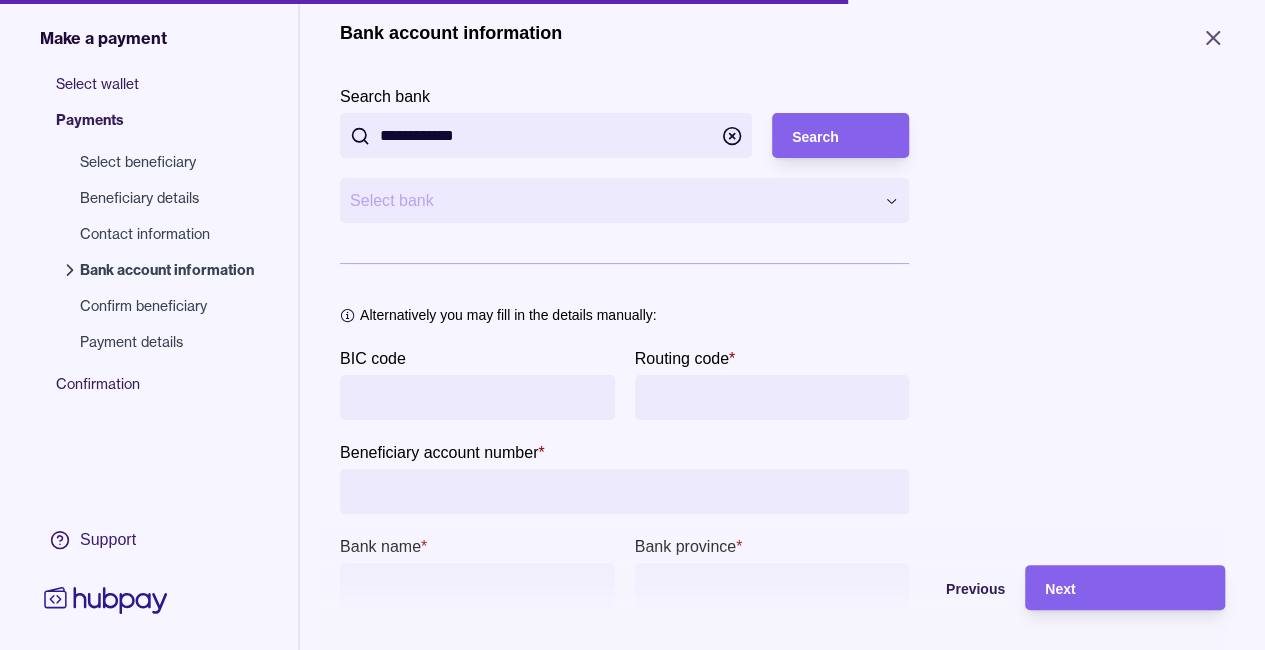 click on "**********" at bounding box center (546, 135) 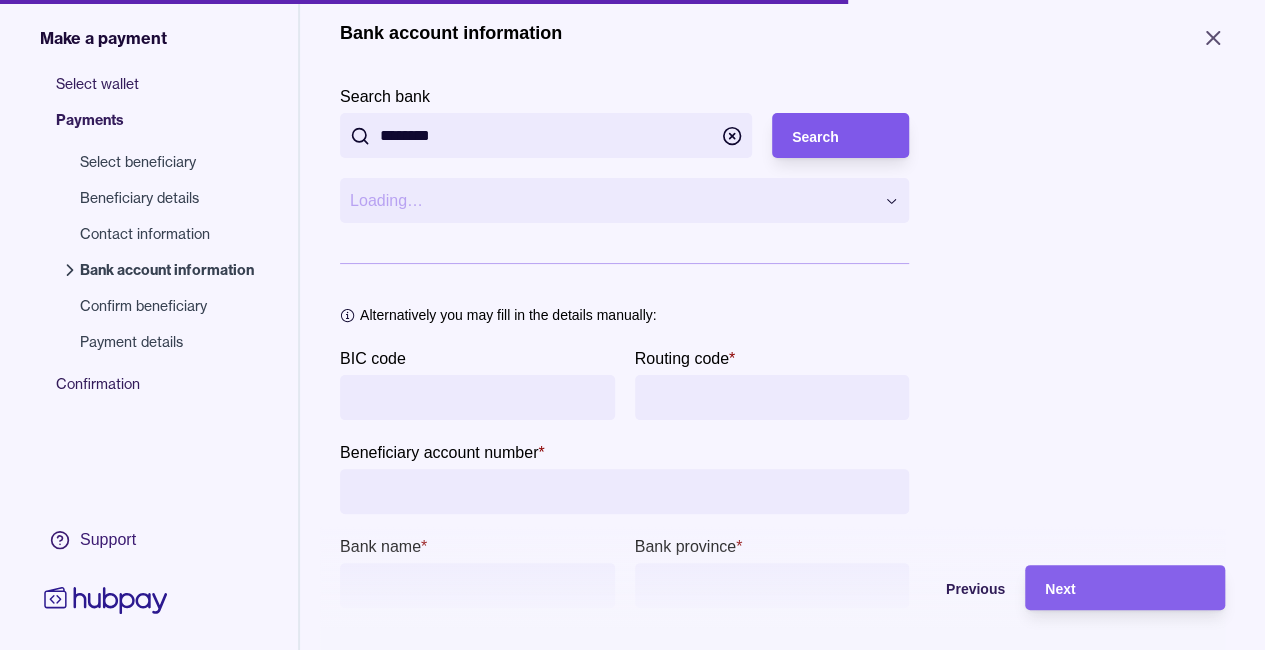 type on "********" 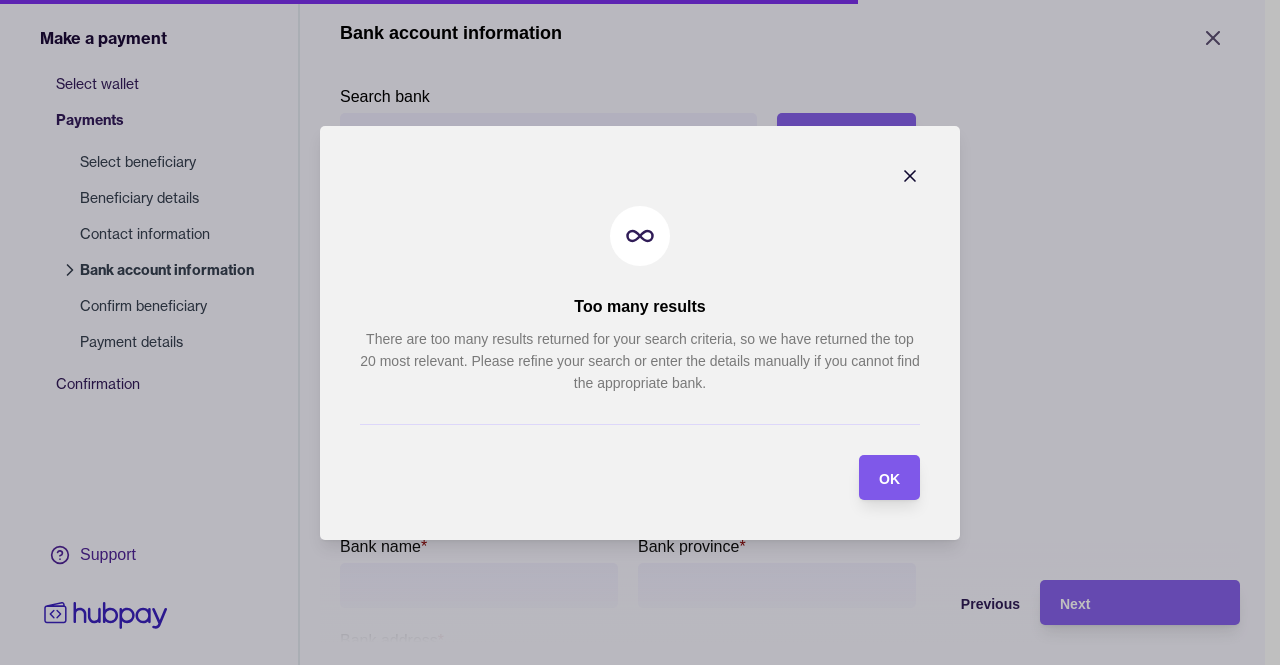 click on "OK" at bounding box center [874, 477] 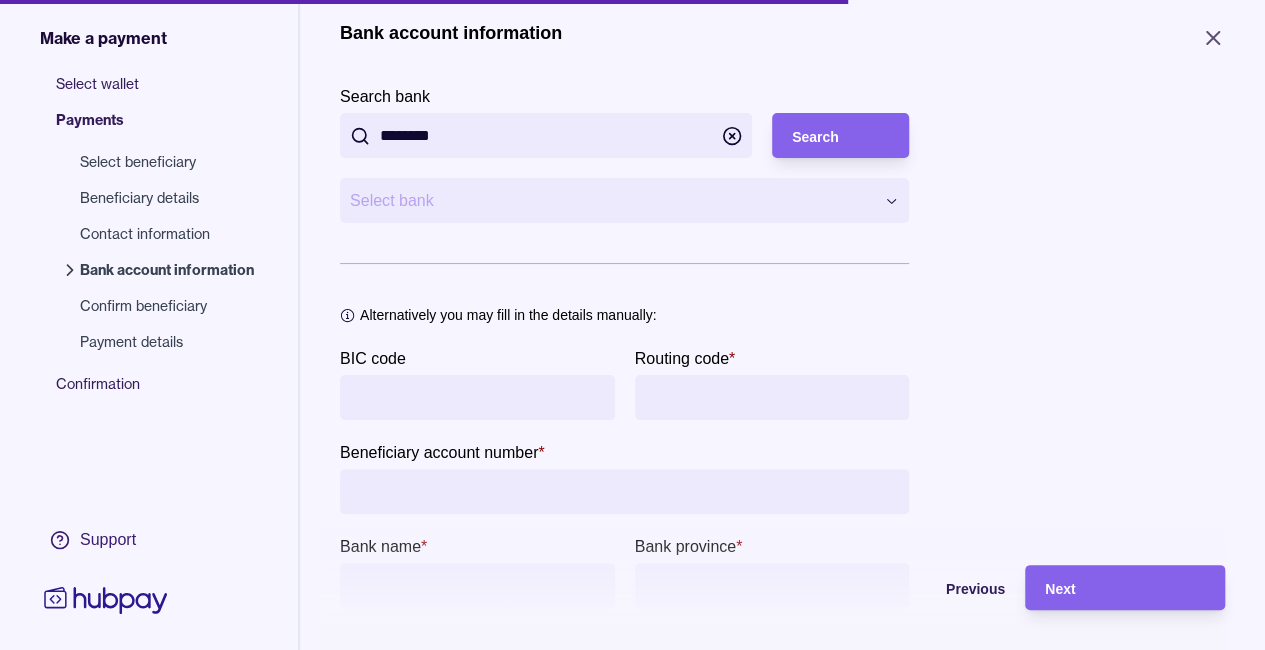 click on "**********" at bounding box center (632, 325) 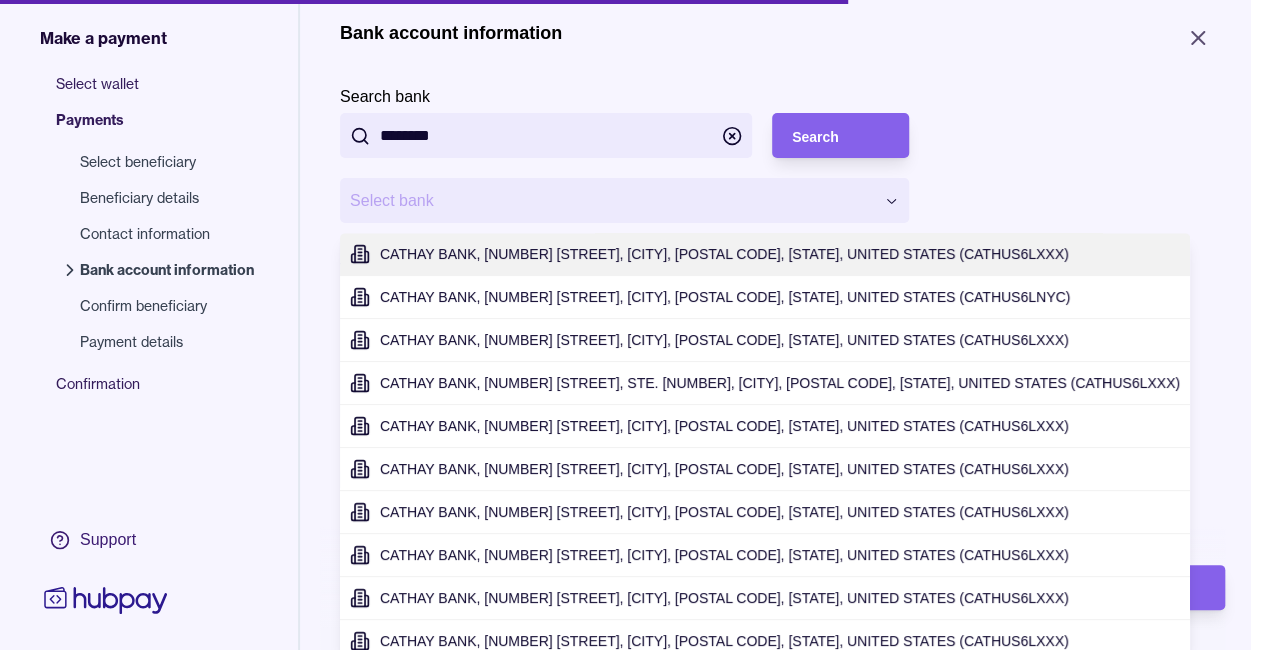 click on "**********" at bounding box center (632, 325) 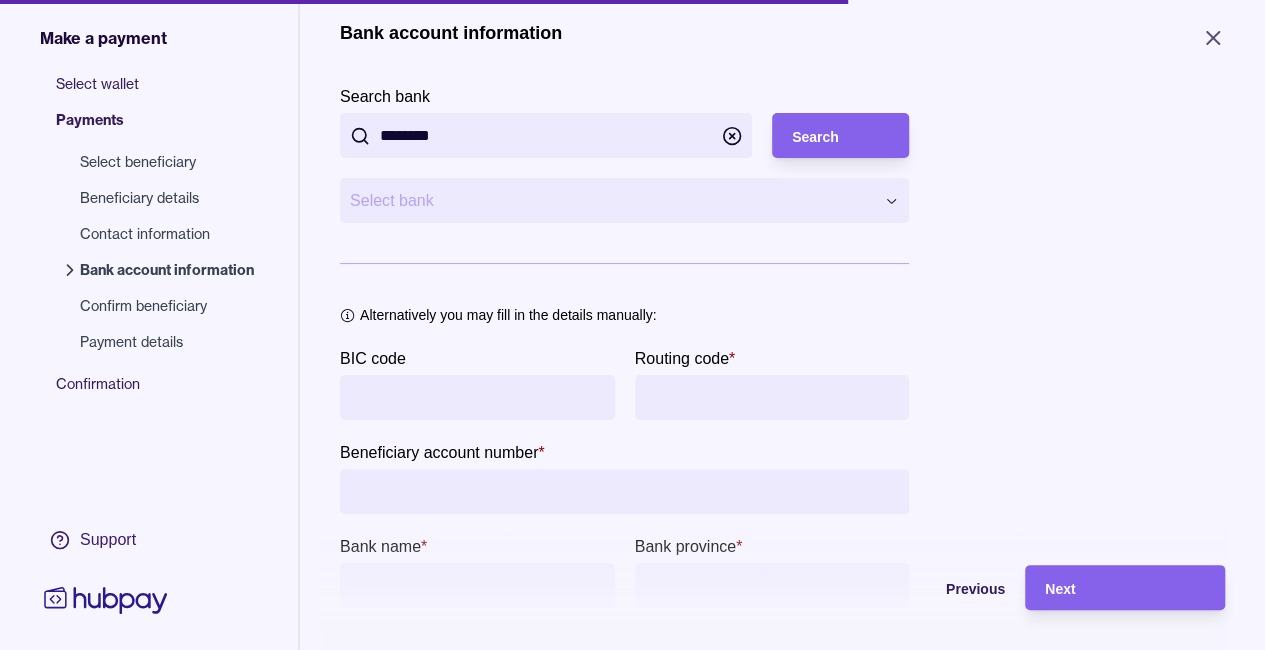 click on "********" at bounding box center (546, 135) 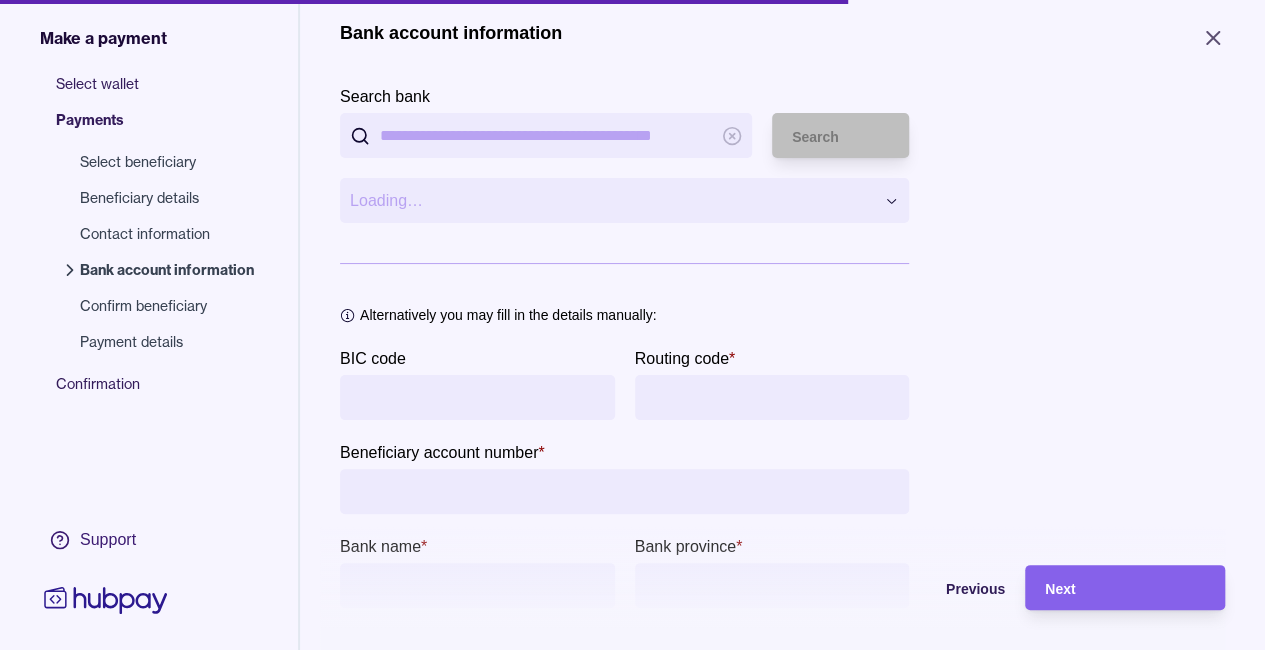 paste on "**********" 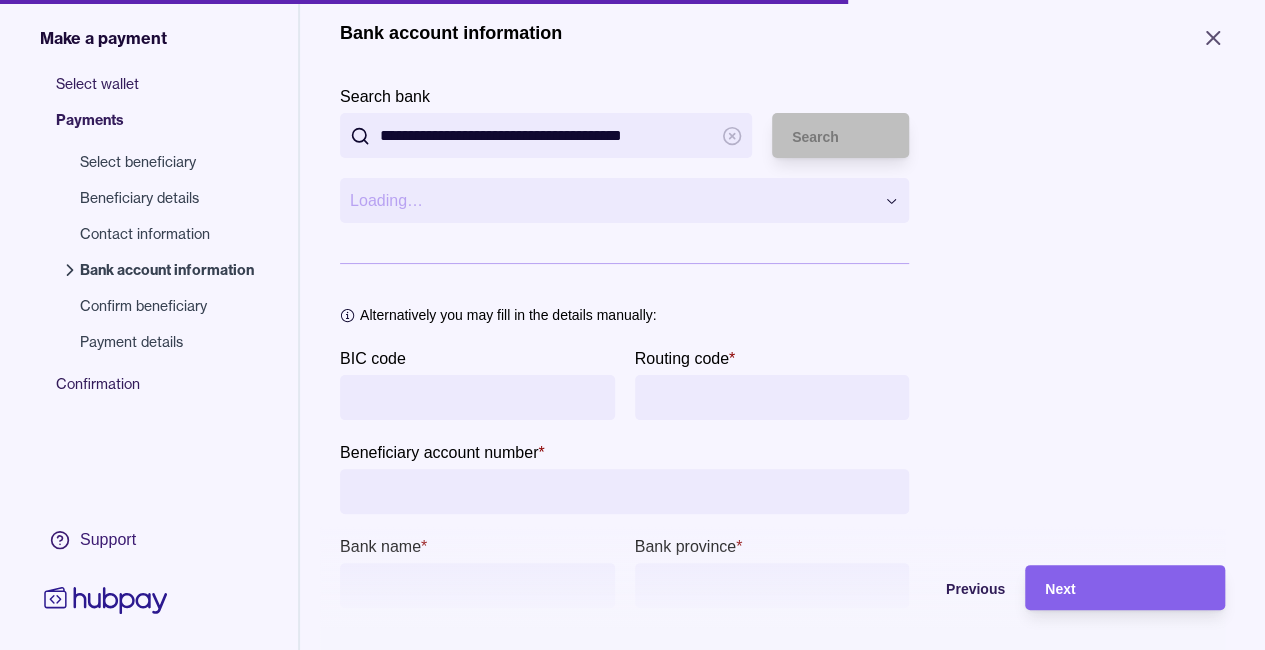 scroll, scrollTop: 0, scrollLeft: 27, axis: horizontal 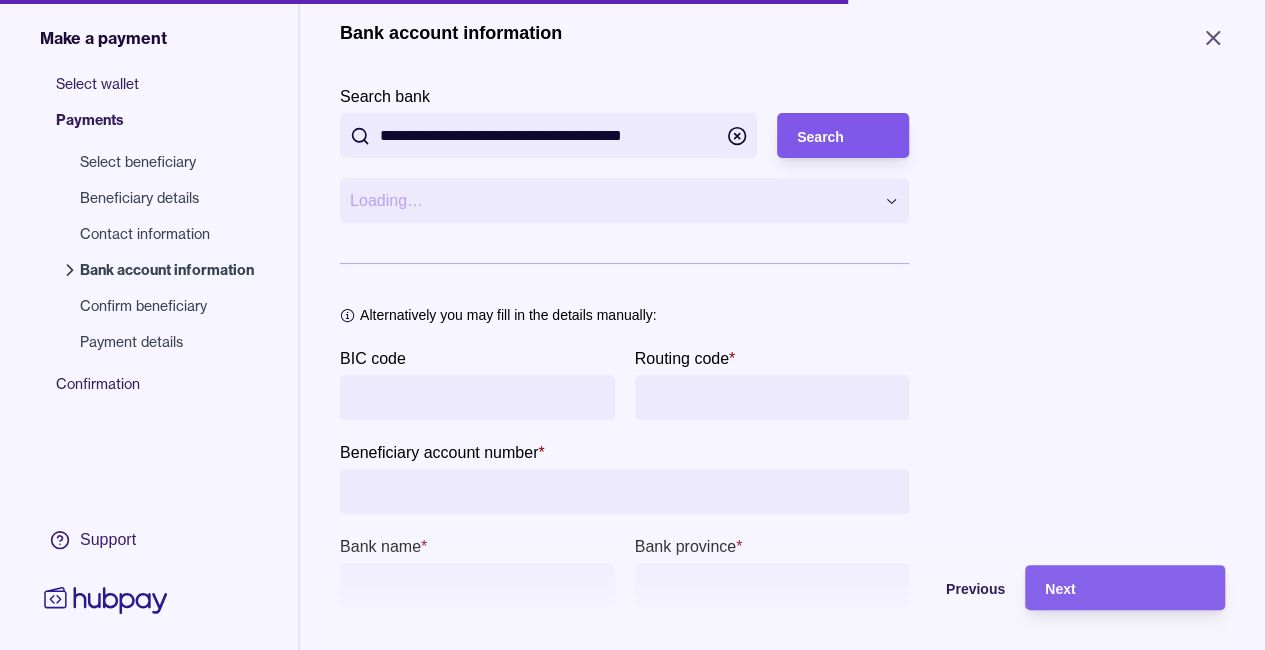 type on "**********" 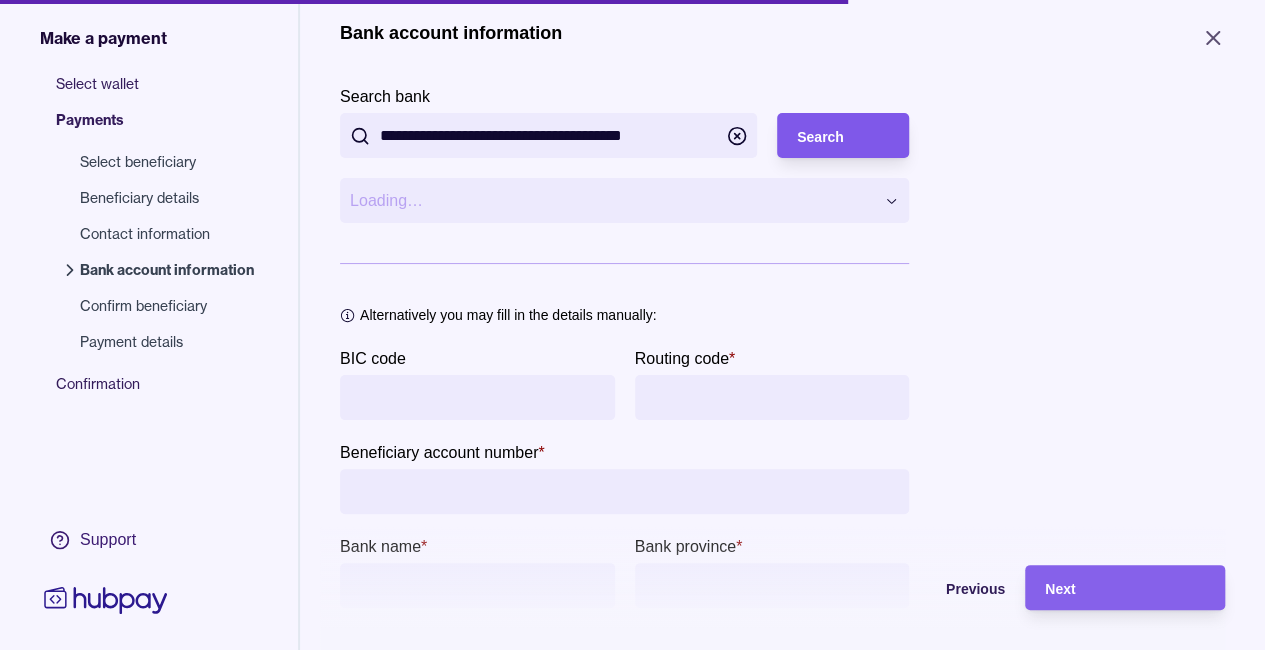 scroll, scrollTop: 0, scrollLeft: 0, axis: both 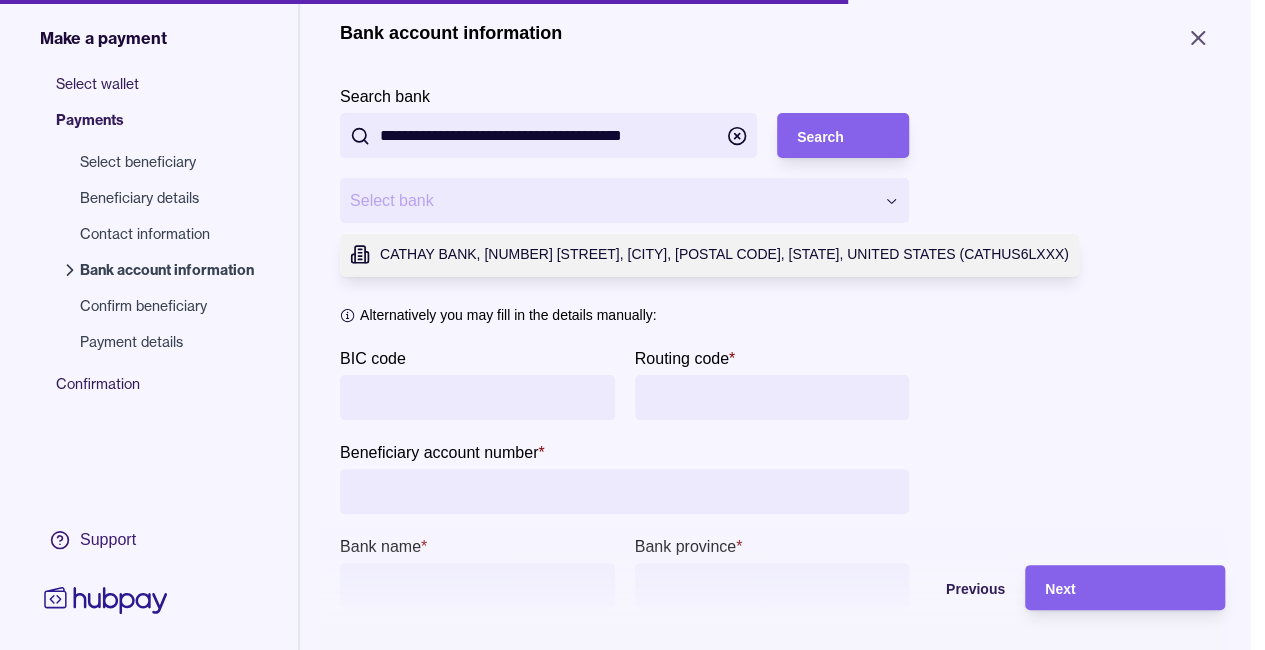 click on "**********" at bounding box center [632, 325] 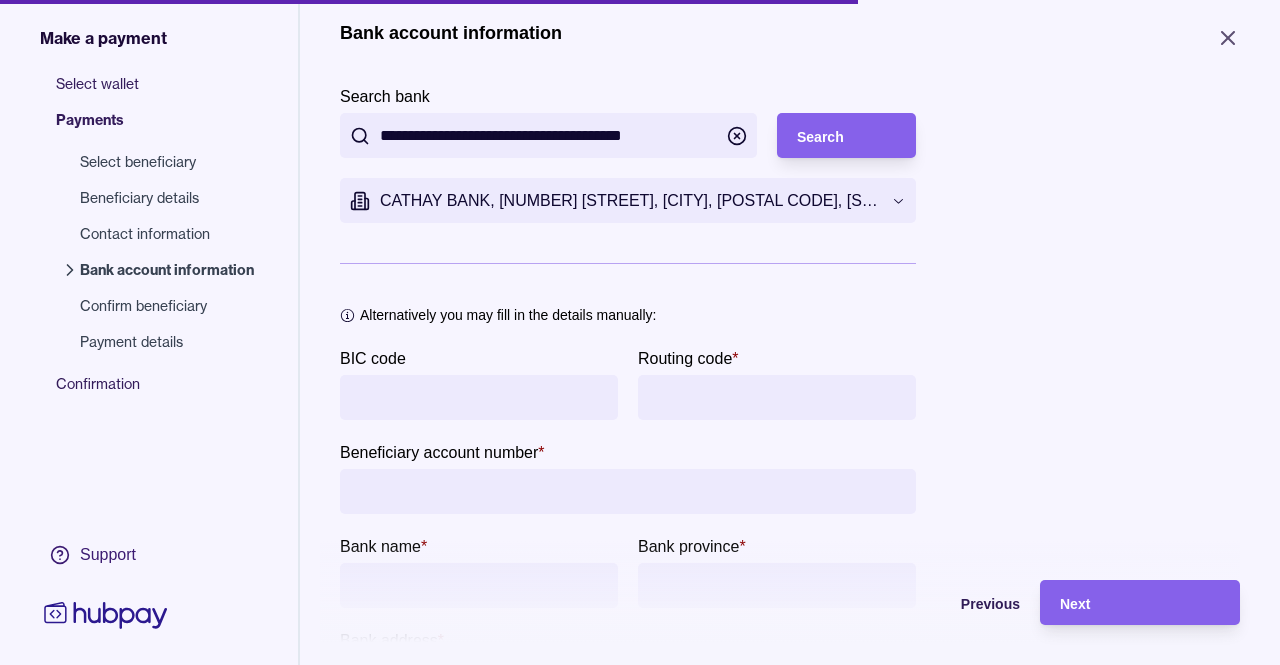 type on "**********" 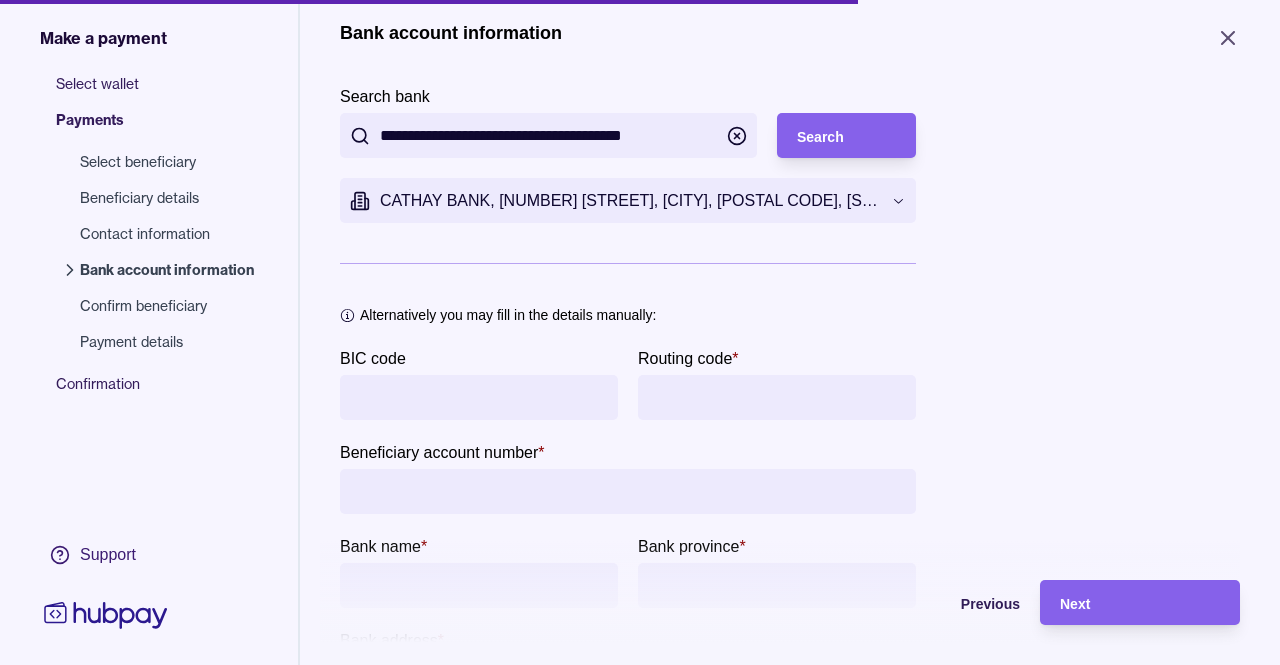type on "*********" 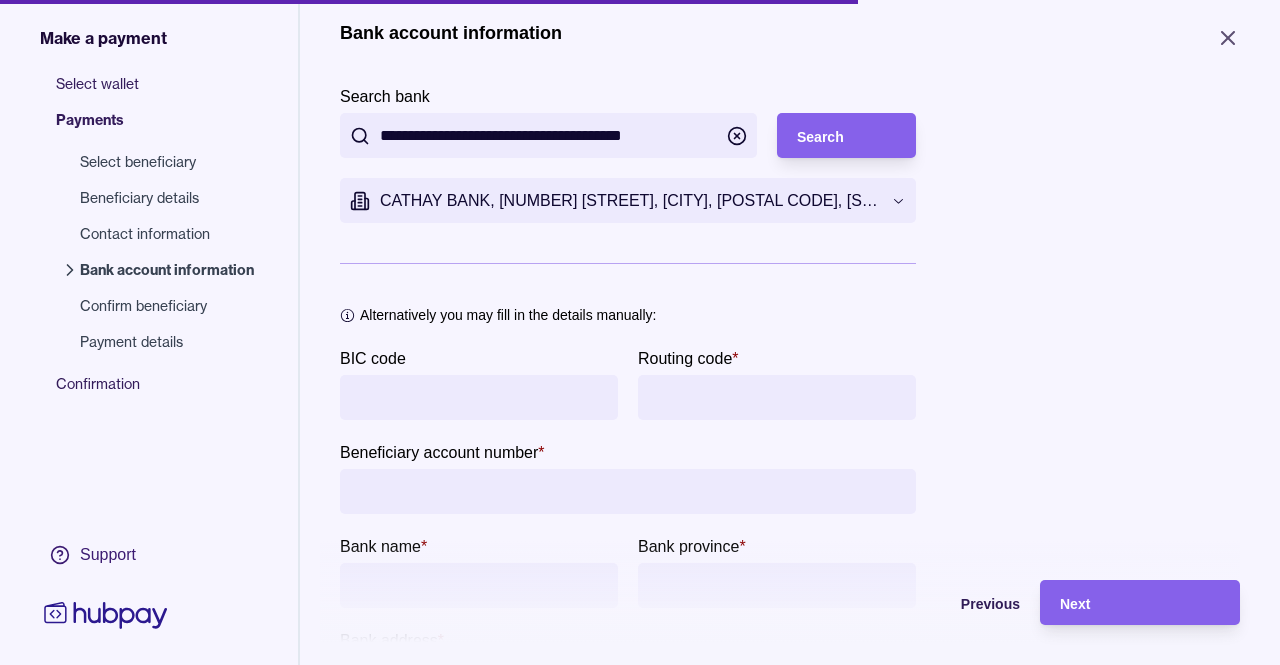 type on "********" 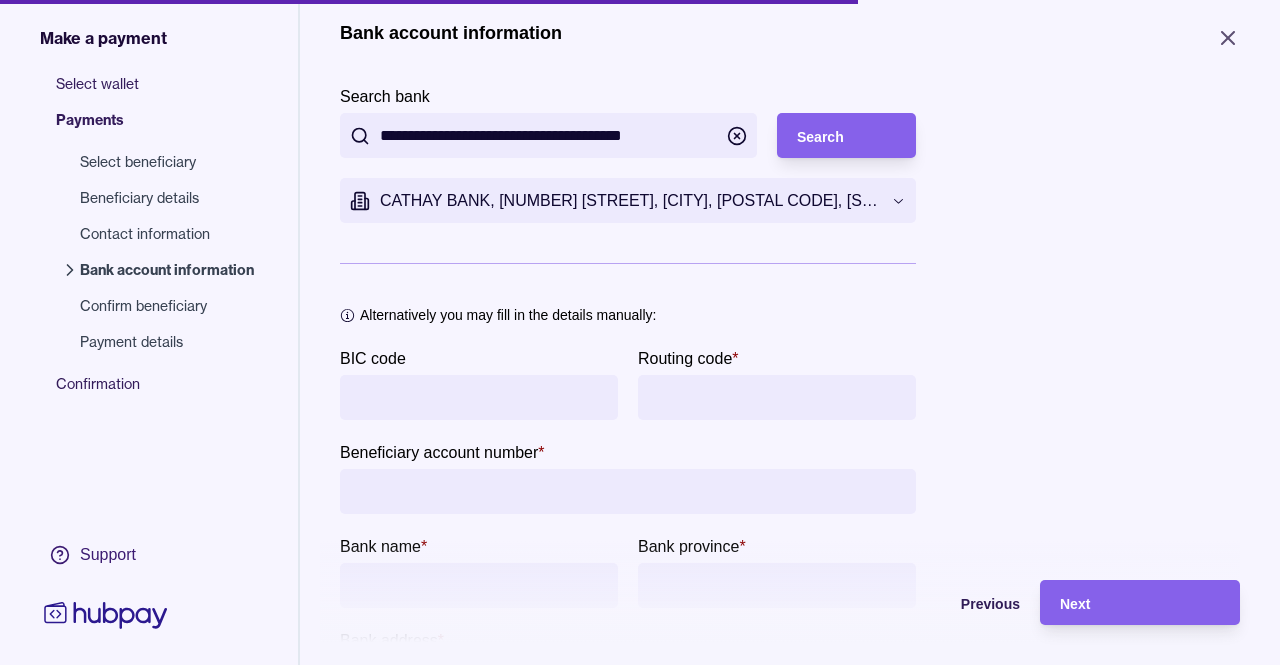type on "*****" 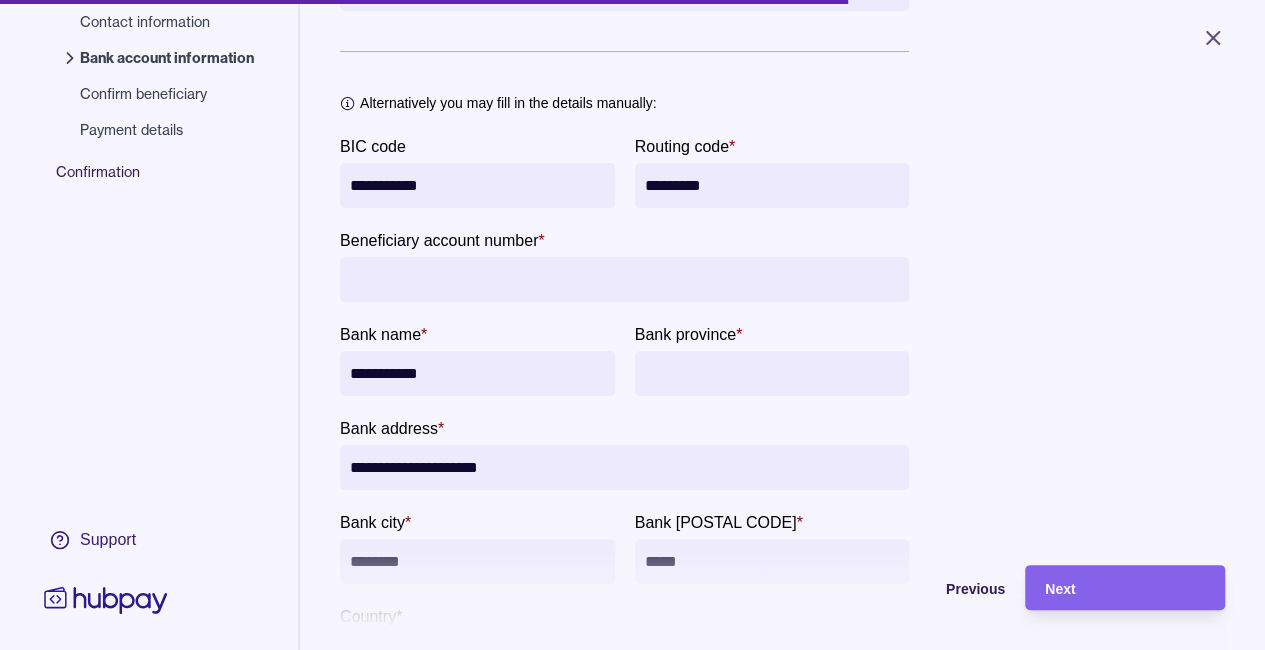 scroll, scrollTop: 252, scrollLeft: 0, axis: vertical 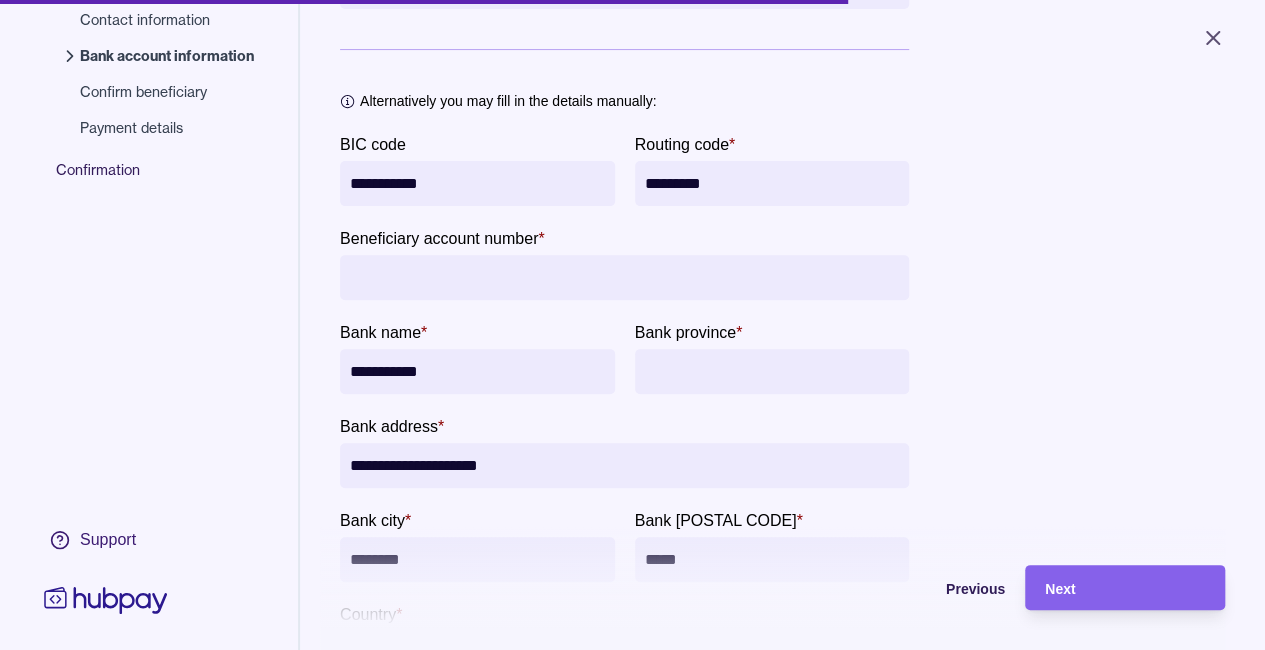 click on "Beneficiary account number  *" at bounding box center [624, 277] 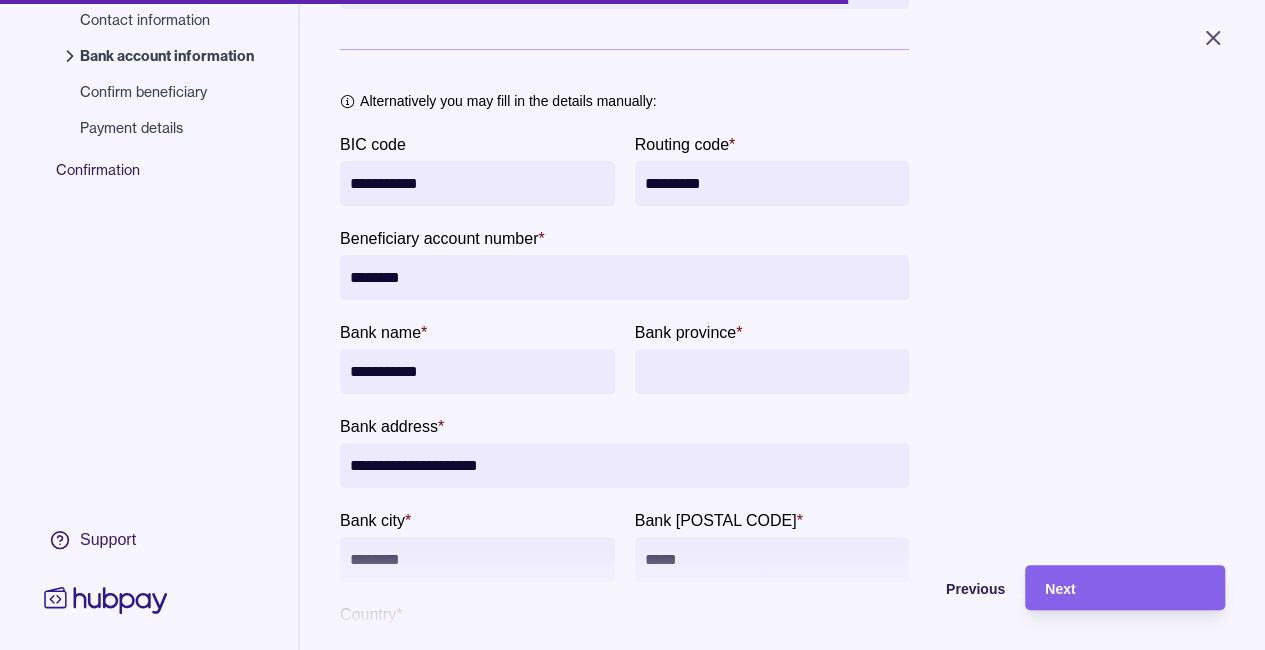 type on "********" 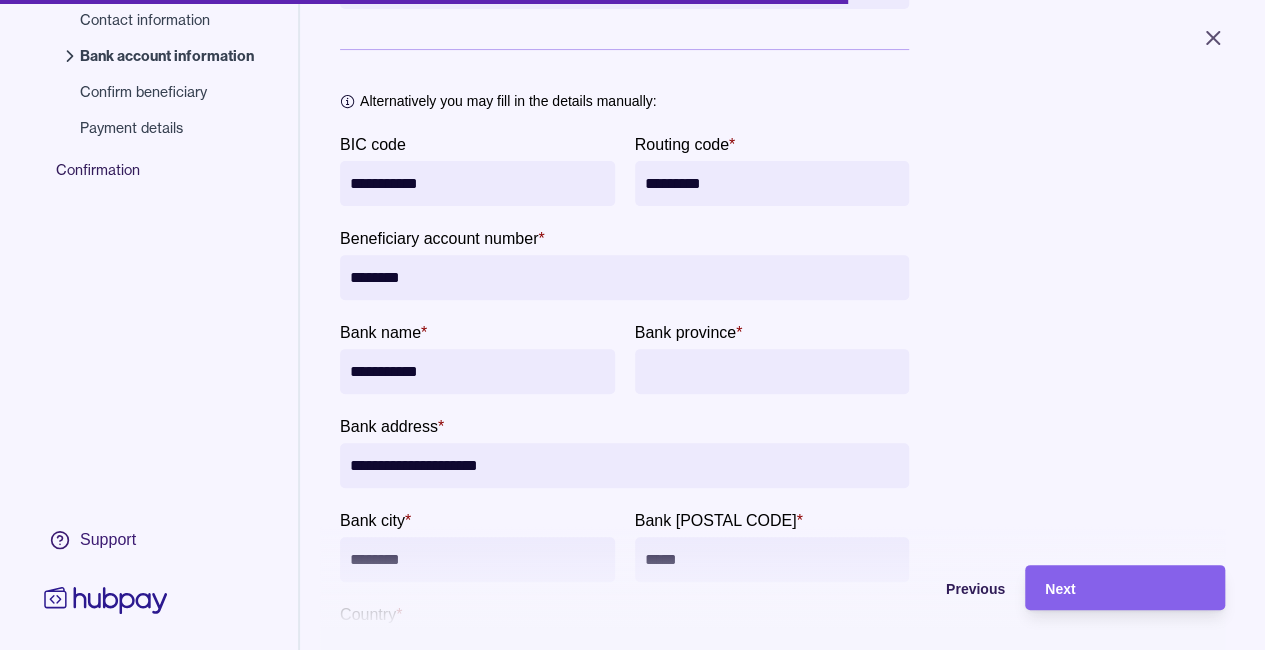click on "**********" at bounding box center [782, 242] 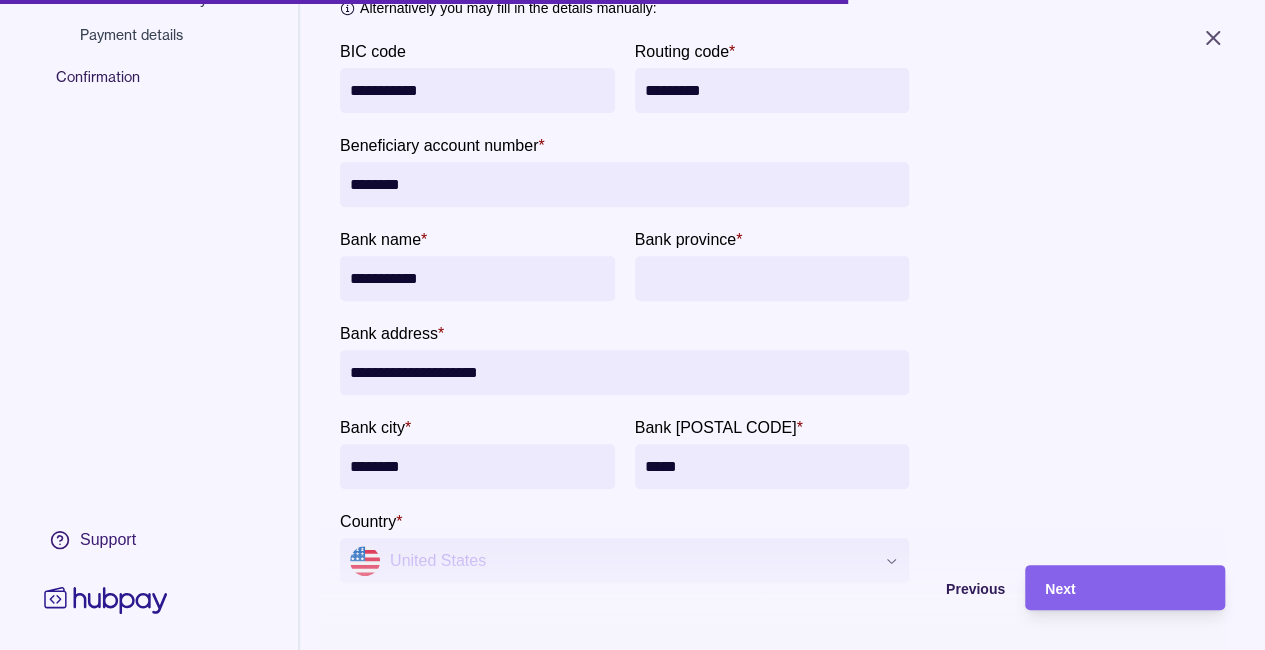 click on "Bank province  *" at bounding box center [767, 278] 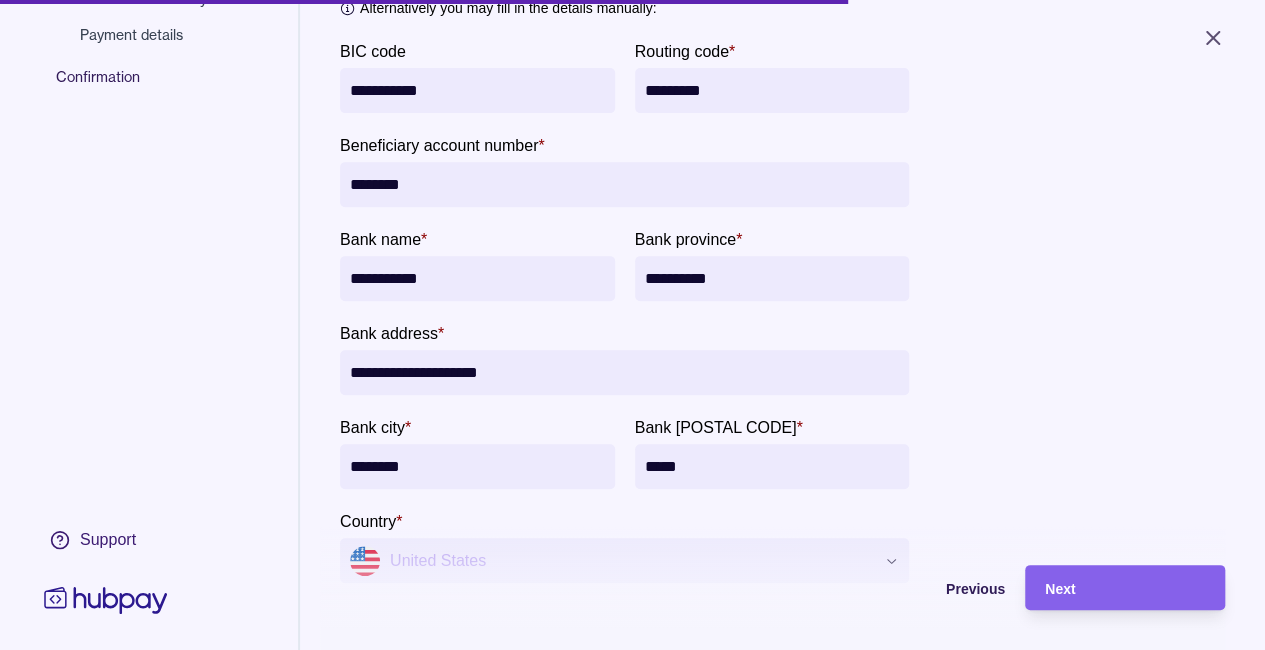type on "**********" 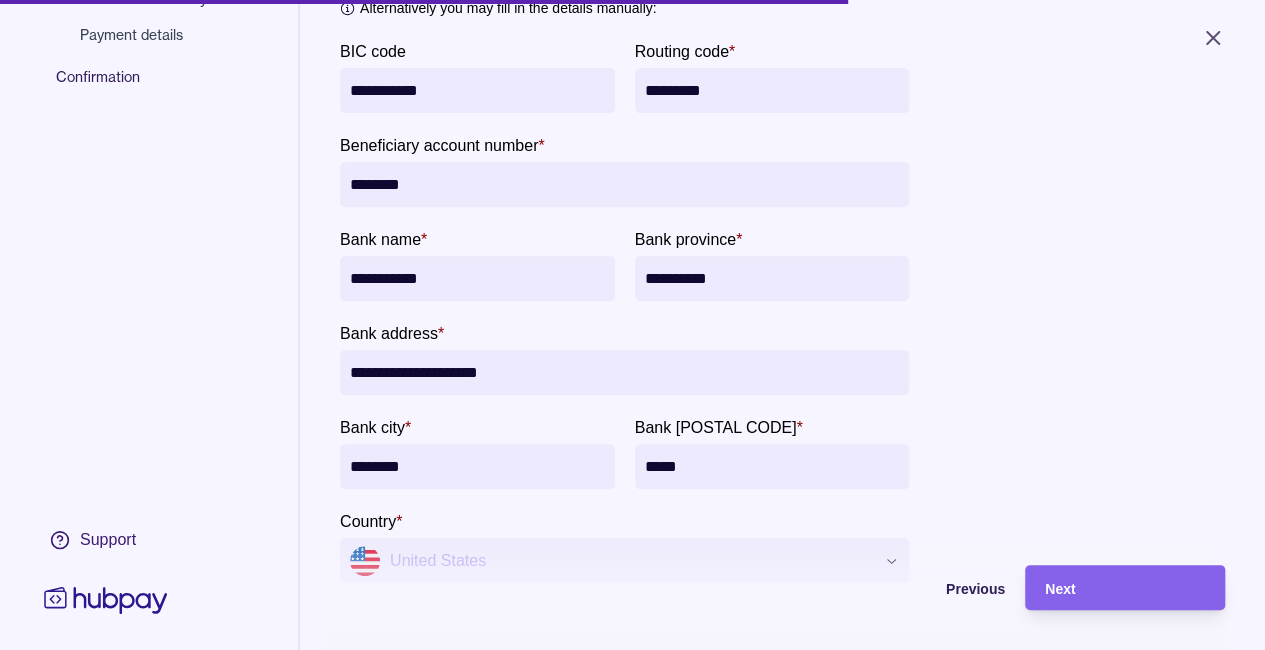 click on "**********" at bounding box center [782, 149] 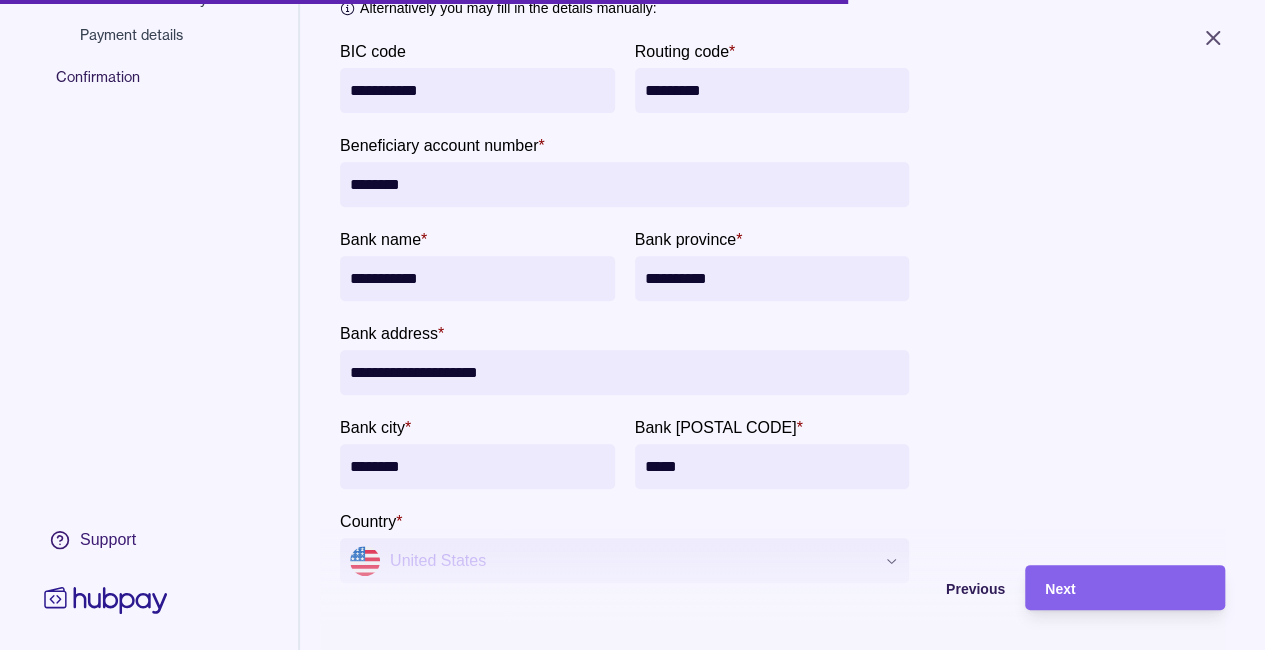scroll, scrollTop: 430, scrollLeft: 0, axis: vertical 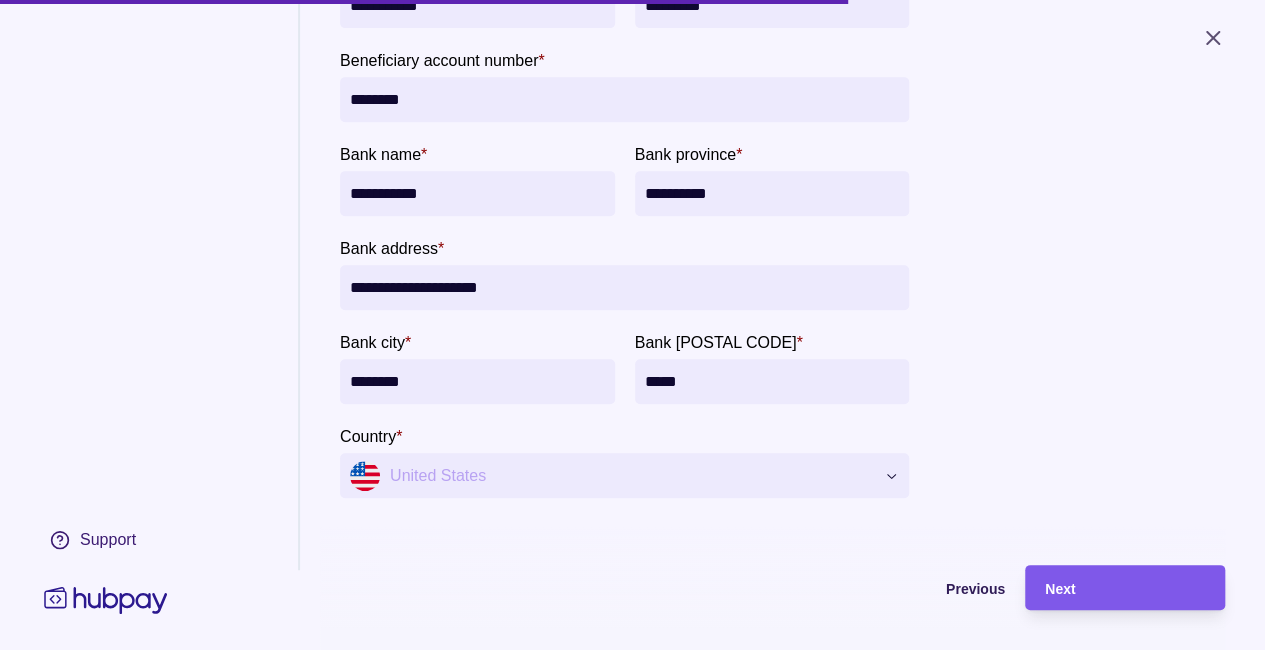 click on "Next" at bounding box center [1125, 588] 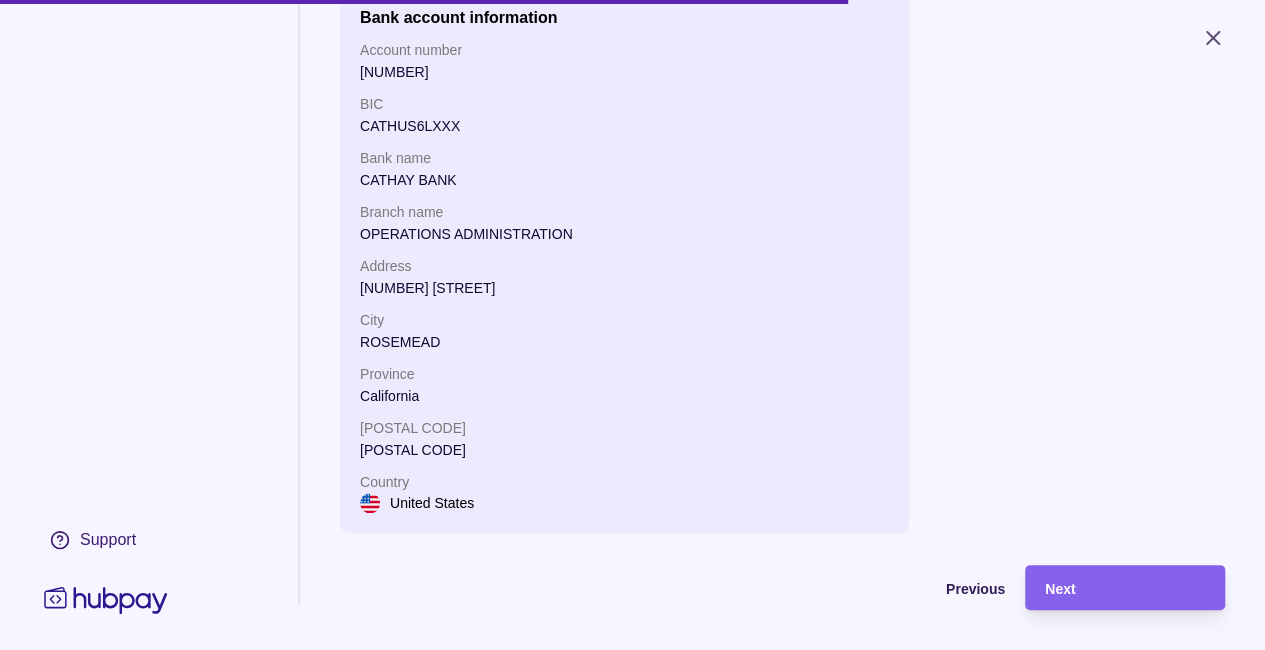 scroll, scrollTop: 820, scrollLeft: 0, axis: vertical 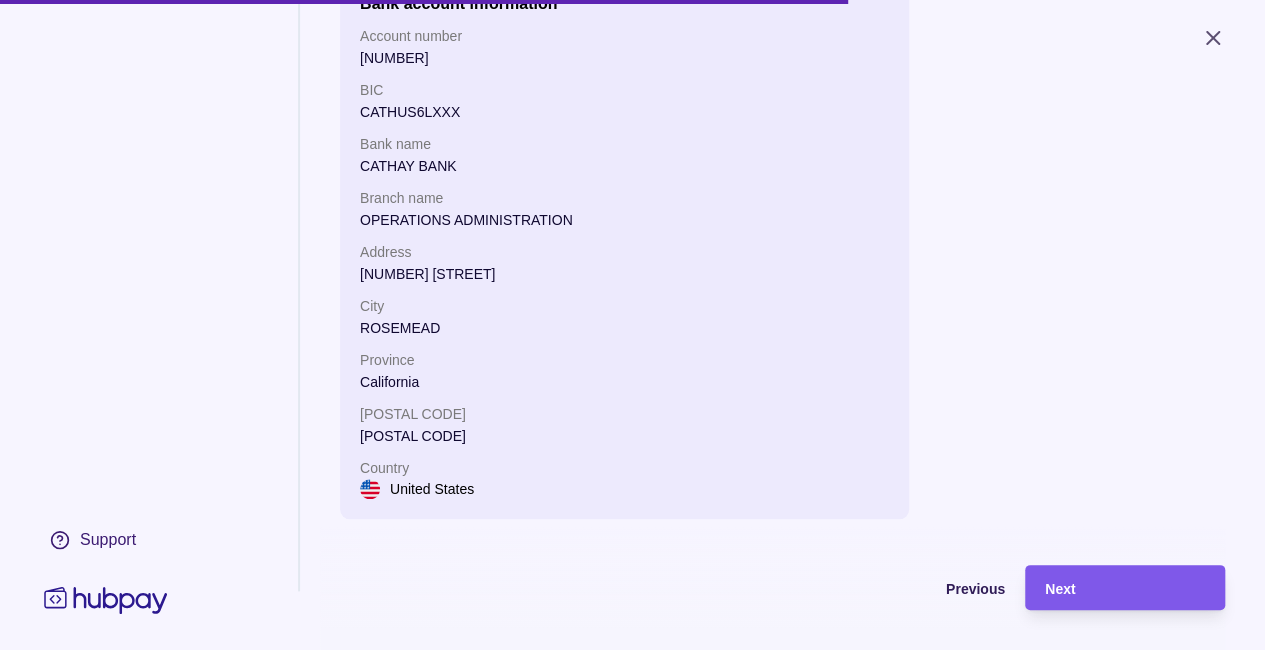 click on "Next" at bounding box center (1125, 588) 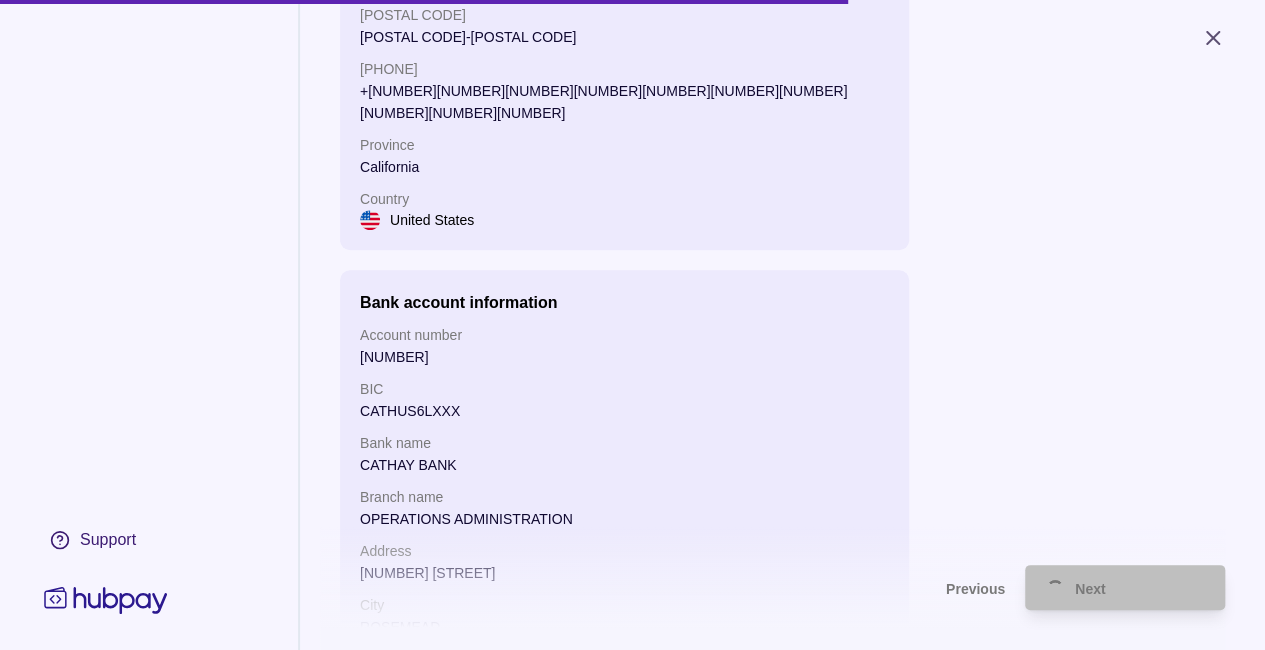 scroll, scrollTop: 519, scrollLeft: 0, axis: vertical 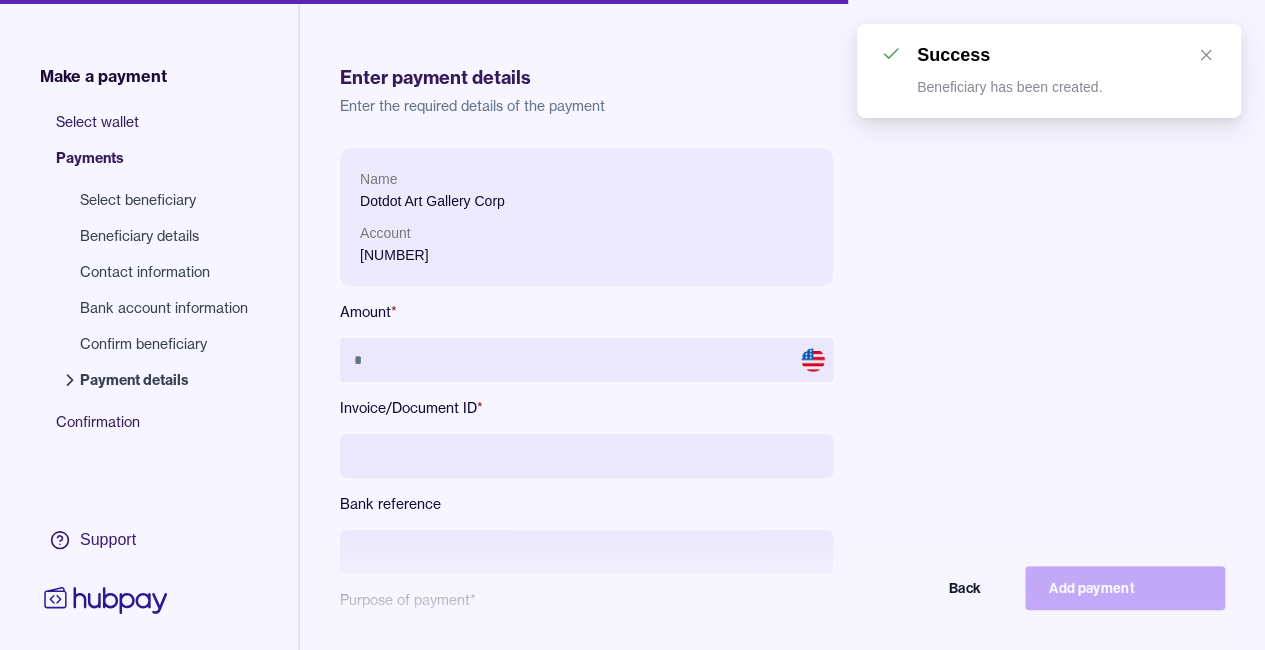 click on "Name Dotdot Art Gallery Corp Account [NUMBER] Amount  * Invoice/Document ID  * Bank reference Purpose of payment  * Purpose of payment Back Add payment" at bounding box center [586, 425] 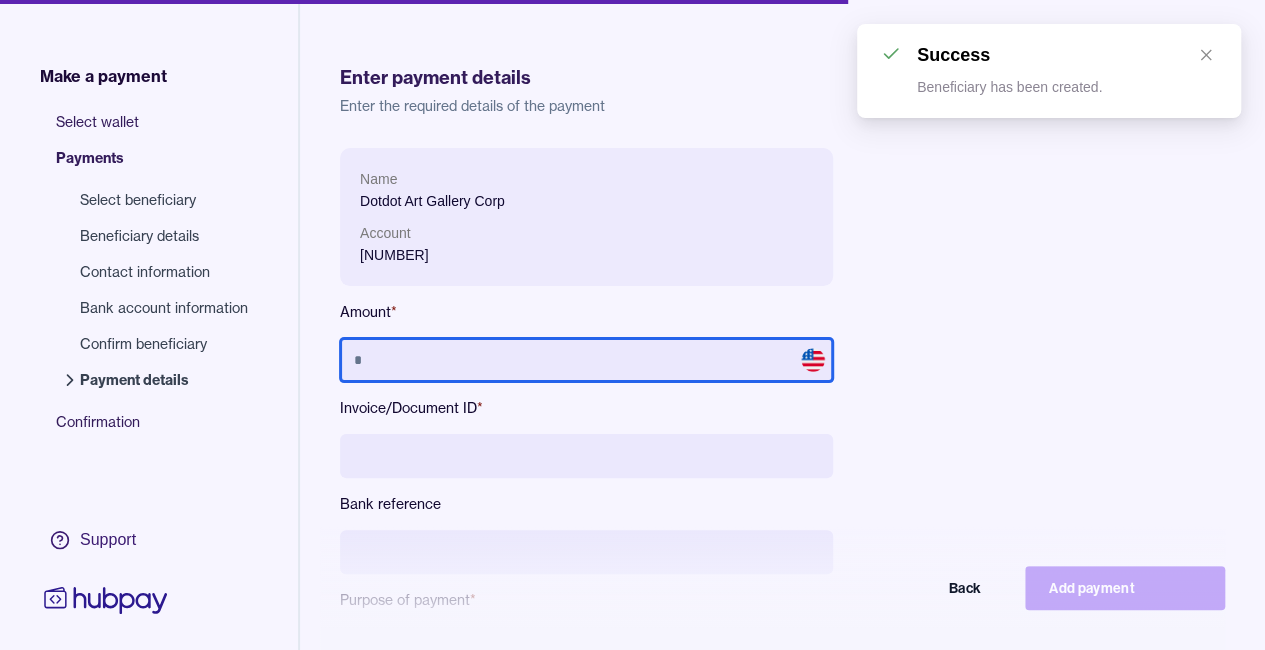 click at bounding box center (586, 360) 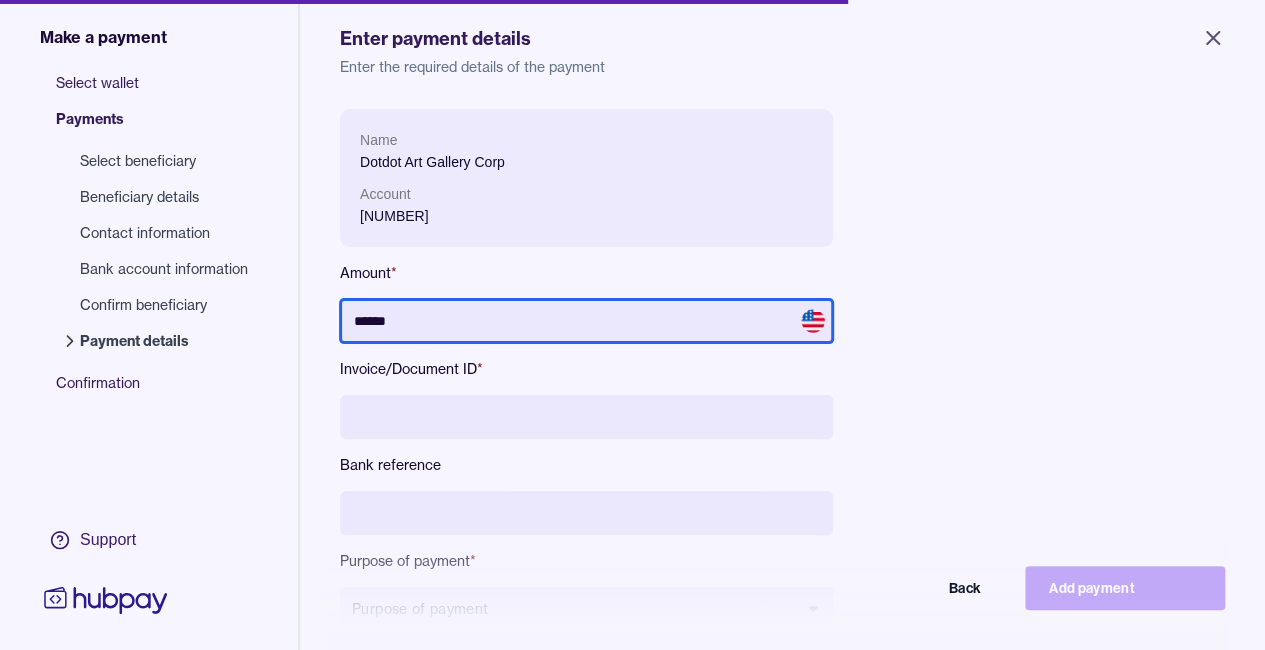 type on "******" 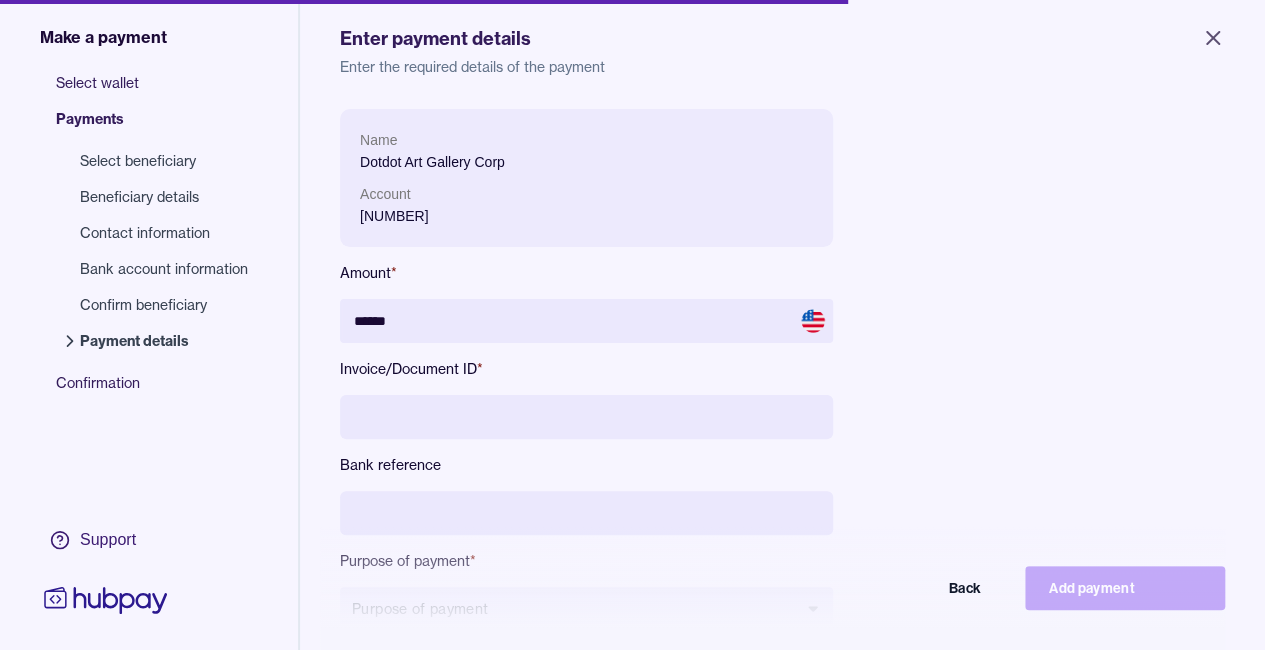 click at bounding box center [586, 417] 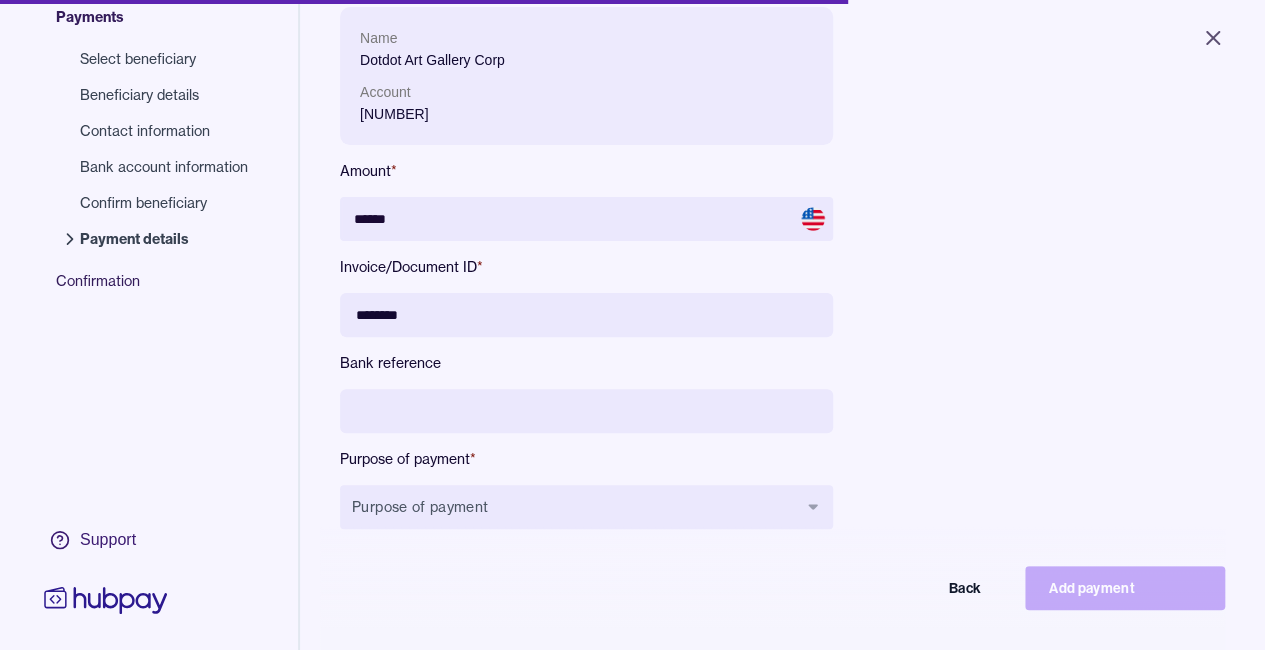 paste on "*******" 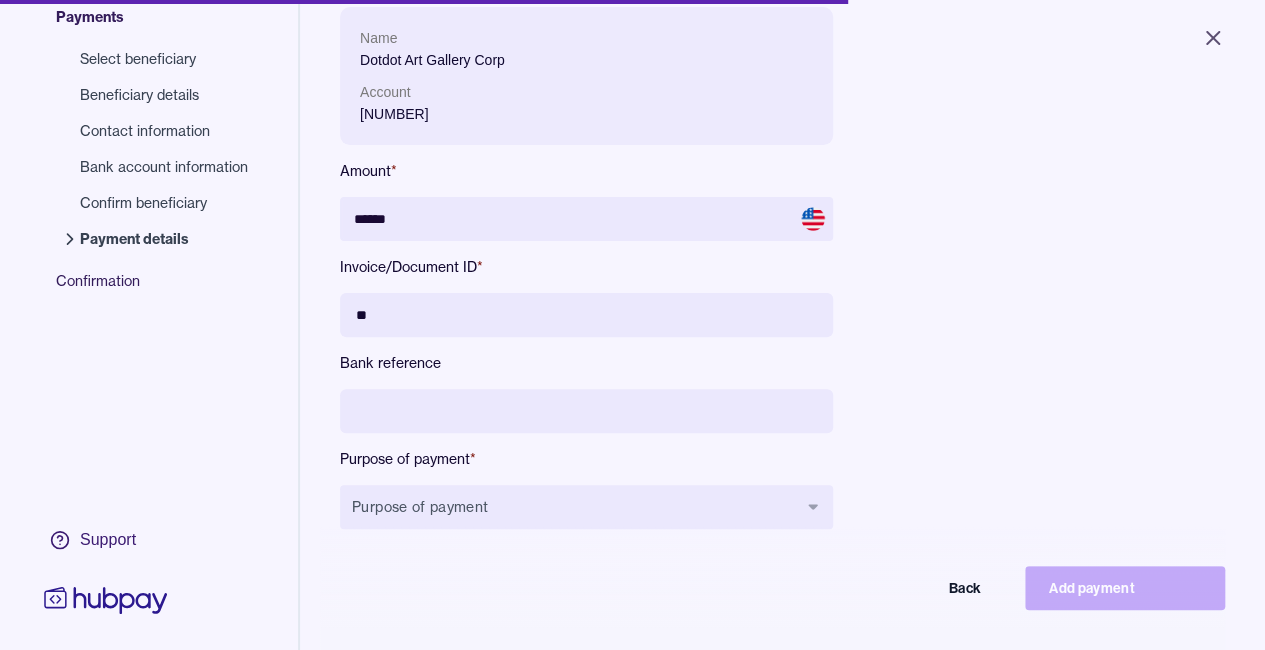 click on "**" at bounding box center (586, 315) 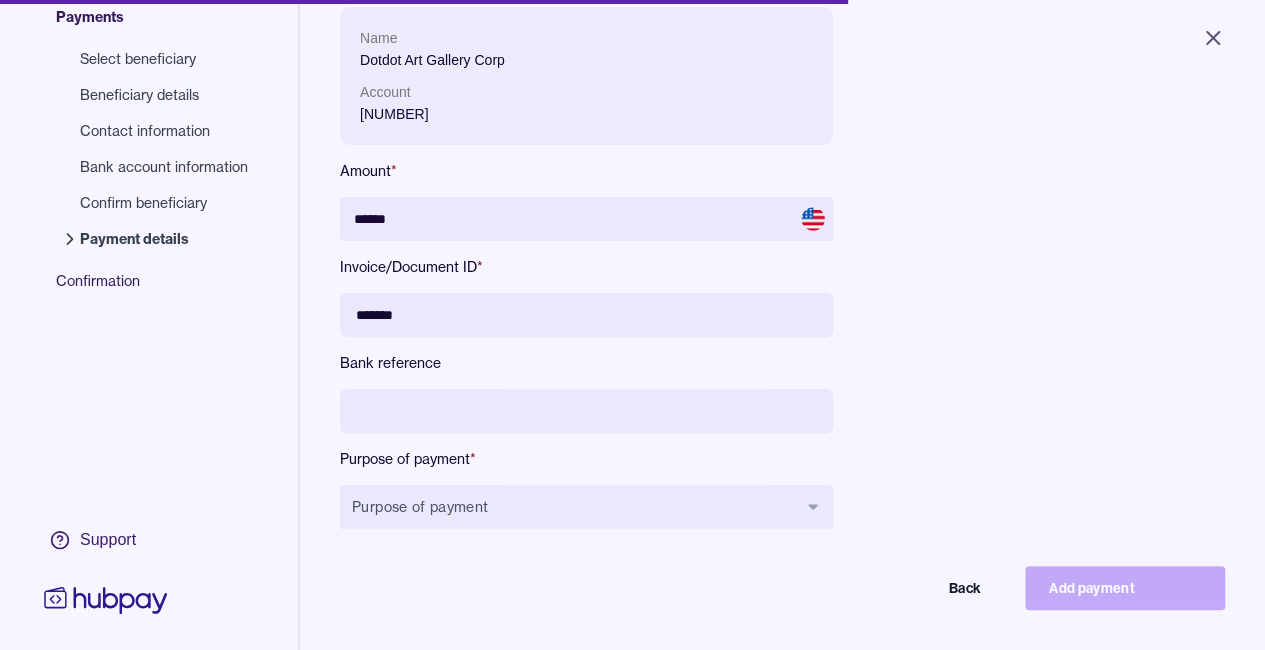 type on "*******" 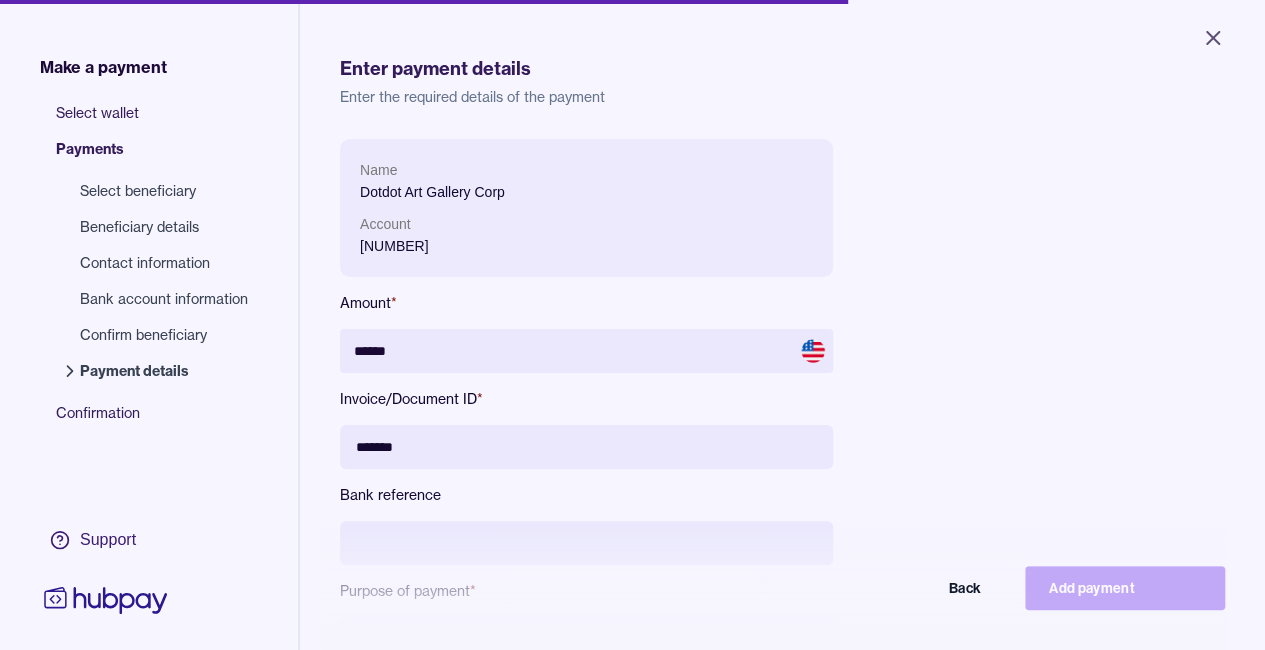 scroll, scrollTop: 9, scrollLeft: 0, axis: vertical 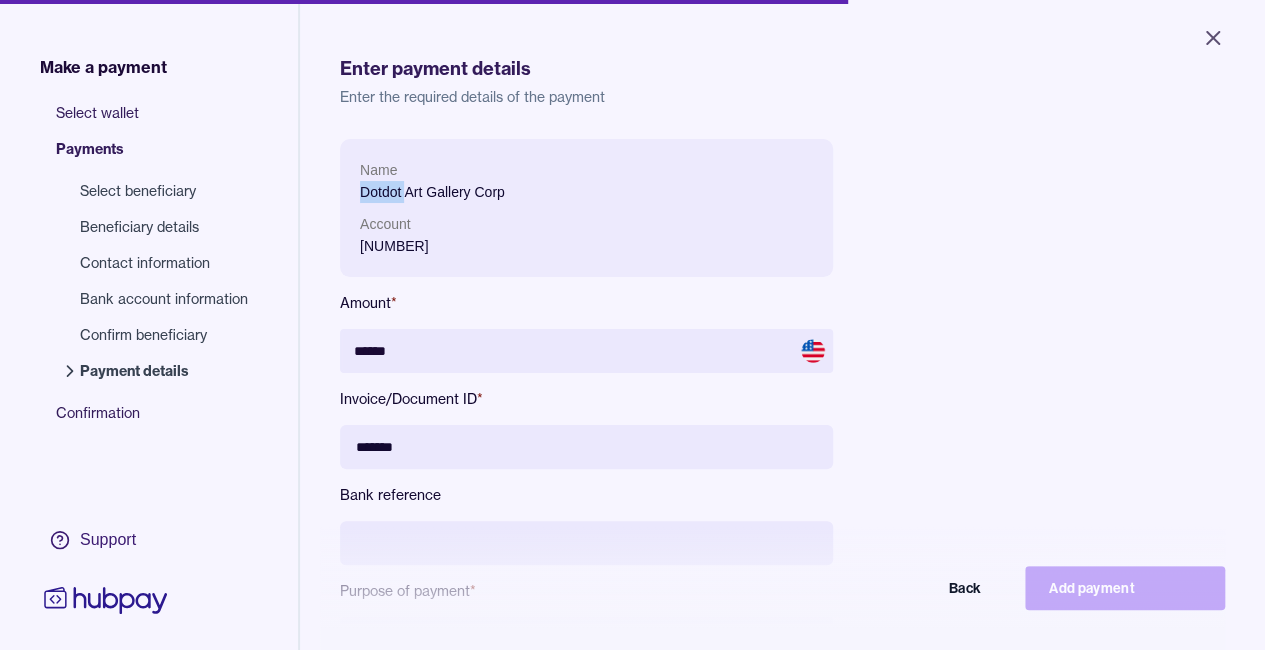 click on "Dotdot Art Gallery Corp" at bounding box center [586, 192] 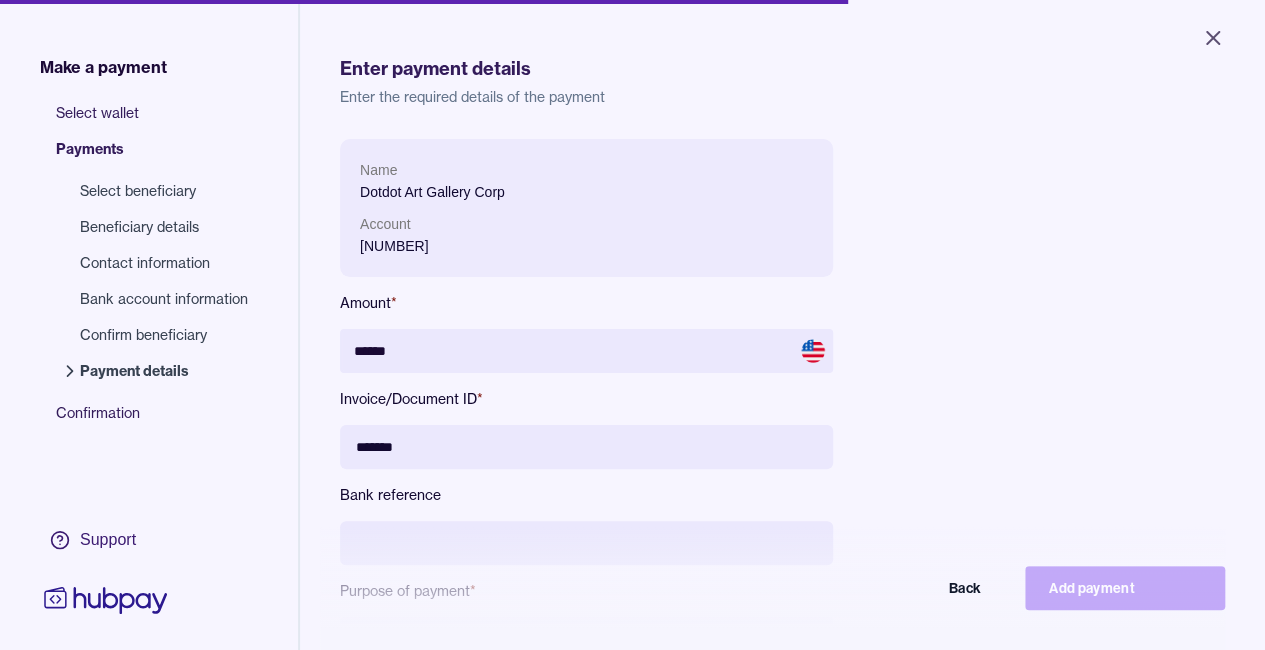 paste on "******" 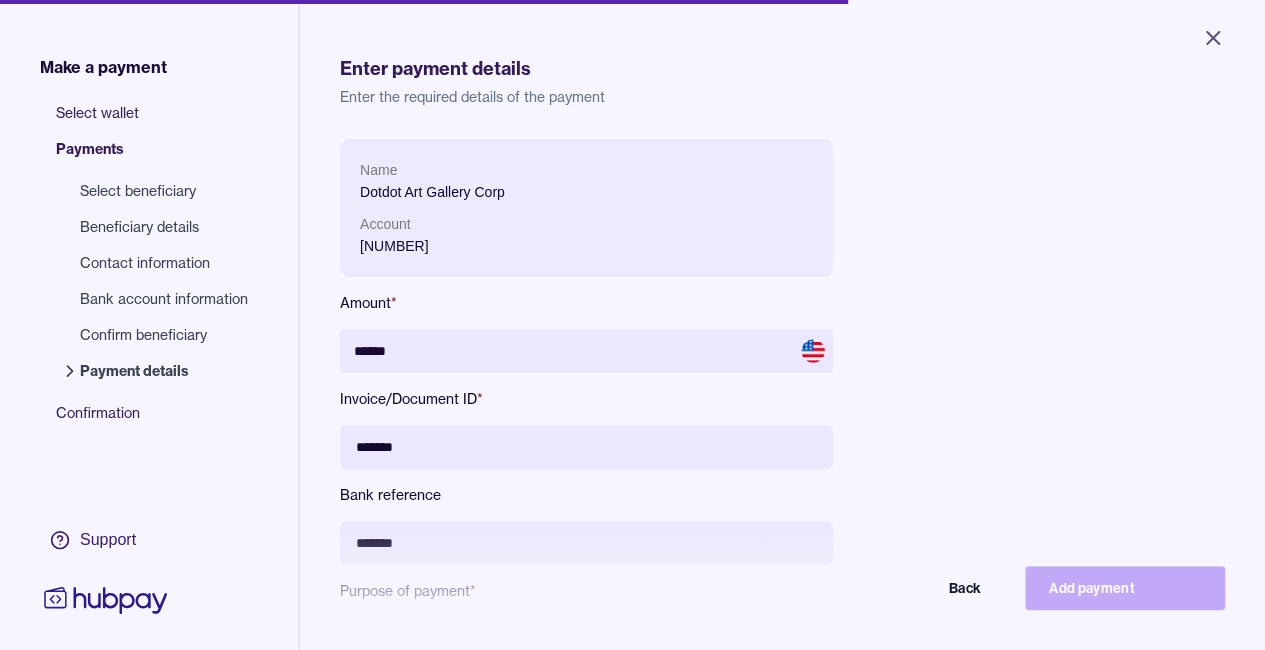 click on "Name Dotdot Art Gallery Corp Account [NUMBER] Amount  * ****** Invoice/Document ID  * ******* Bank reference ****** Purpose of payment  * Purpose of payment Back Add payment" at bounding box center (586, 416) 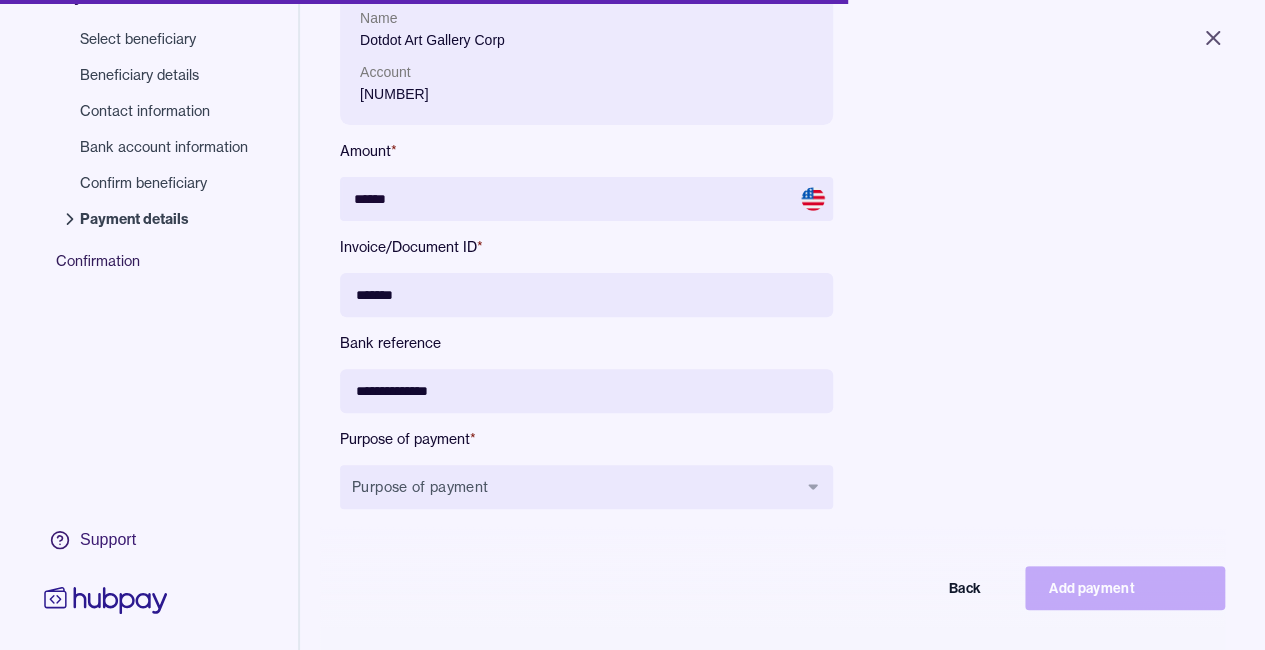 scroll, scrollTop: 164, scrollLeft: 0, axis: vertical 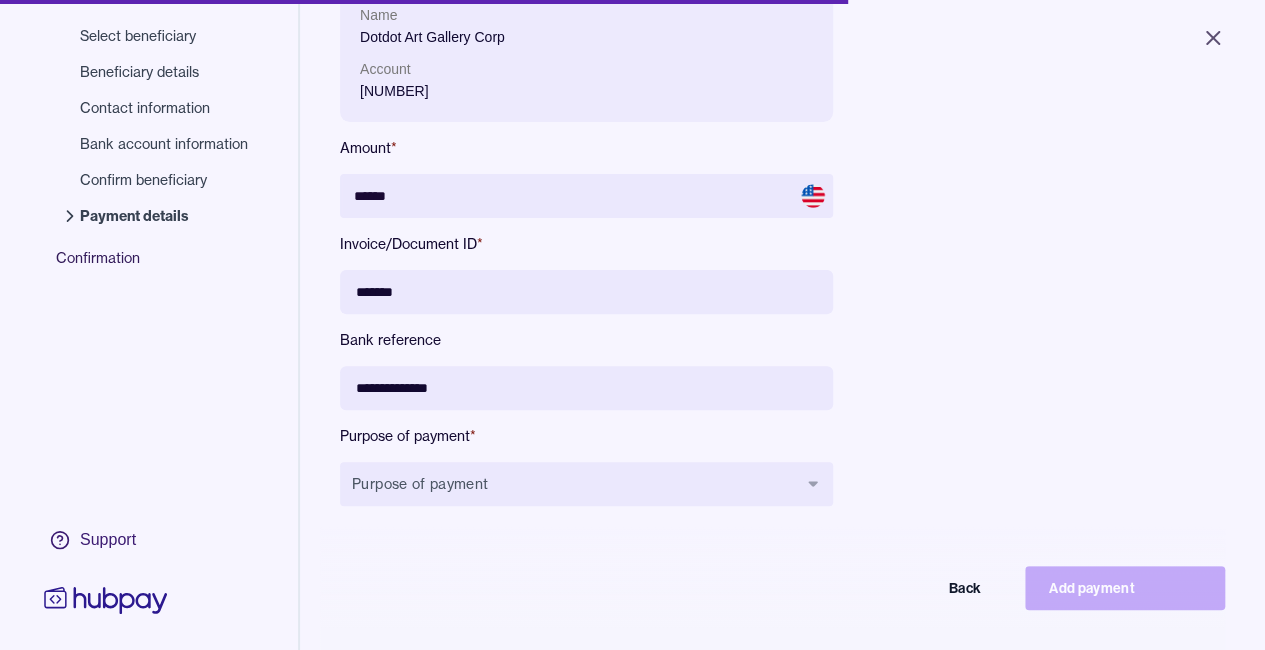type on "**********" 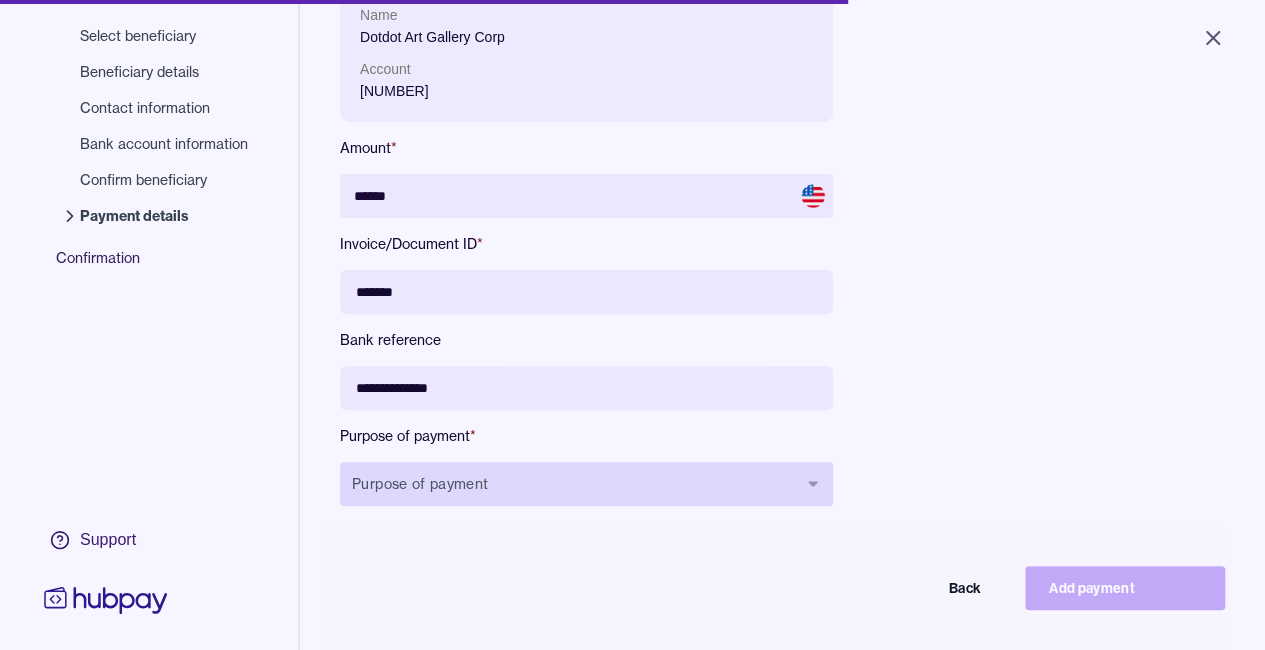 click on "Purpose of payment" at bounding box center (586, 484) 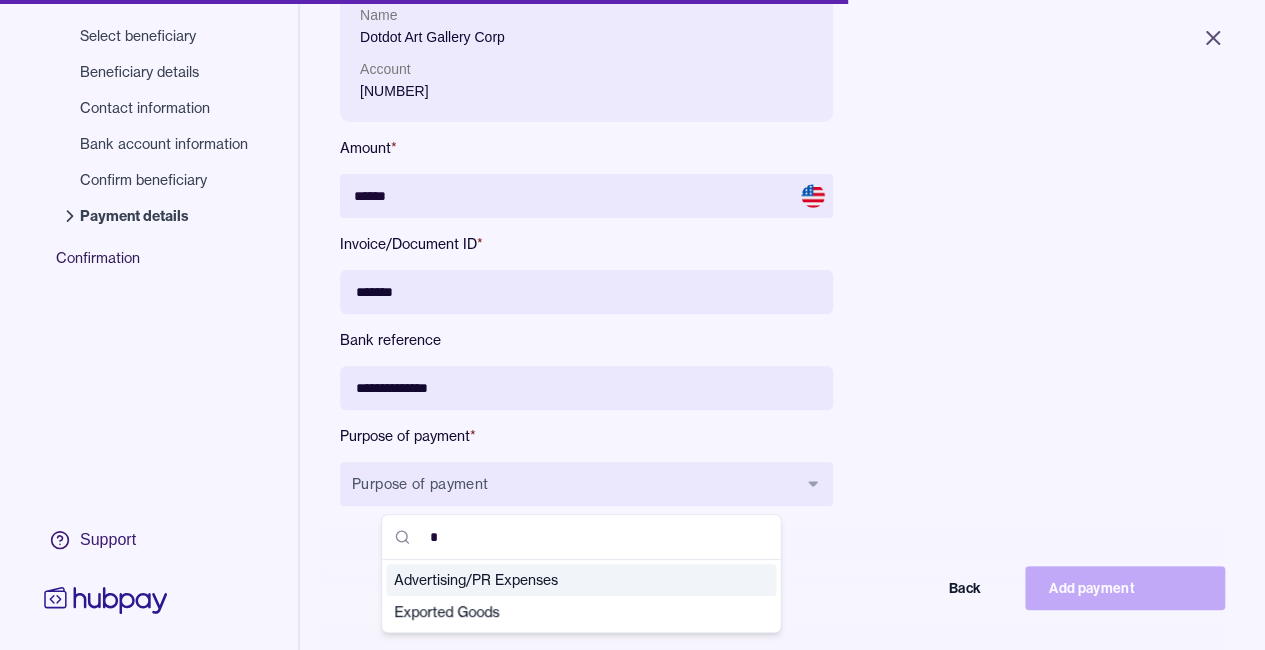 scroll, scrollTop: 0, scrollLeft: 0, axis: both 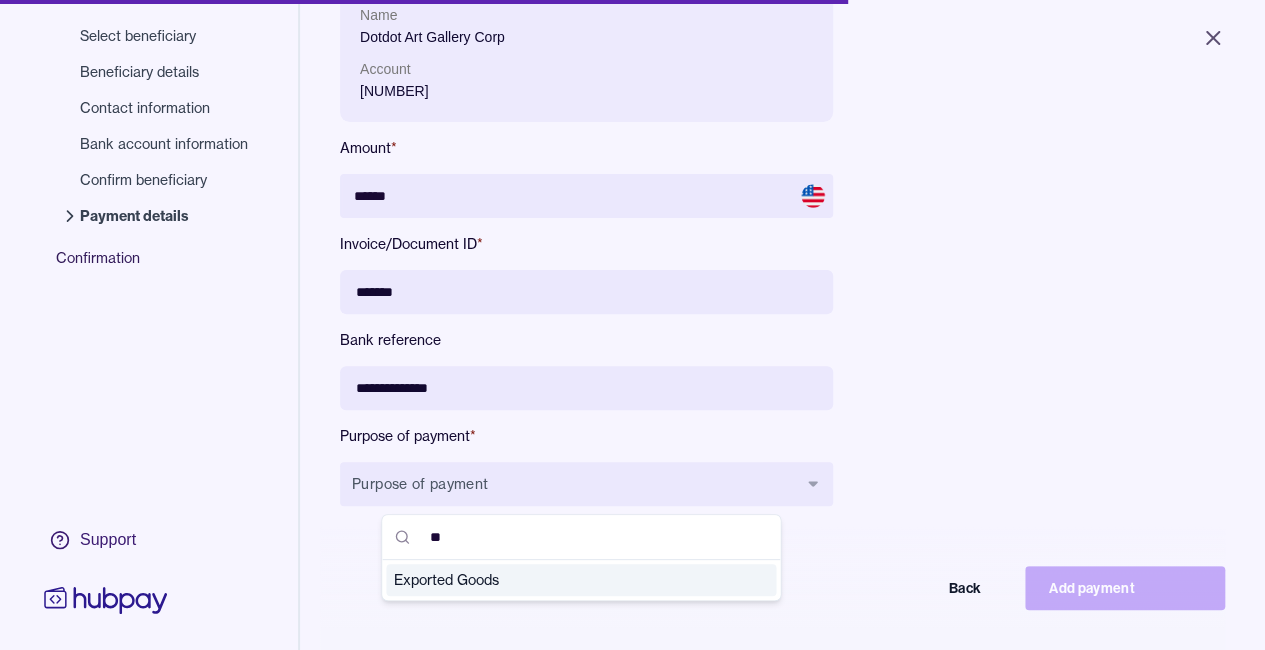 type on "*" 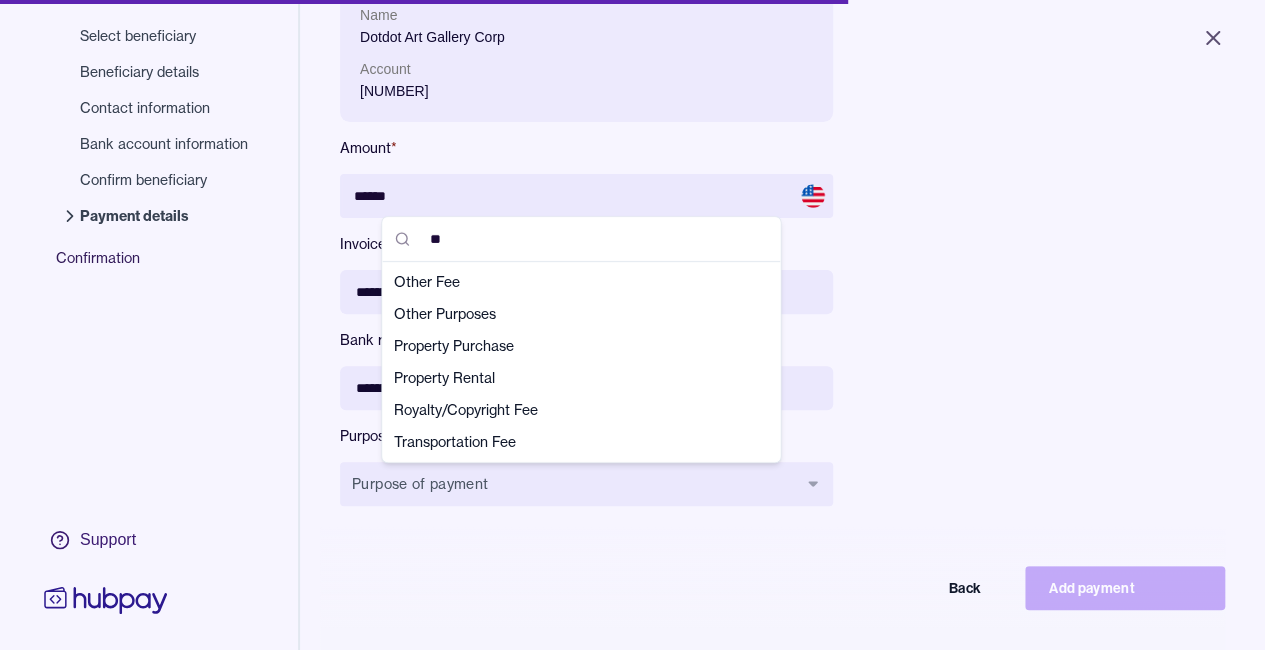 scroll, scrollTop: 0, scrollLeft: 0, axis: both 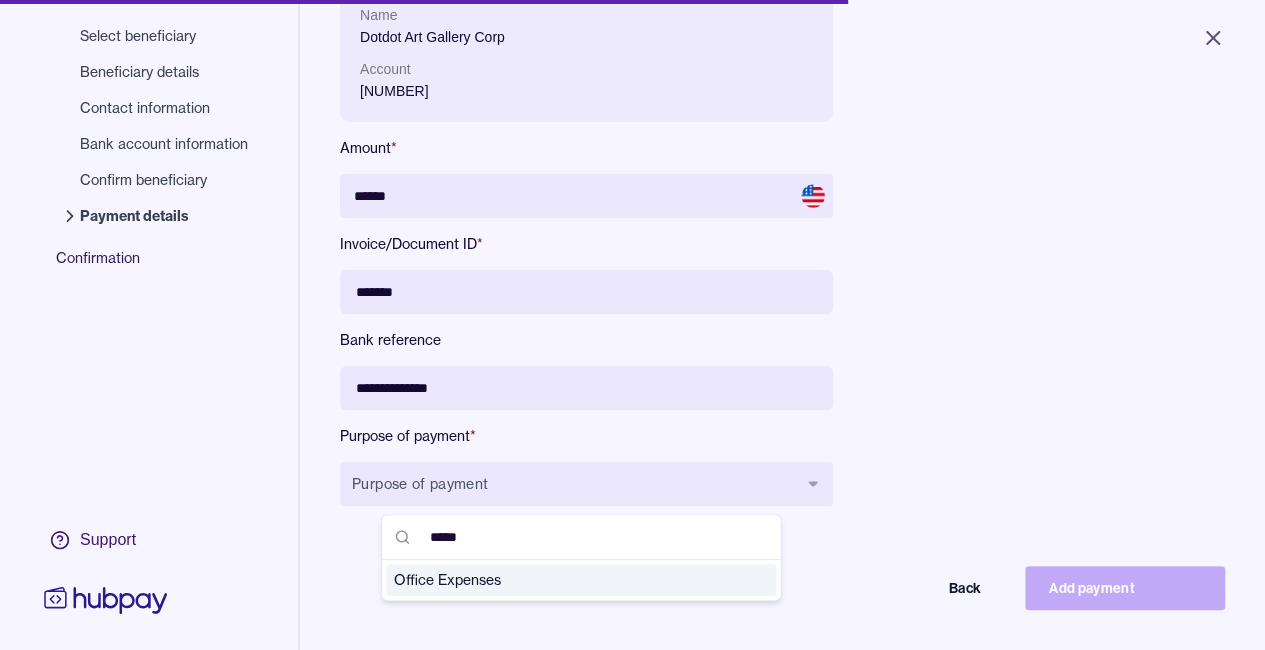 type on "******" 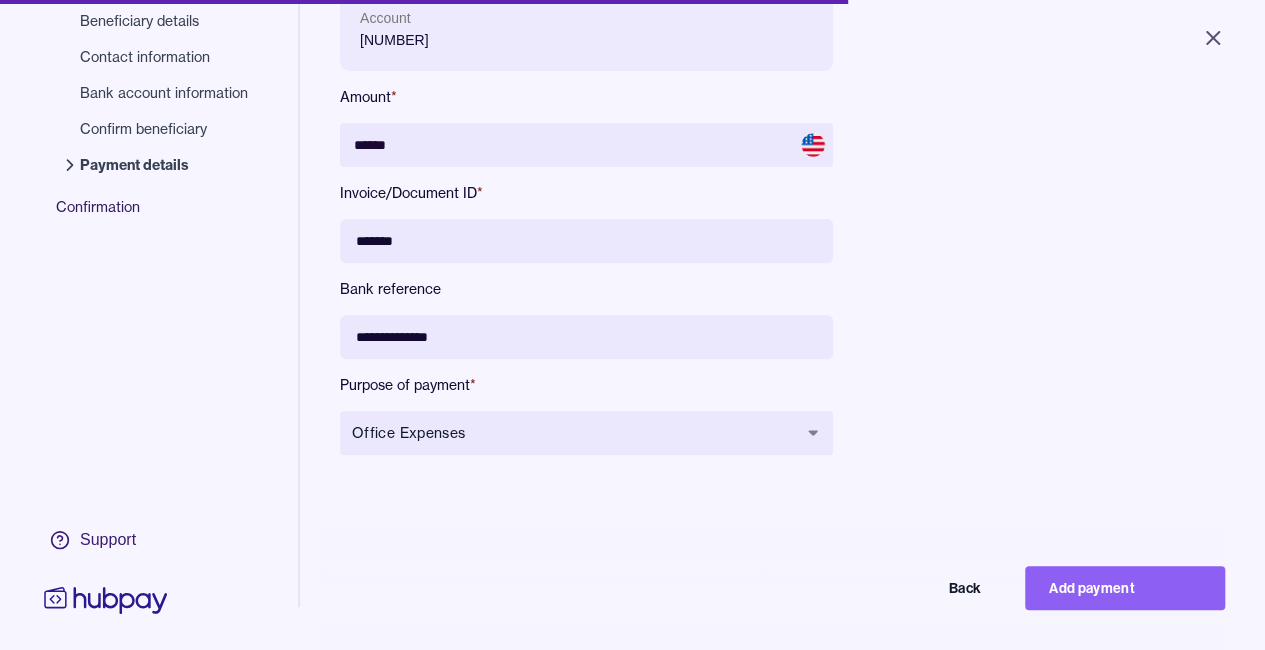 scroll, scrollTop: 220, scrollLeft: 0, axis: vertical 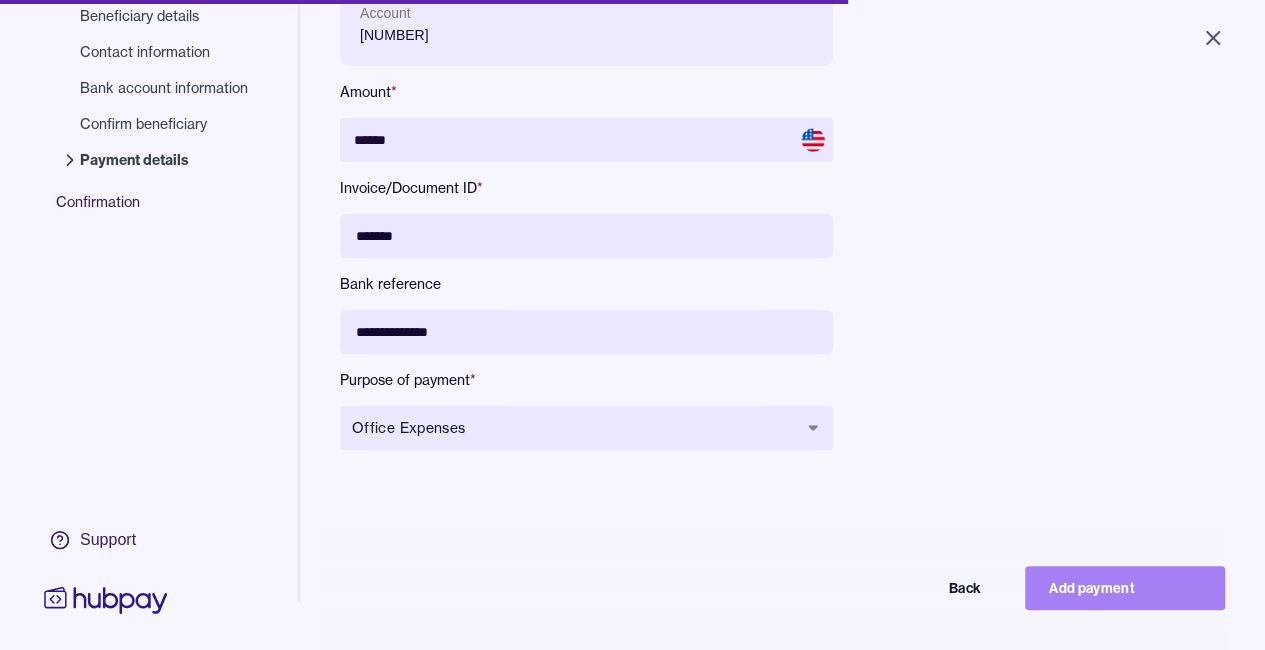 click on "Add payment" at bounding box center [1125, 588] 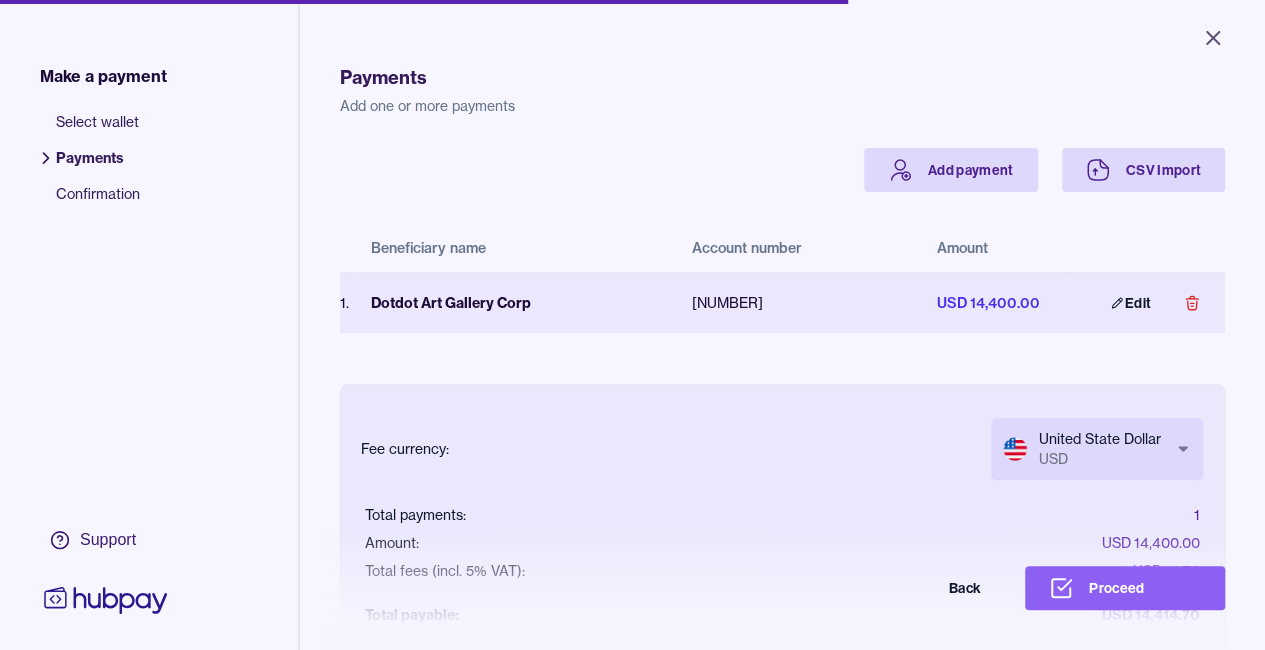 click on "Dotdot Art Gallery Corp" at bounding box center [515, 302] 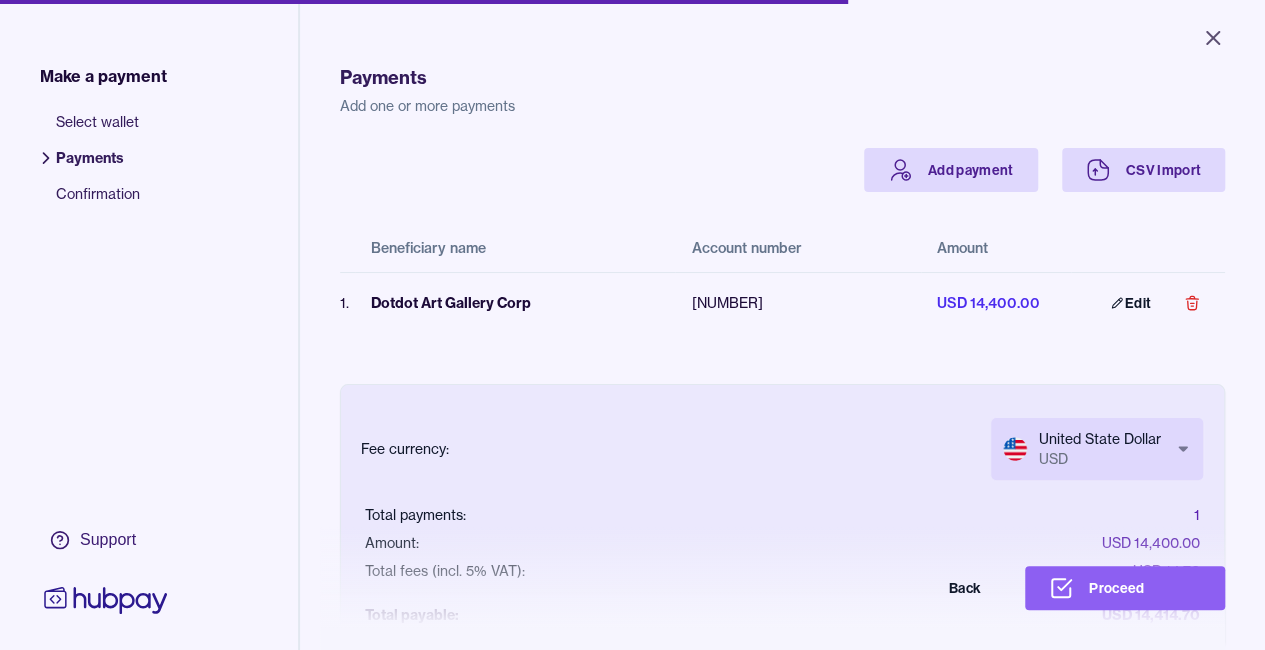 click on "Total fees (incl. 5% VAT):" at bounding box center [445, 571] 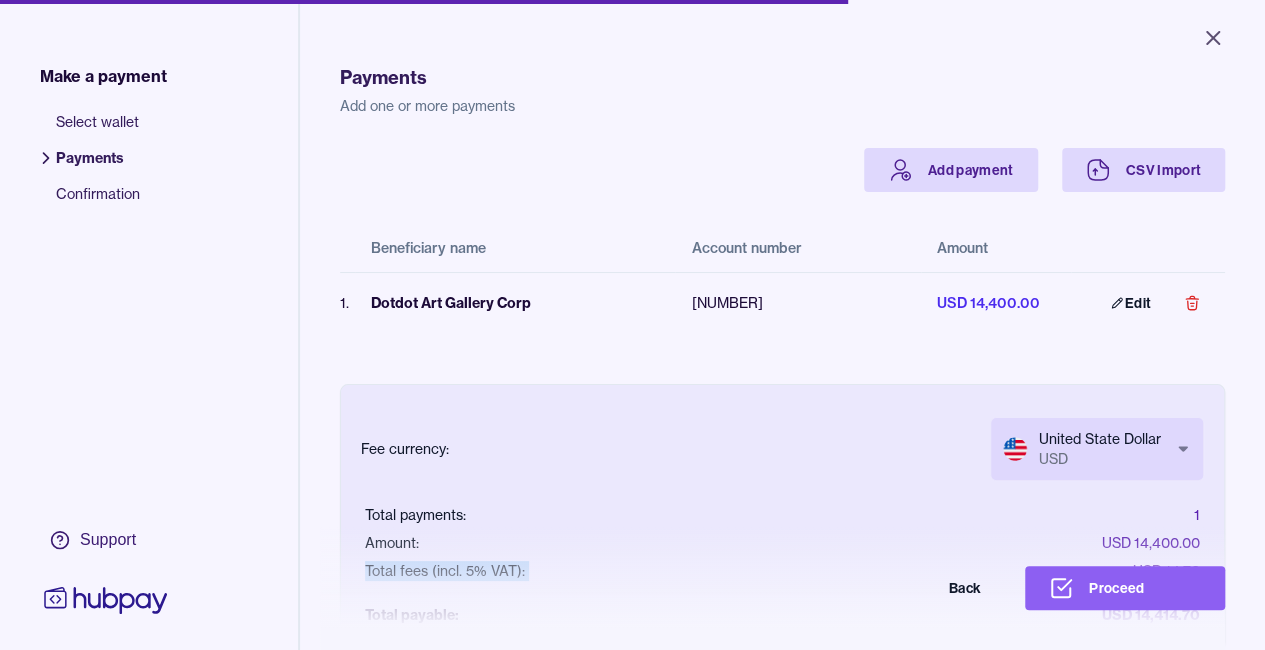click on "Total fees (incl. 5% VAT):" at bounding box center (445, 571) 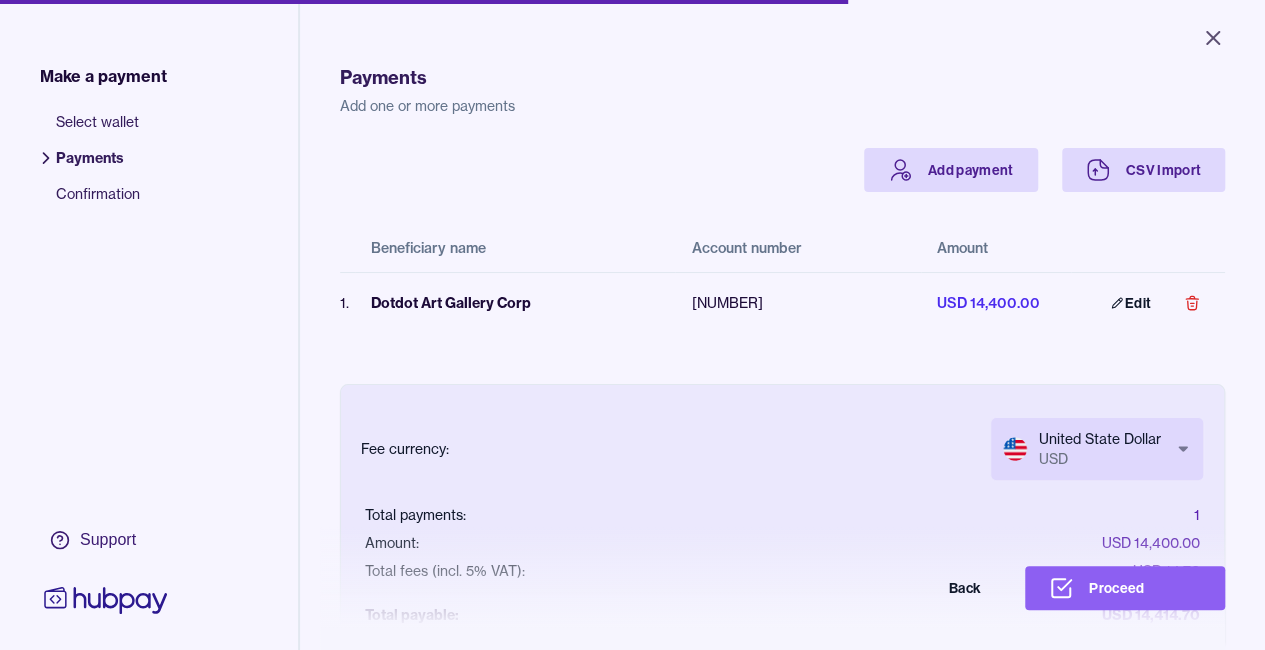 click on "Confirmation" at bounding box center [98, 202] 